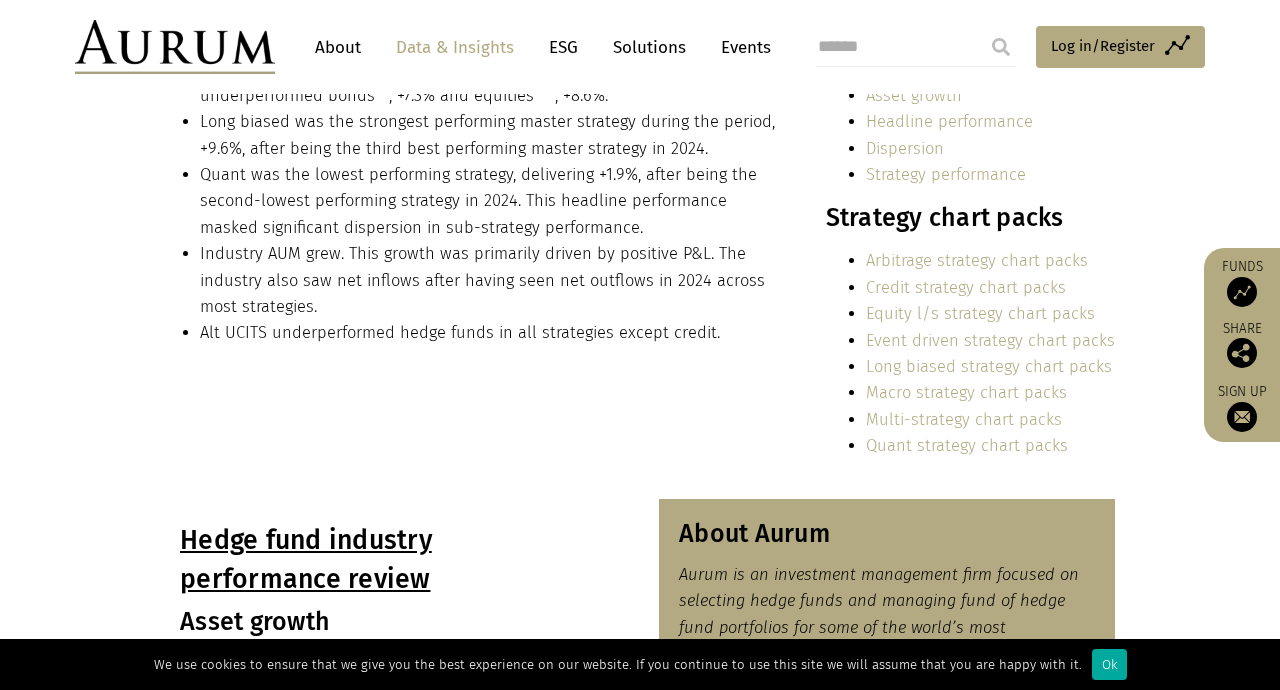 scroll, scrollTop: 556, scrollLeft: 0, axis: vertical 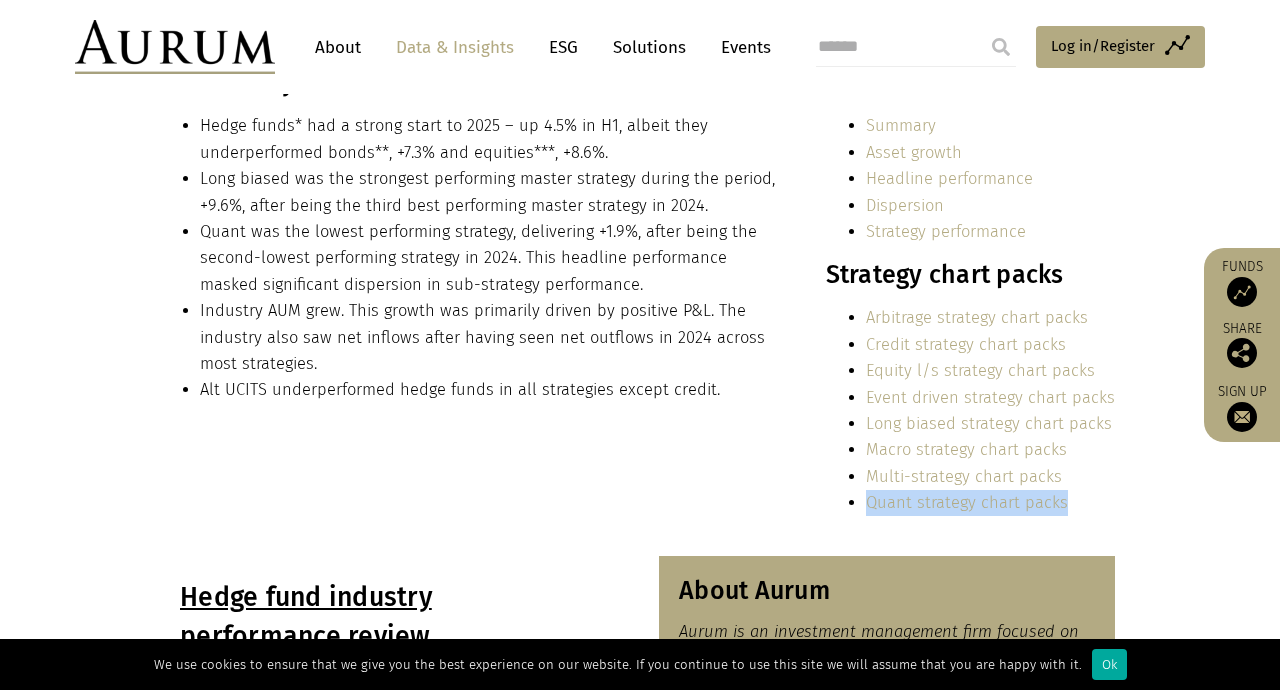 click on "In summary…
Hedge funds* had a strong start to 2025 – up 4.5% in H1, albeit they underperformed bonds**, +7.3% and equities***, +8.6%.
Long biased was the strongest performing master strategy during the period, +9.6%, after being the third best performing master strategy in 2024.
Quant was the lowest performing strategy, delivering +1.9%, after being the second-lowest performing strategy in 2024. This headline performance masked significant dispersion in sub-strategy performance.
Industry AUM grew. This growth was primarily driven by positive P&L. The industry also saw net inflows after having seen net outflows in 2024 across most strategies.
Alt UCITS underperformed hedge funds in all strategies except credit.
Contents:
Summary
Asset growth
Headline performance
Dispersion
Strategy performance
Strategy chart packs
Arbitrage strategy chart packs
Credit strategy chart packs
Equity l/s strategy chart packs" at bounding box center (640, 299) 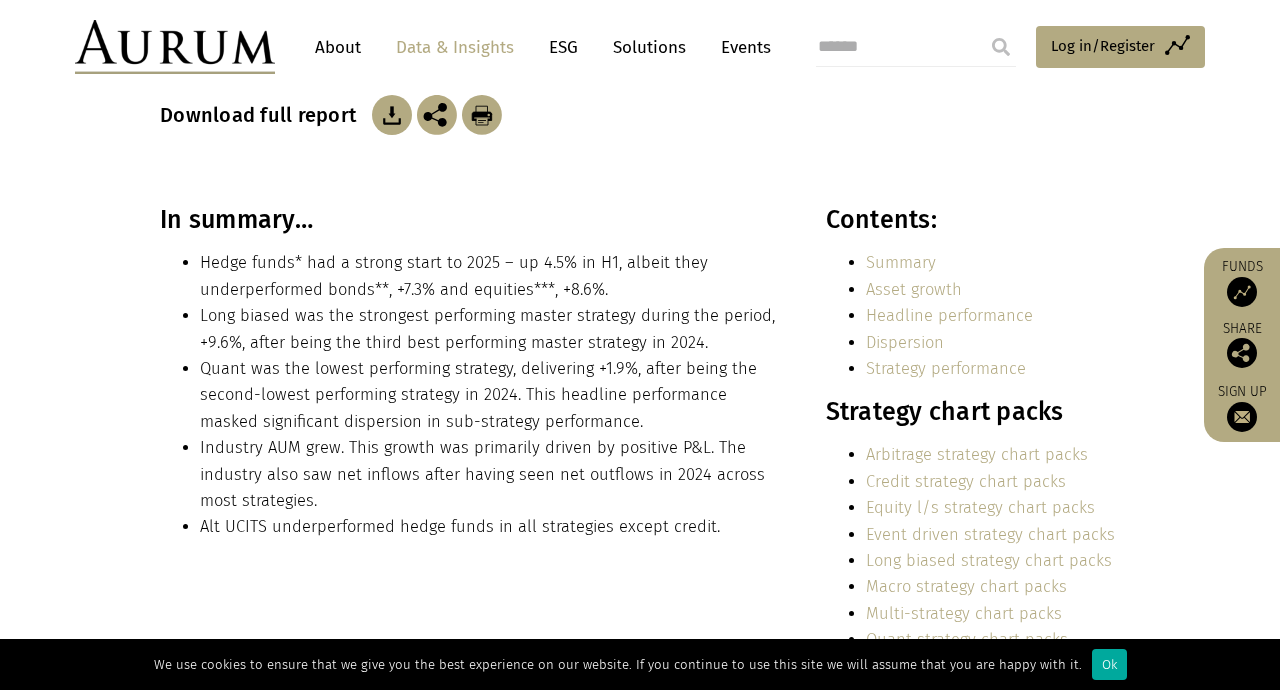 scroll, scrollTop: 362, scrollLeft: 0, axis: vertical 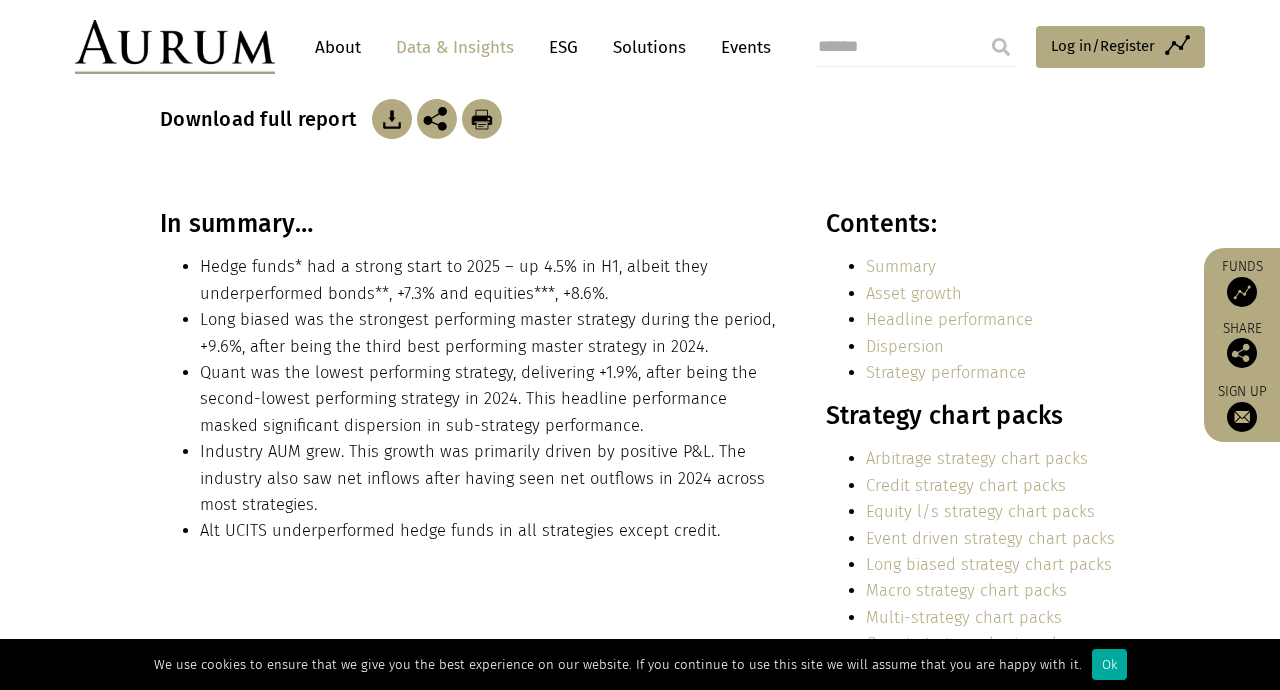 click on "Asset growth" at bounding box center (914, 293) 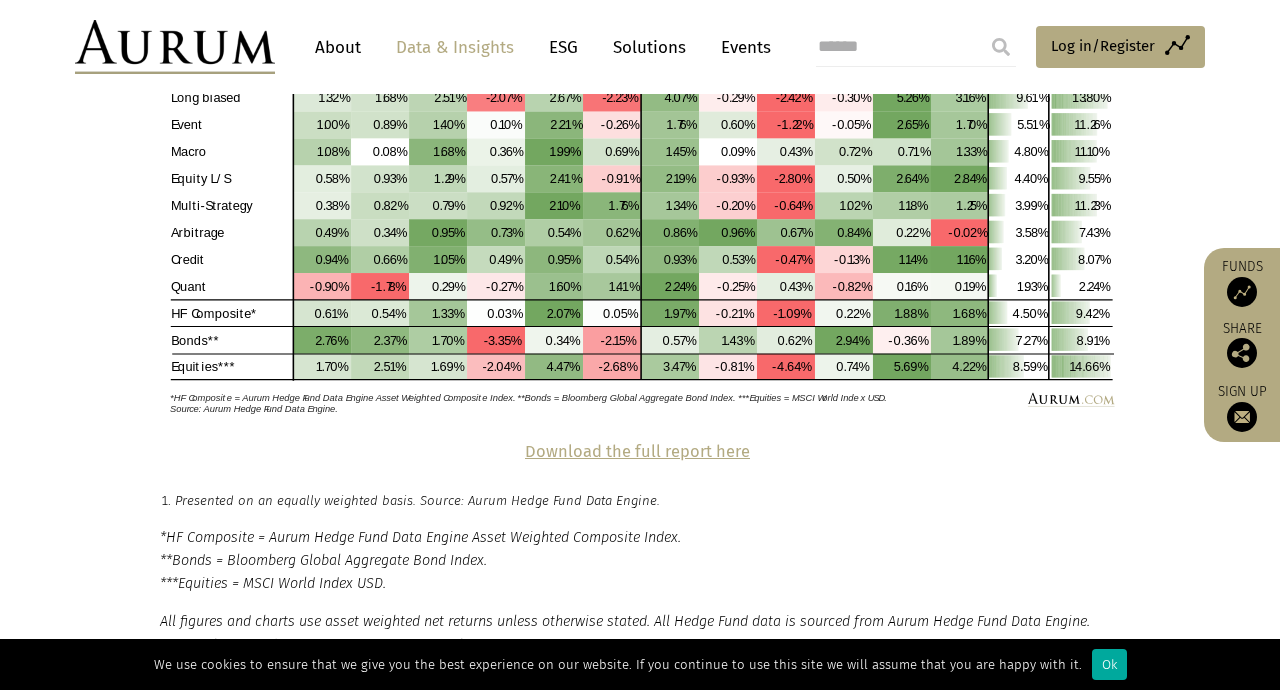 scroll, scrollTop: 4350, scrollLeft: 0, axis: vertical 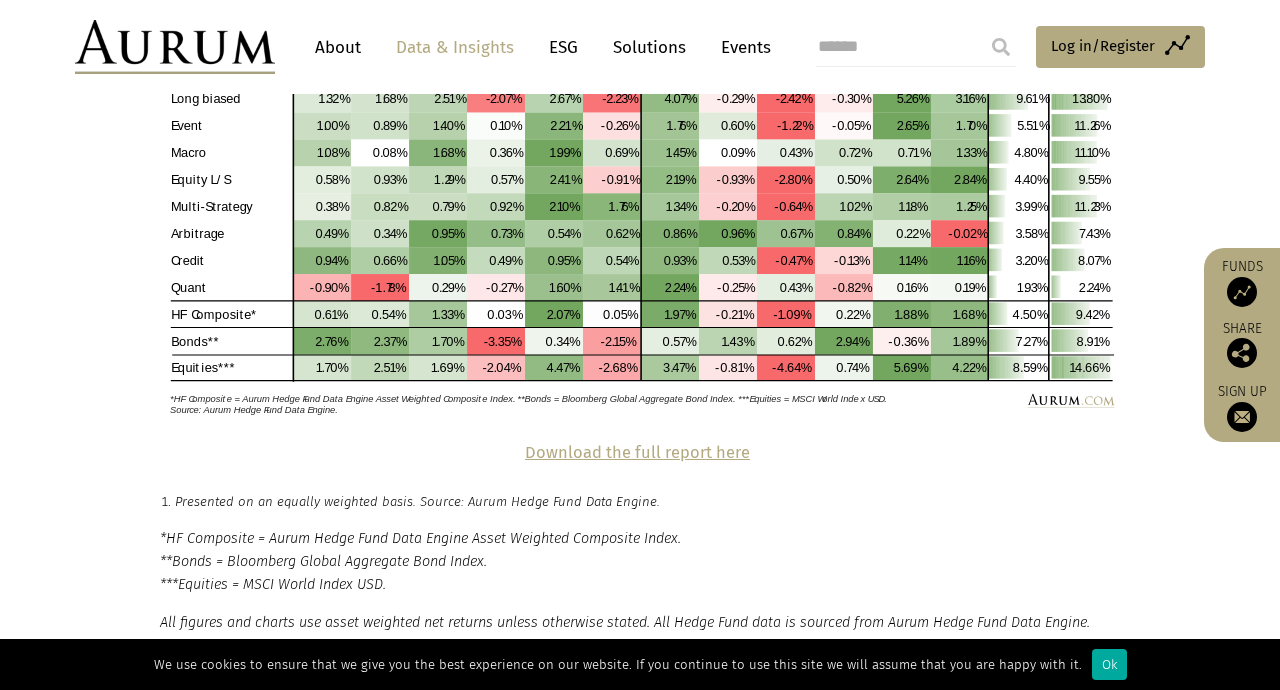click on "Download the full report here" at bounding box center [637, 452] 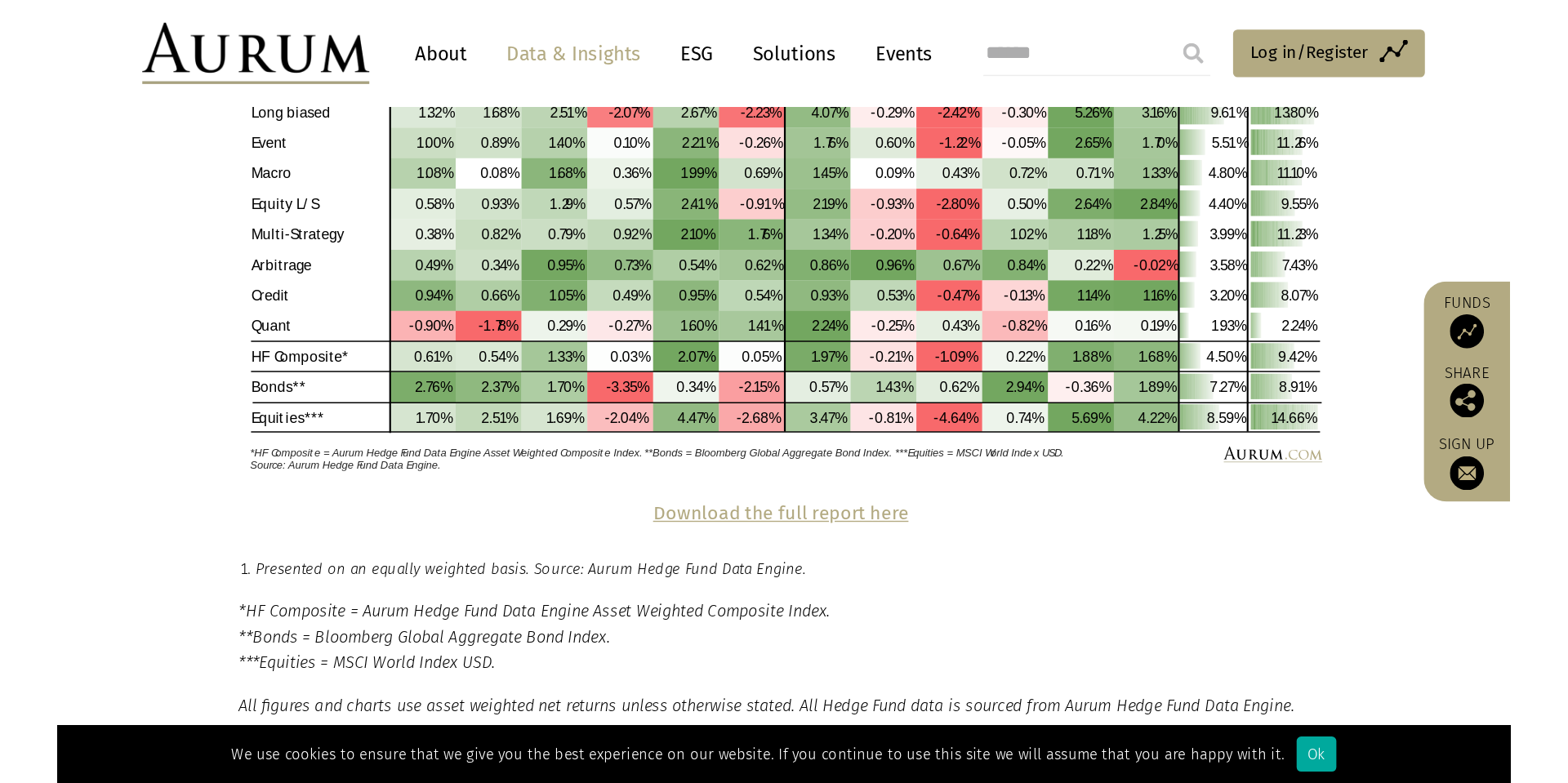 scroll, scrollTop: 3552, scrollLeft: 0, axis: vertical 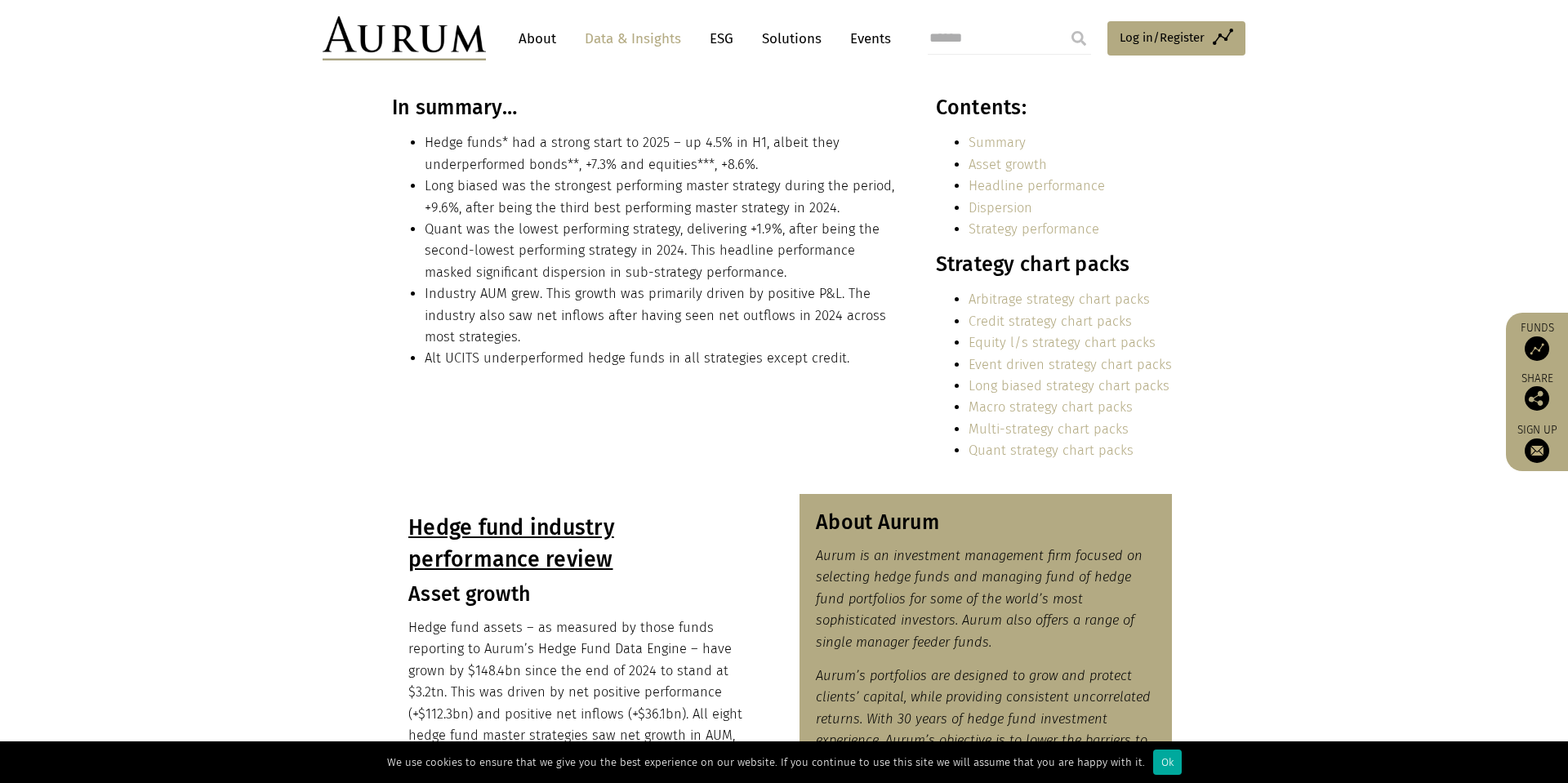 click on "Quant strategy chart packs" at bounding box center [1051, 450] 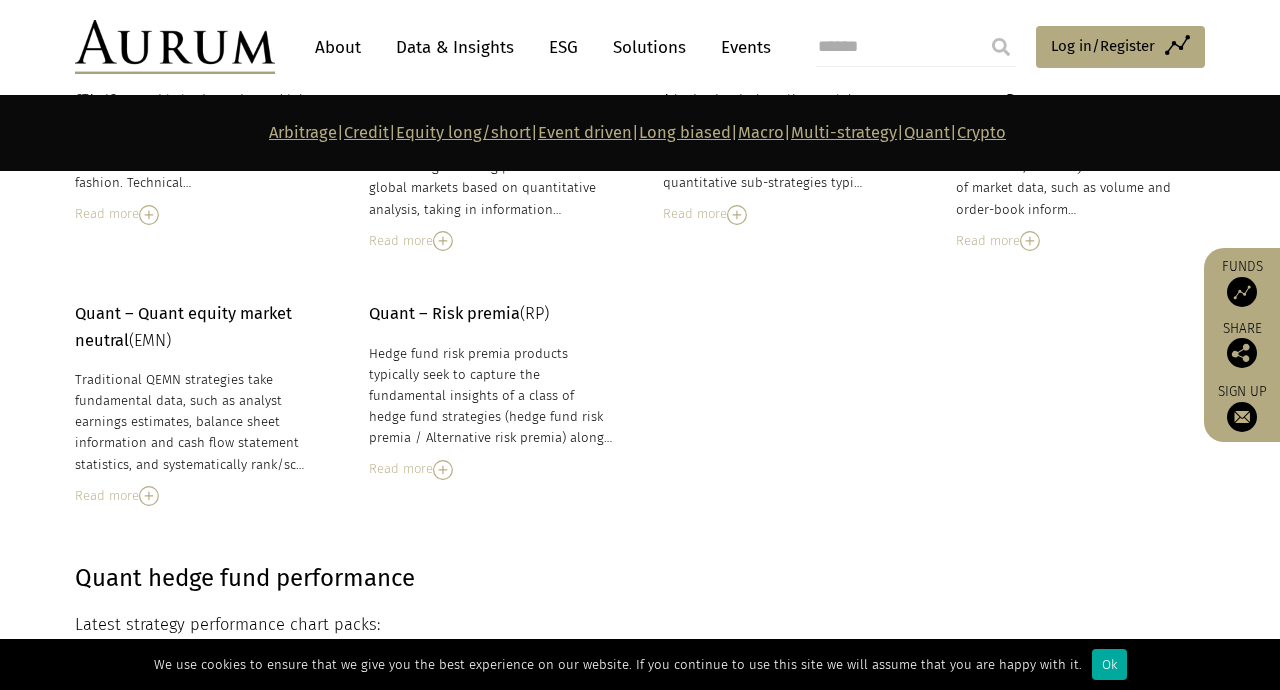 scroll, scrollTop: 8963, scrollLeft: 0, axis: vertical 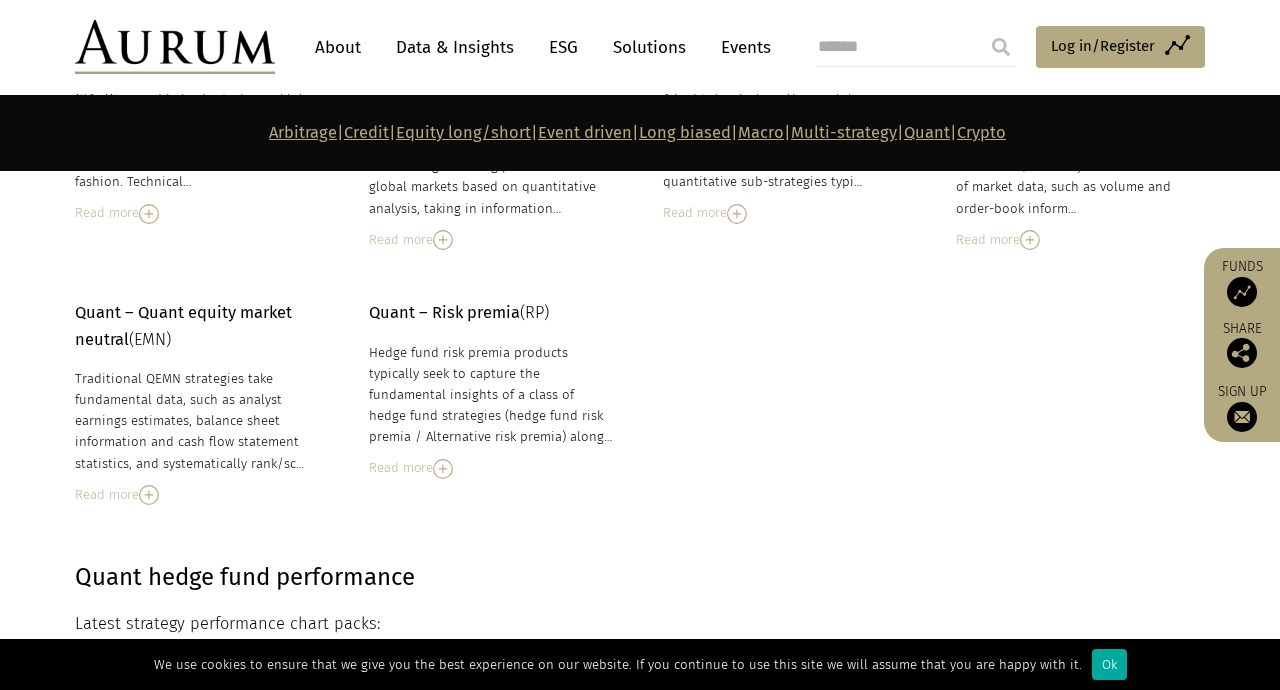 click on "Read more" at bounding box center (197, 495) 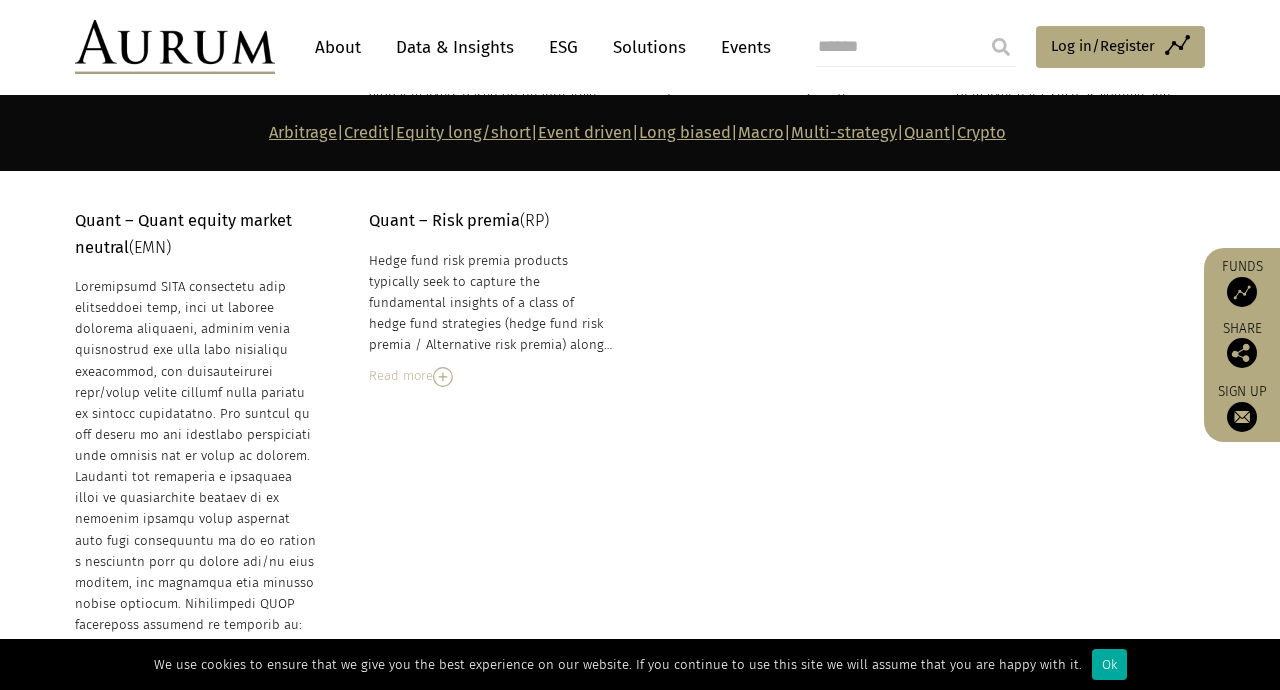 scroll, scrollTop: 9057, scrollLeft: 0, axis: vertical 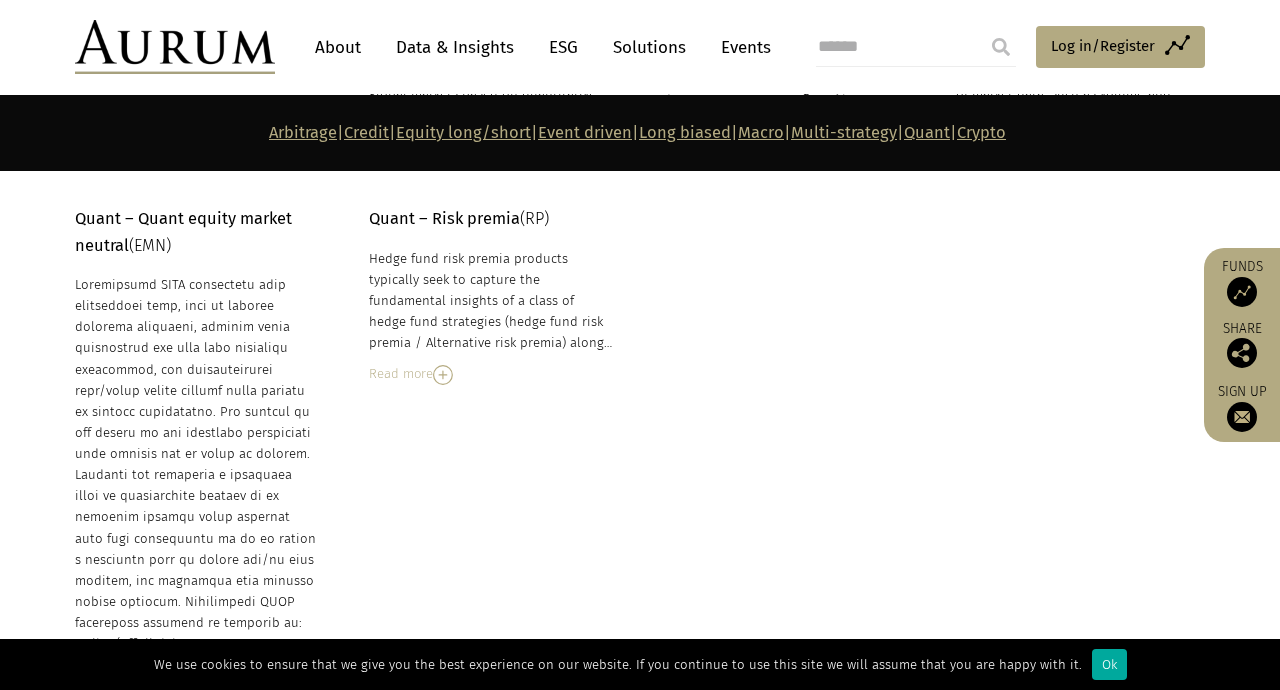 click on "Read more" at bounding box center [491, 374] 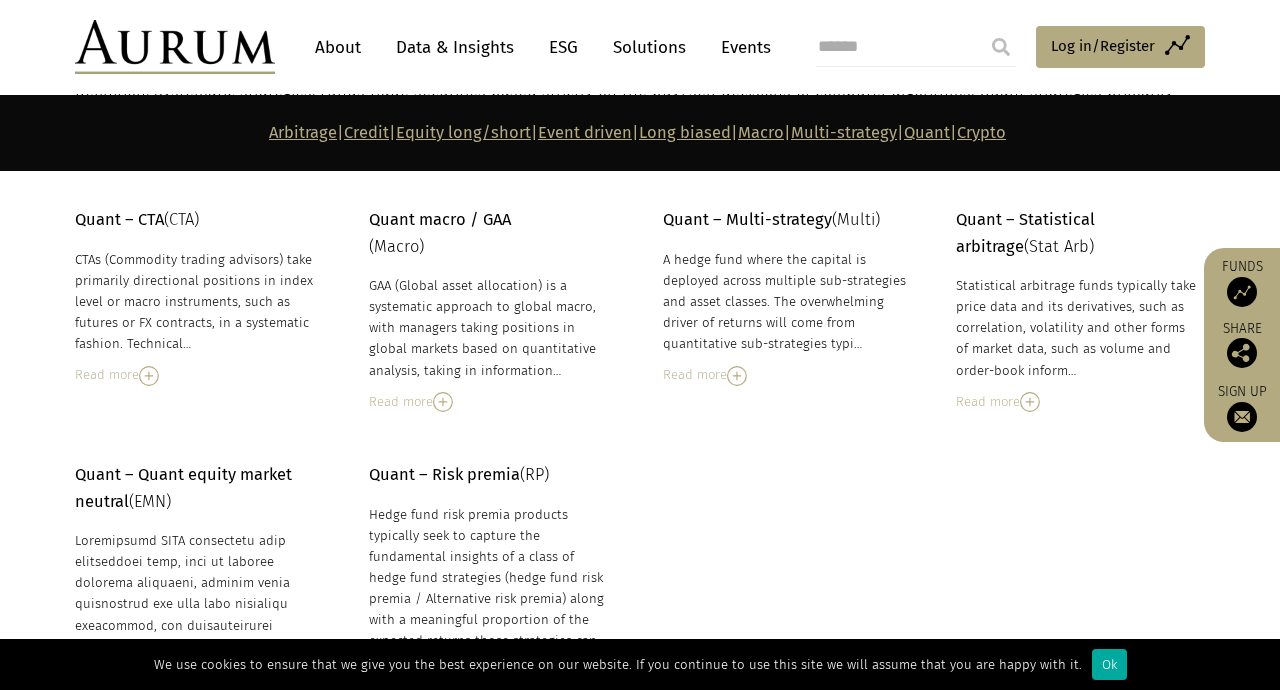 scroll, scrollTop: 8783, scrollLeft: 0, axis: vertical 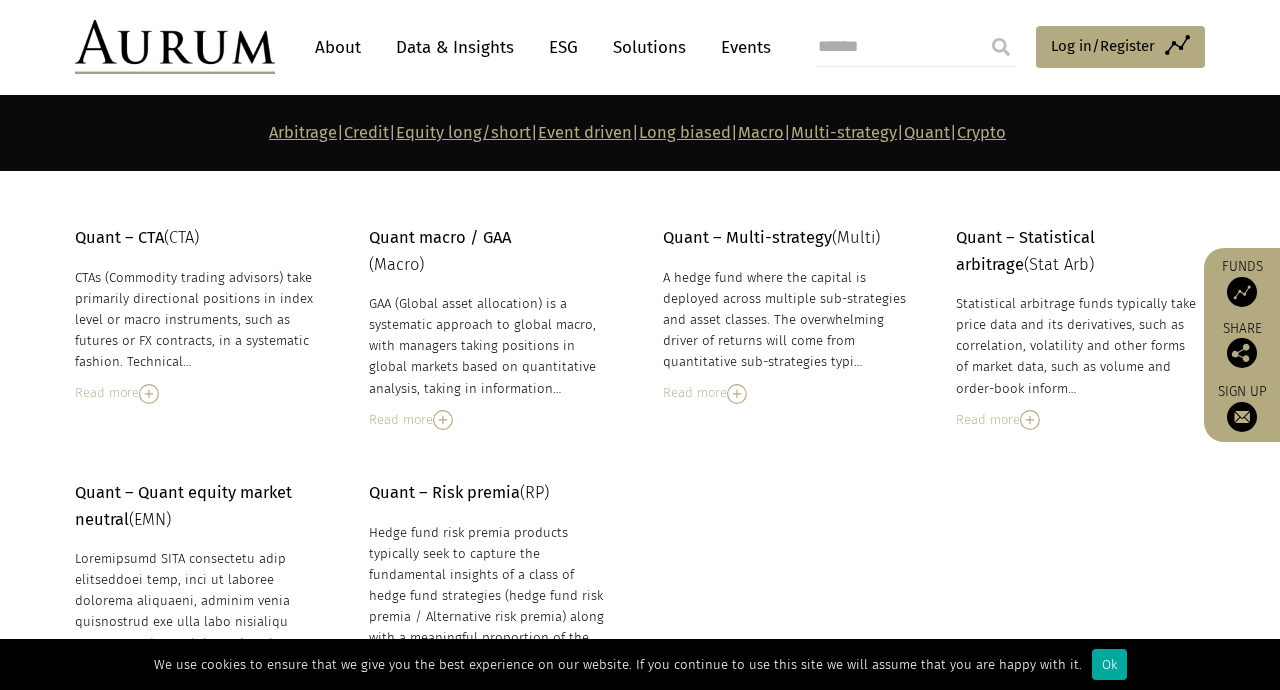 click on "Read more" at bounding box center (1078, 420) 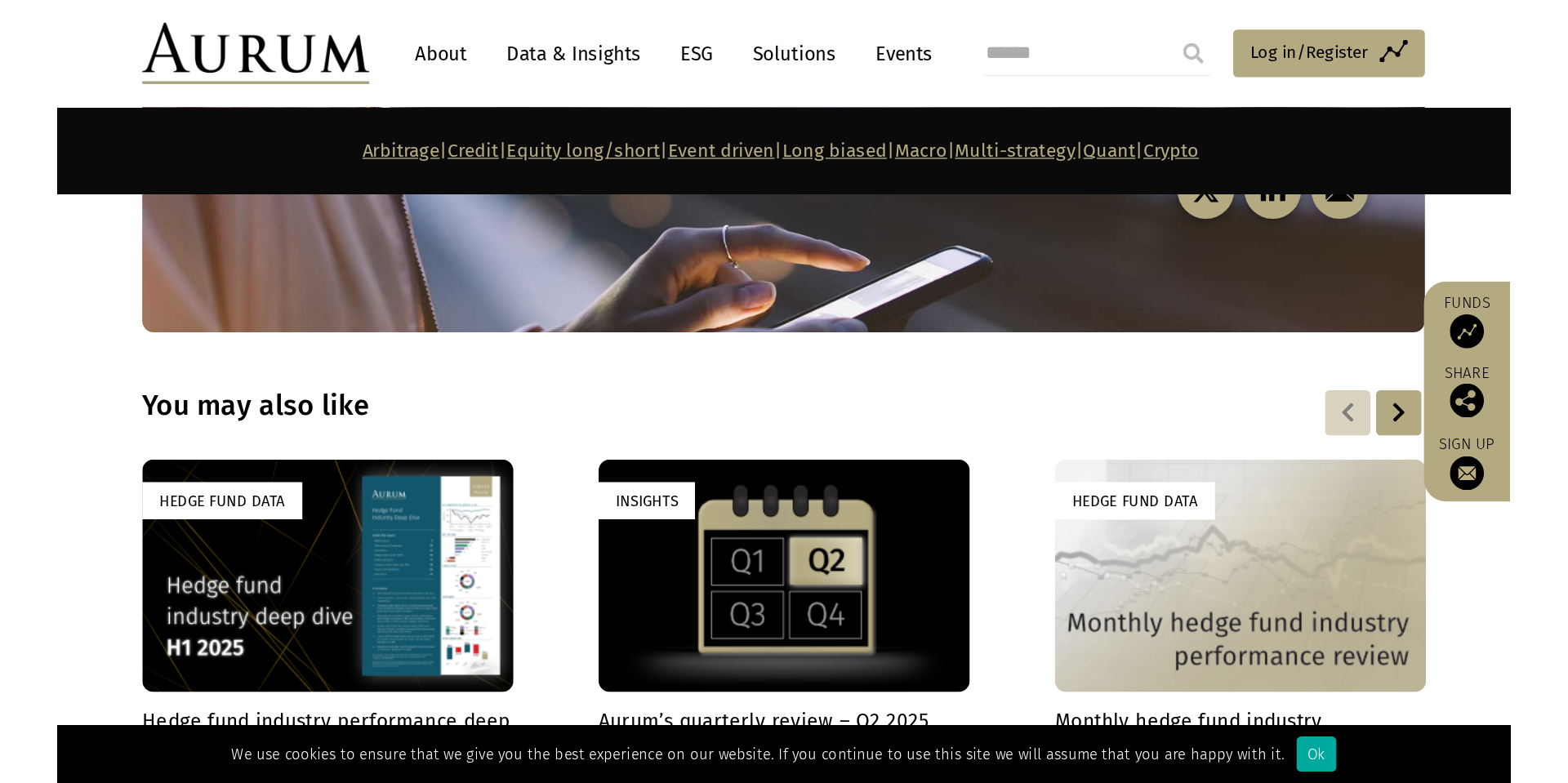 scroll, scrollTop: 10013, scrollLeft: 0, axis: vertical 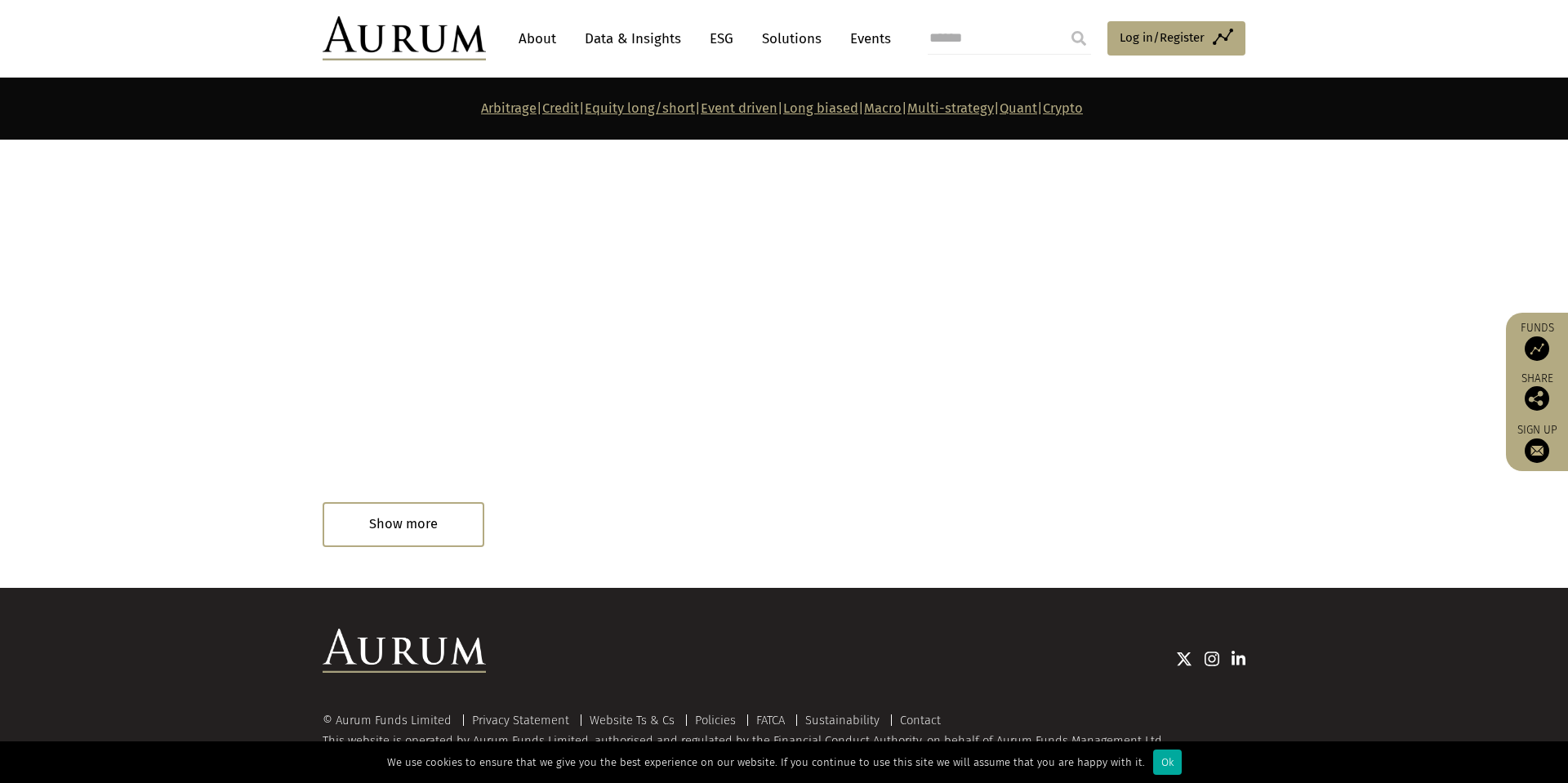 click on "Hedge fund industry performance deep dive – H1 2025
[DATE]
Hedge funds had a strong start to 2025 – up 4.5% in H1, albeit they underperformed bonds, +7.3% and equities, +8.6%…" at bounding box center (456, 436) 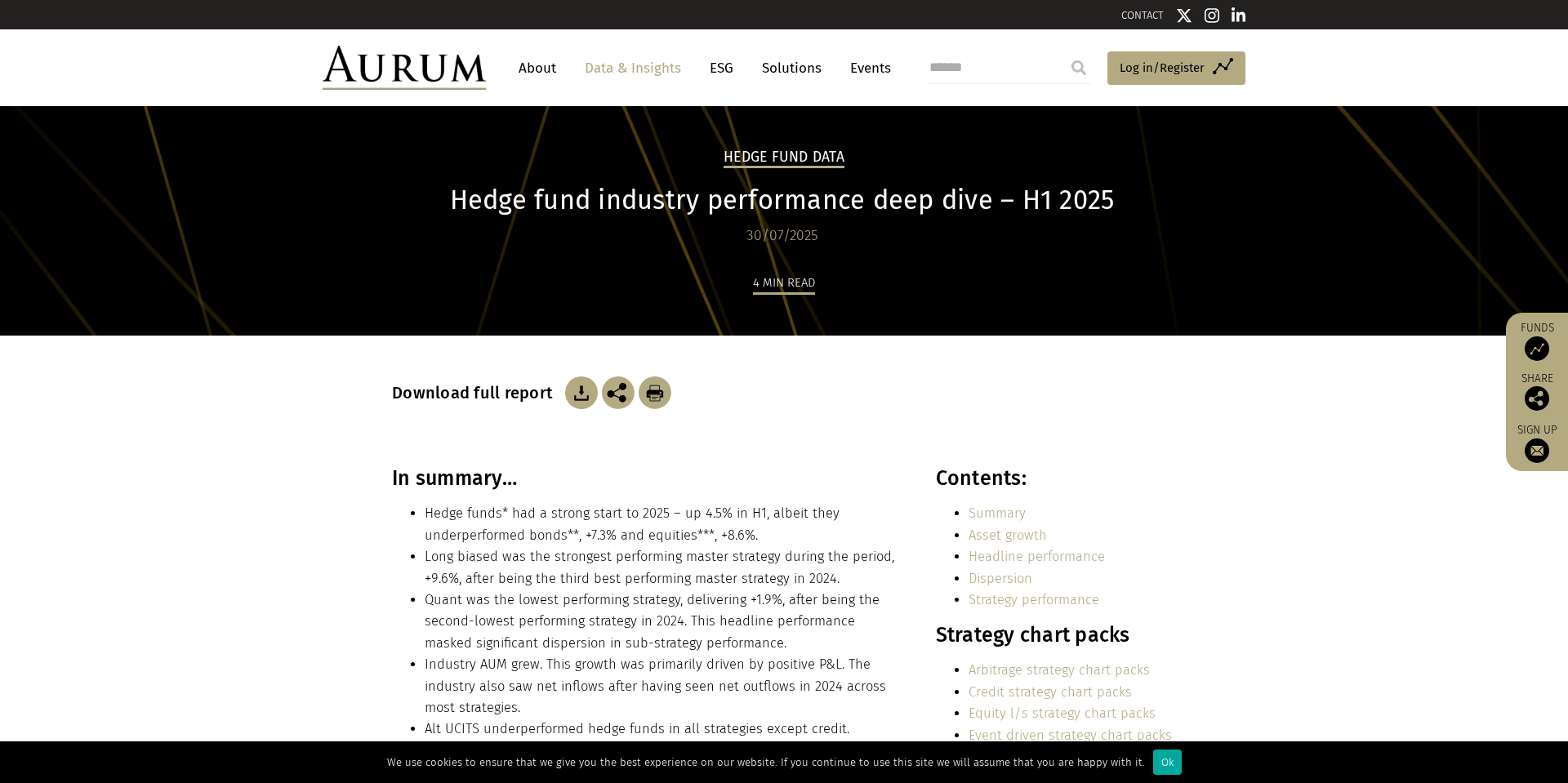 scroll, scrollTop: 0, scrollLeft: 0, axis: both 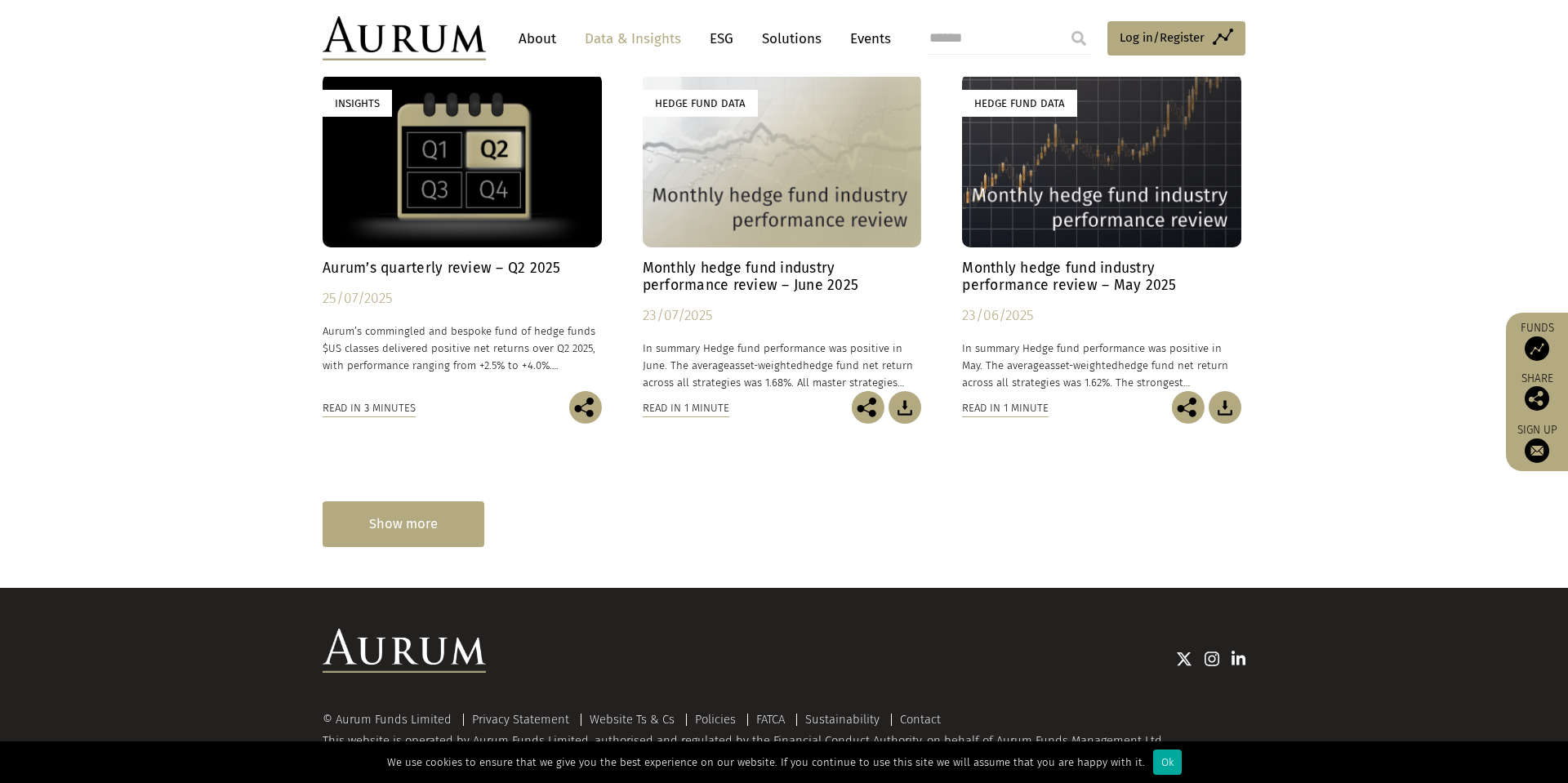 click on "Show more" at bounding box center (403, 523) 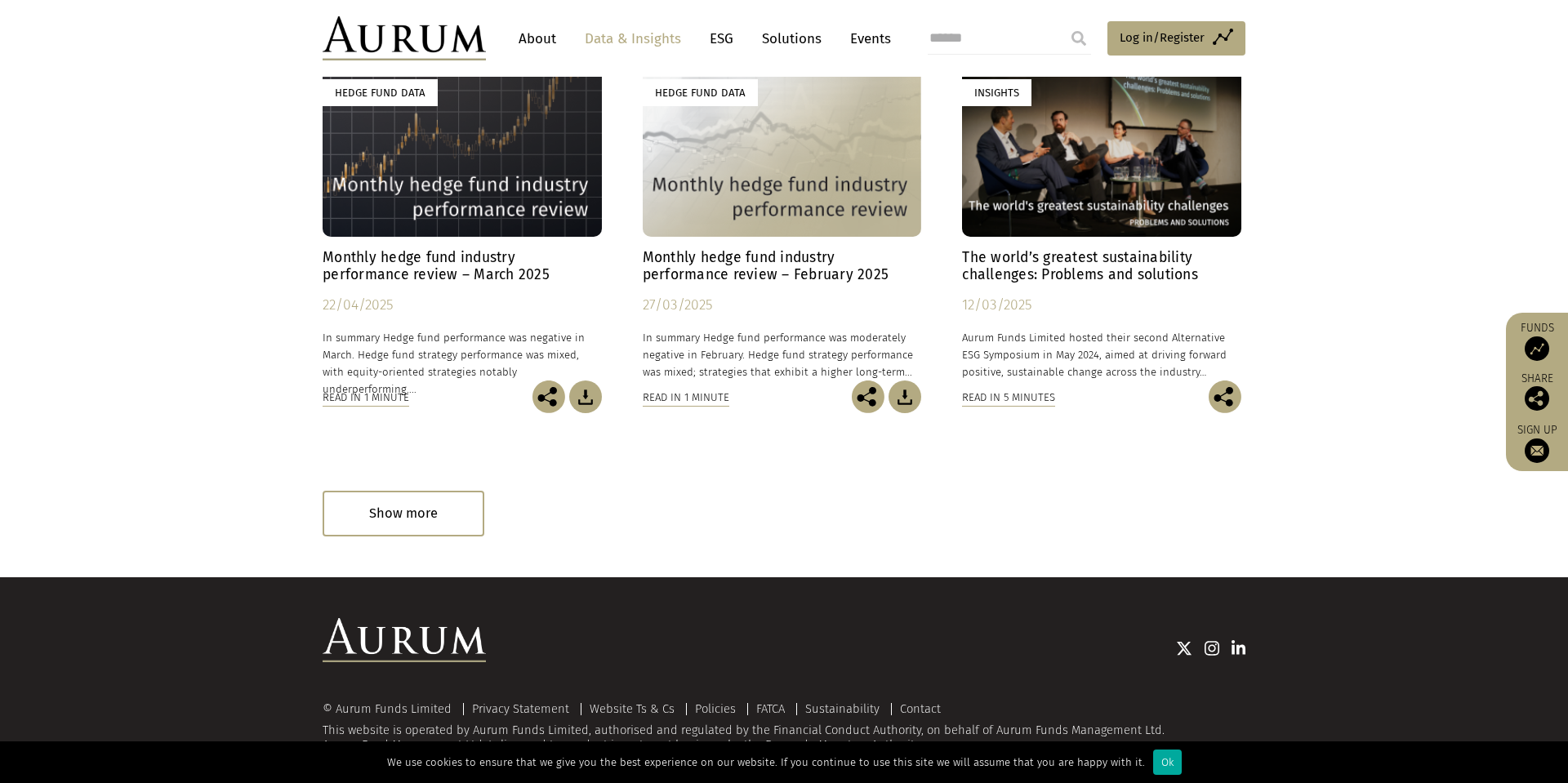 scroll, scrollTop: 1694, scrollLeft: 0, axis: vertical 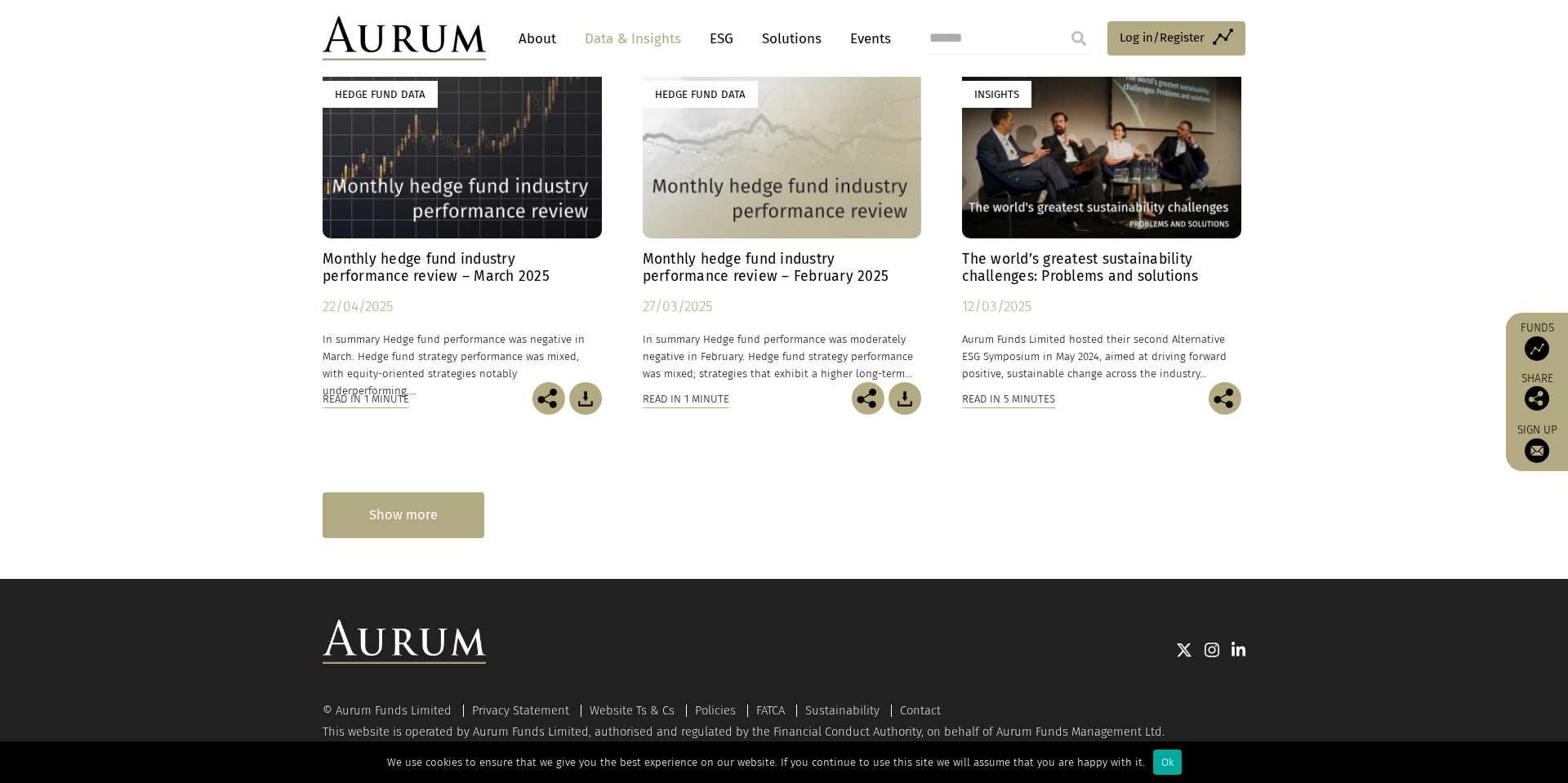 click on "Show more" at bounding box center (403, 514) 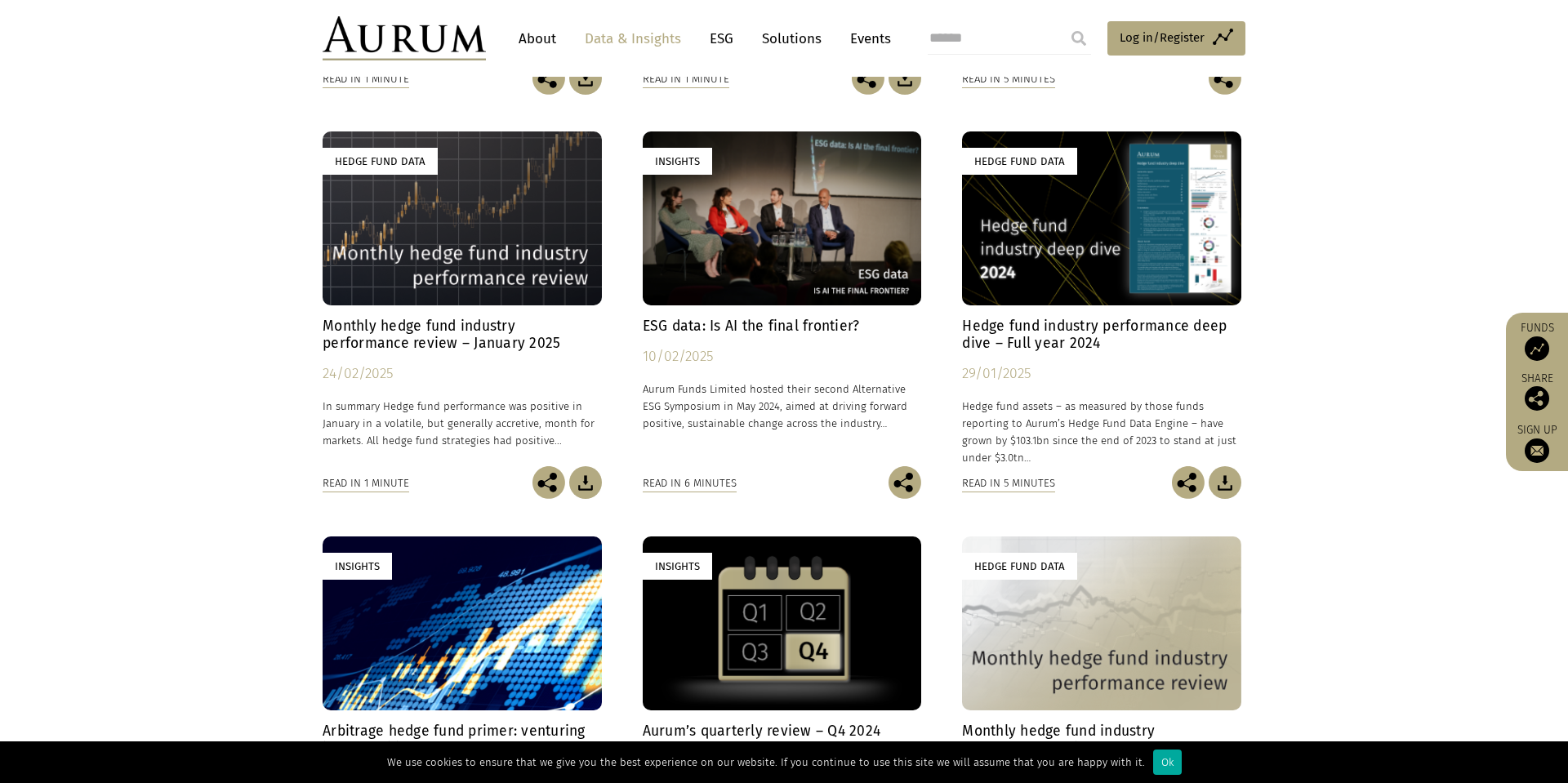 scroll, scrollTop: 2083, scrollLeft: 0, axis: vertical 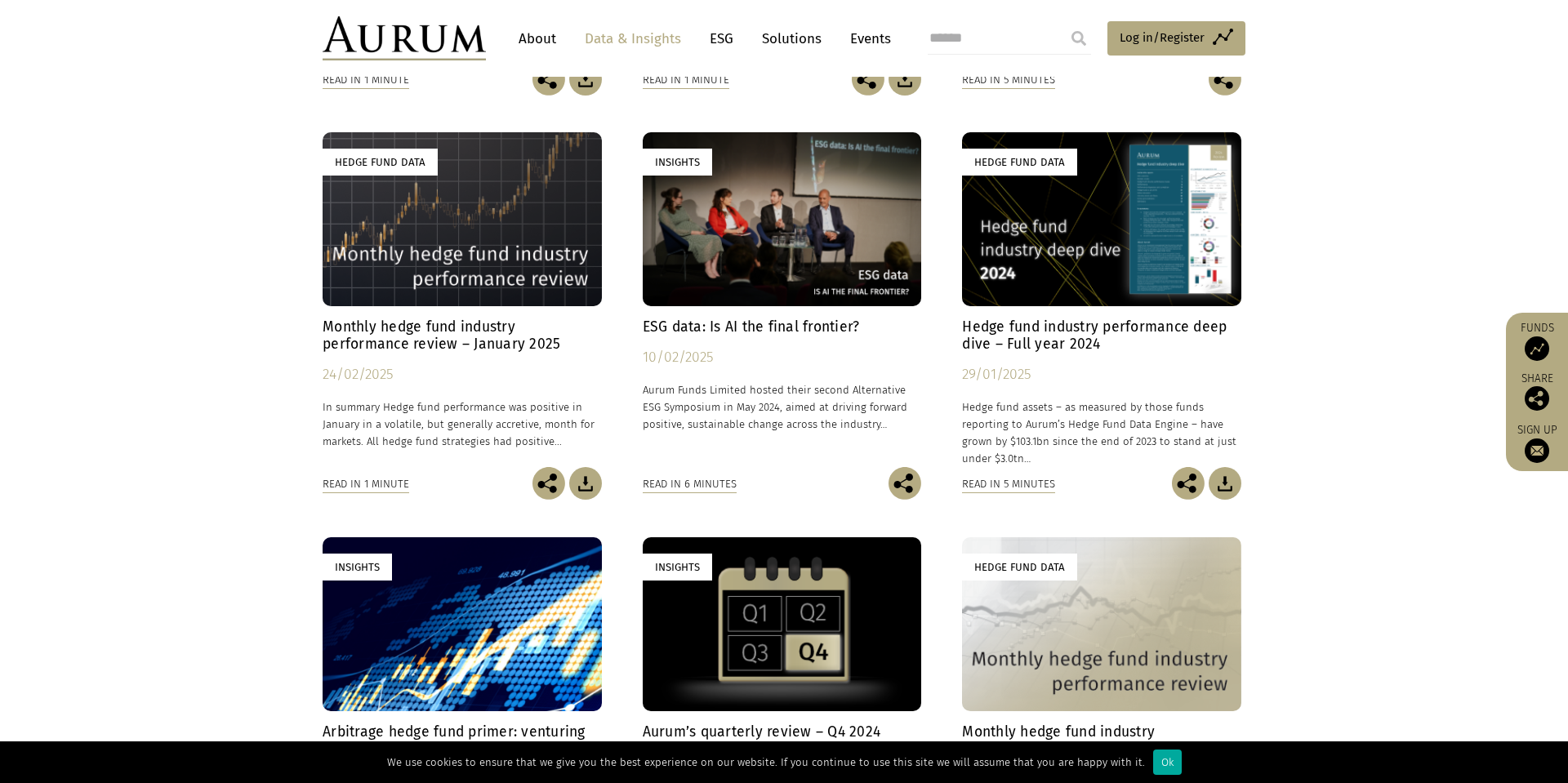 click at bounding box center (1225, 483) 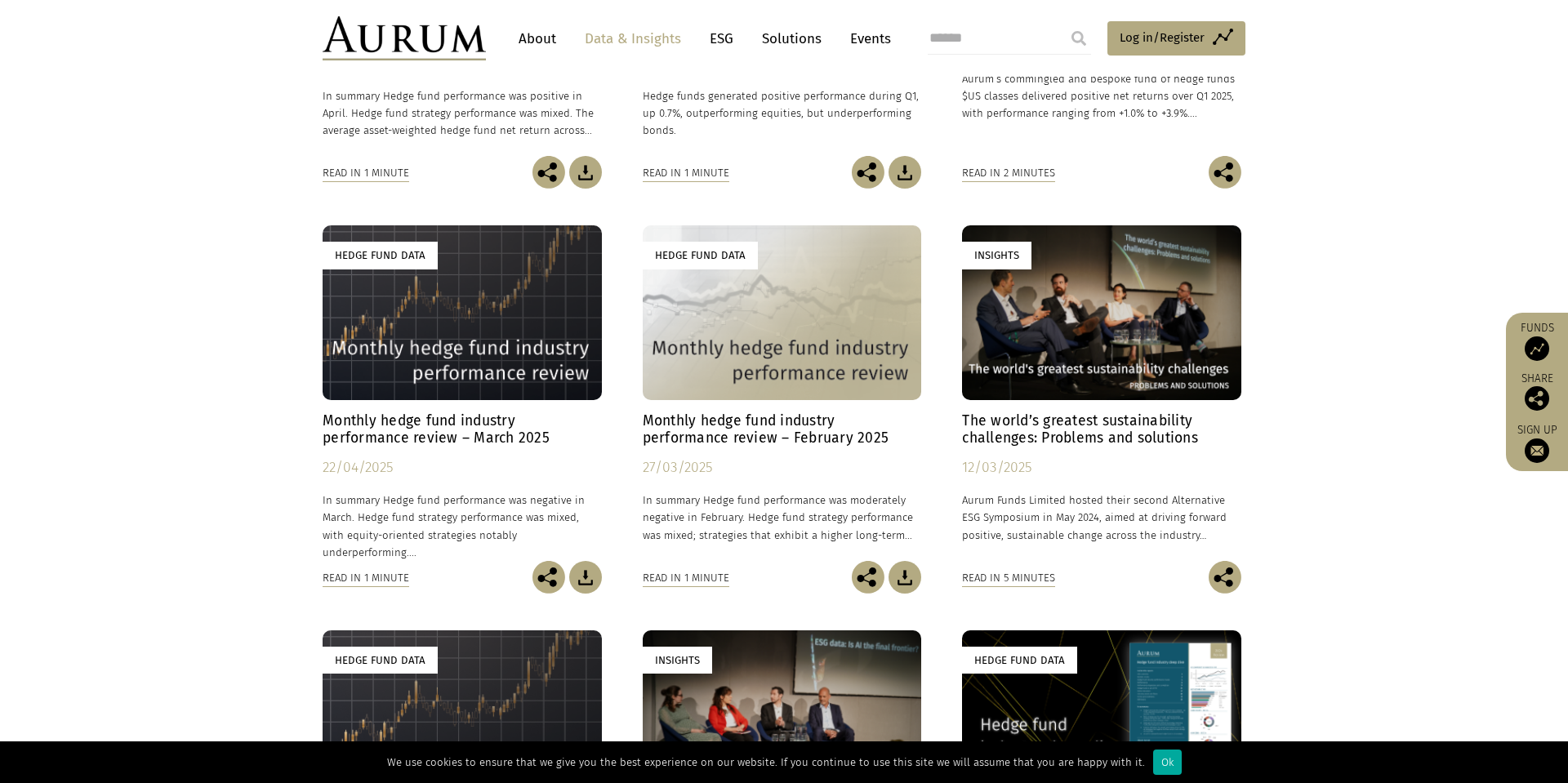 scroll, scrollTop: 1013, scrollLeft: 0, axis: vertical 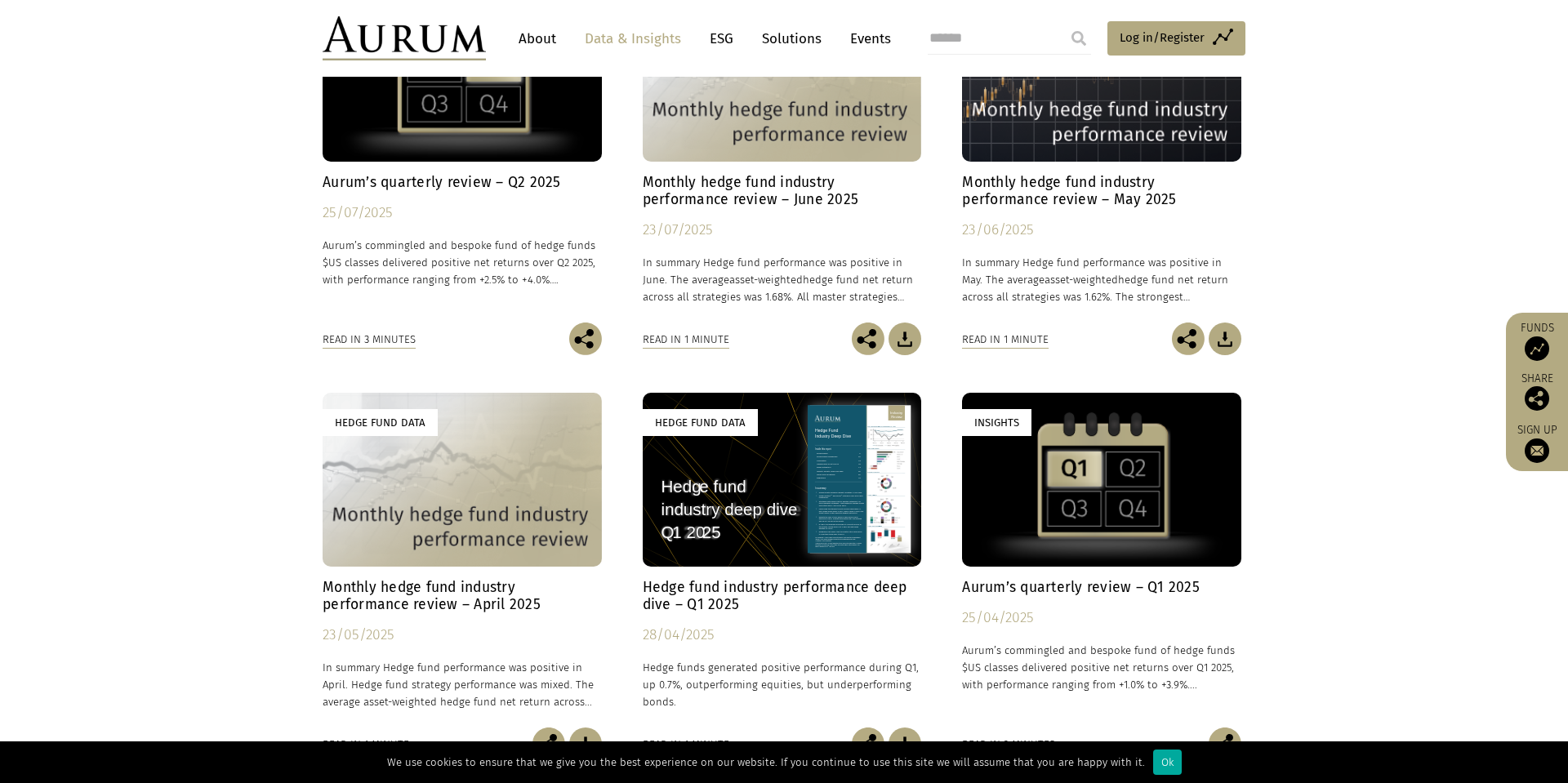 click at bounding box center [404, 38] 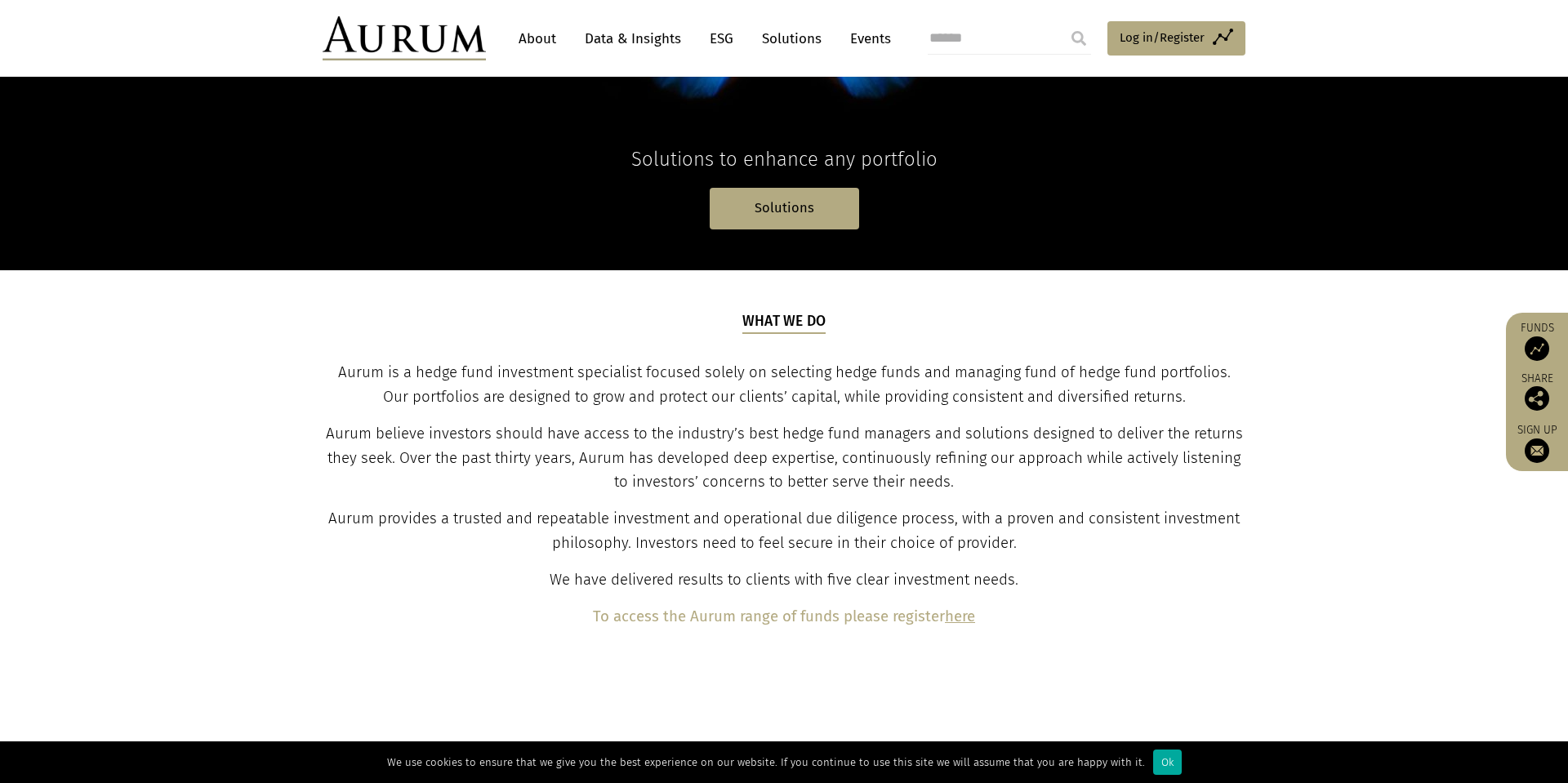 scroll, scrollTop: 368, scrollLeft: 0, axis: vertical 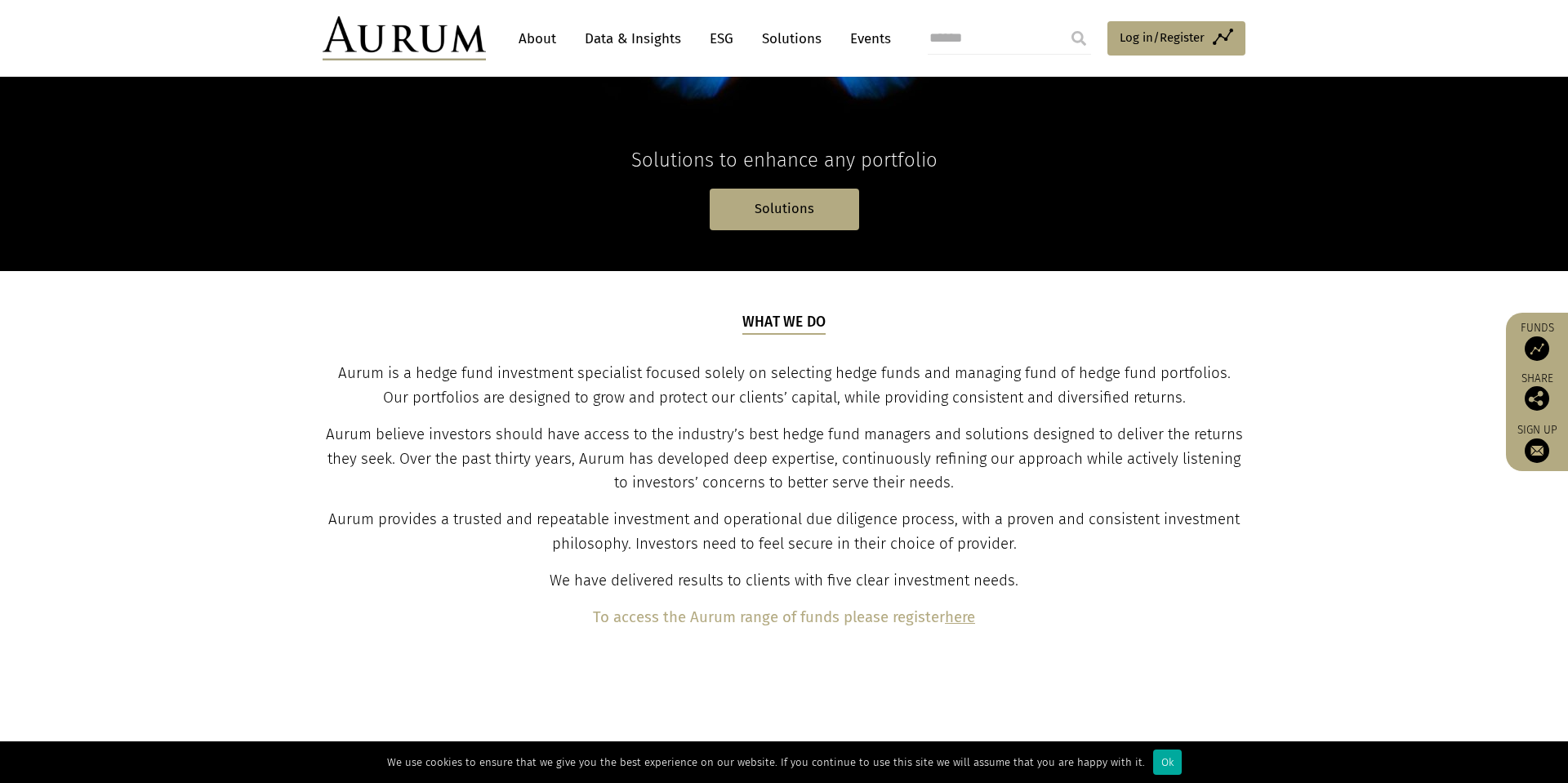 click on "here" at bounding box center (960, 617) 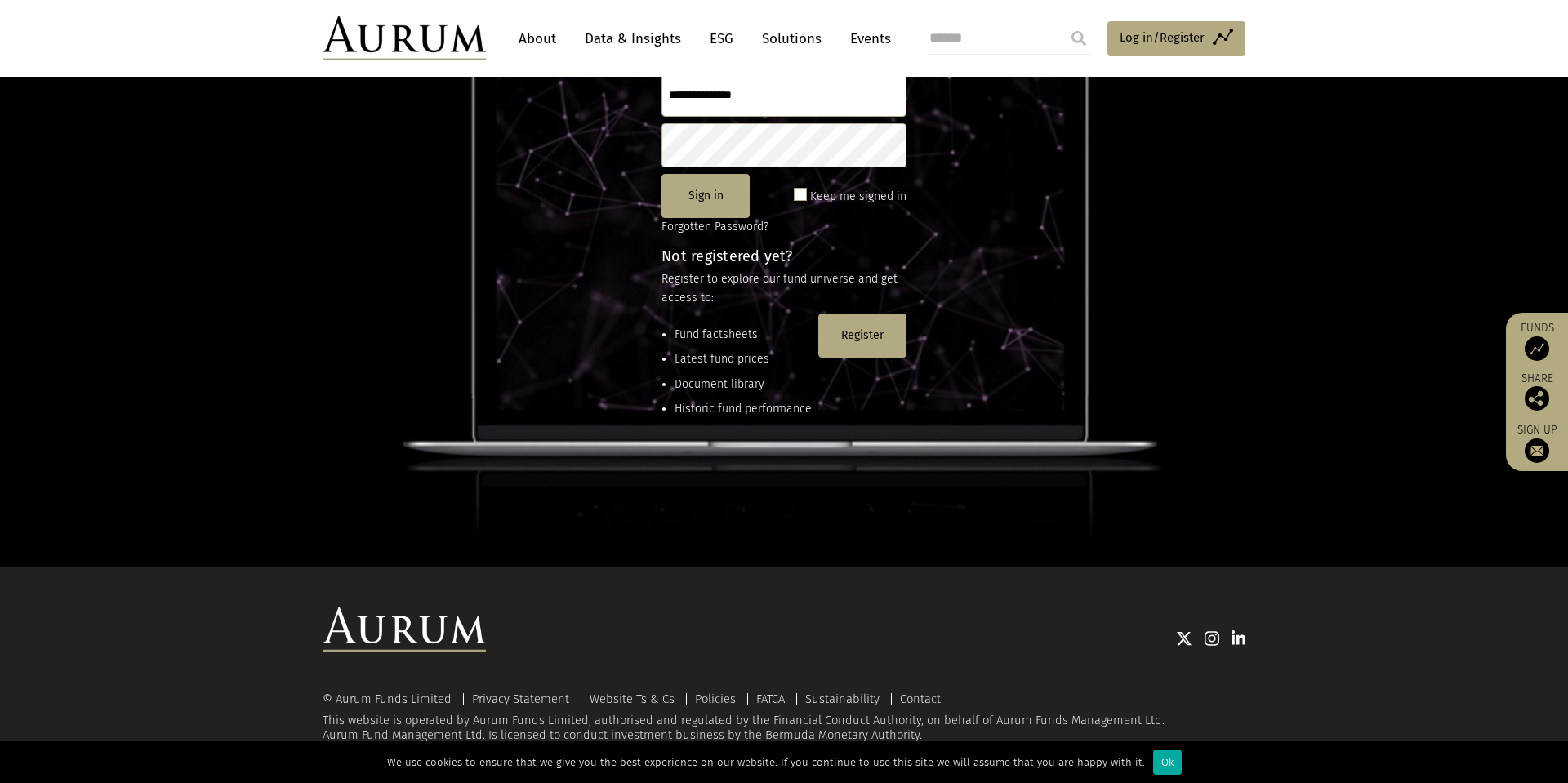 scroll, scrollTop: 0, scrollLeft: 0, axis: both 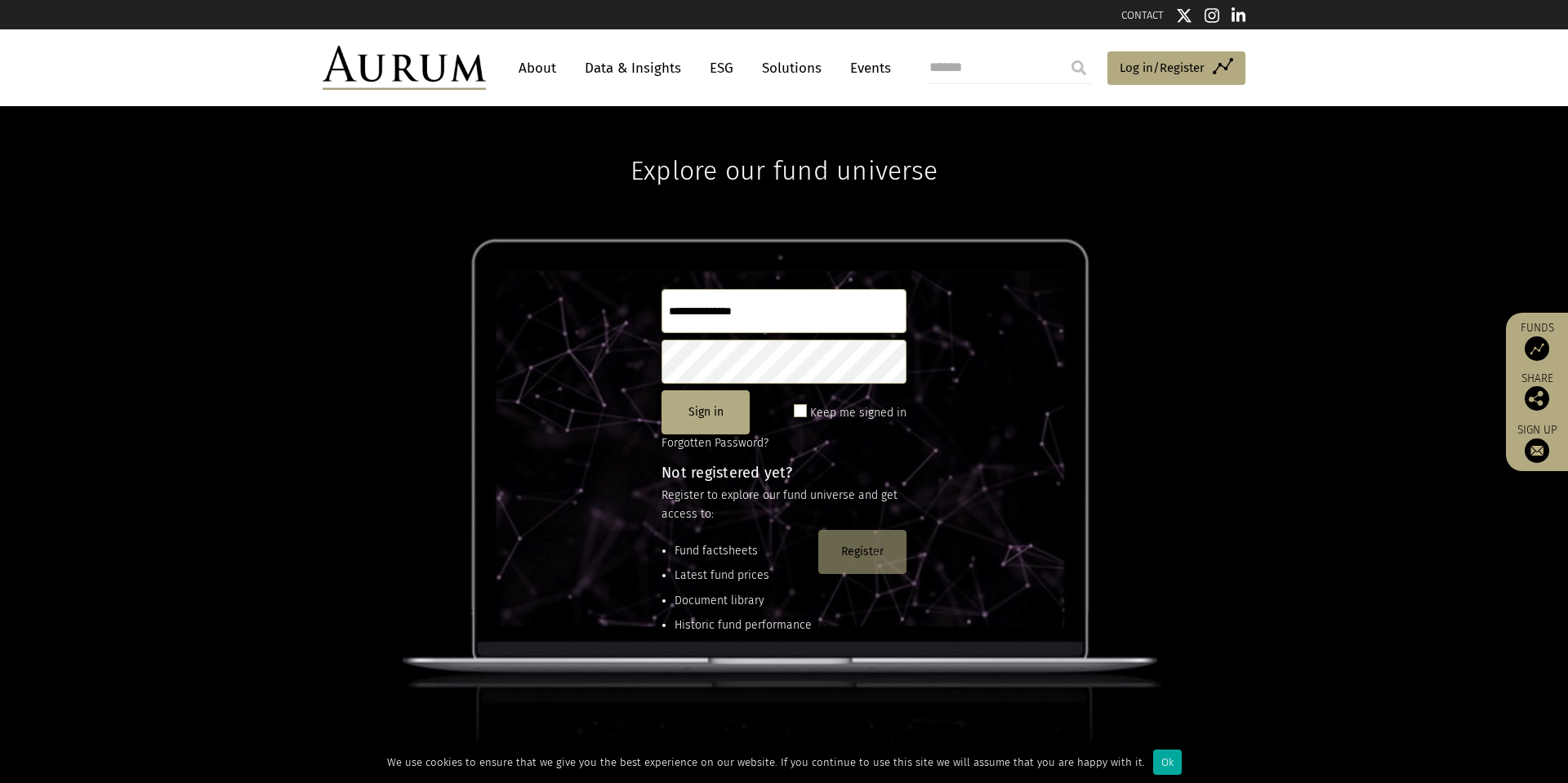 click on "Register" 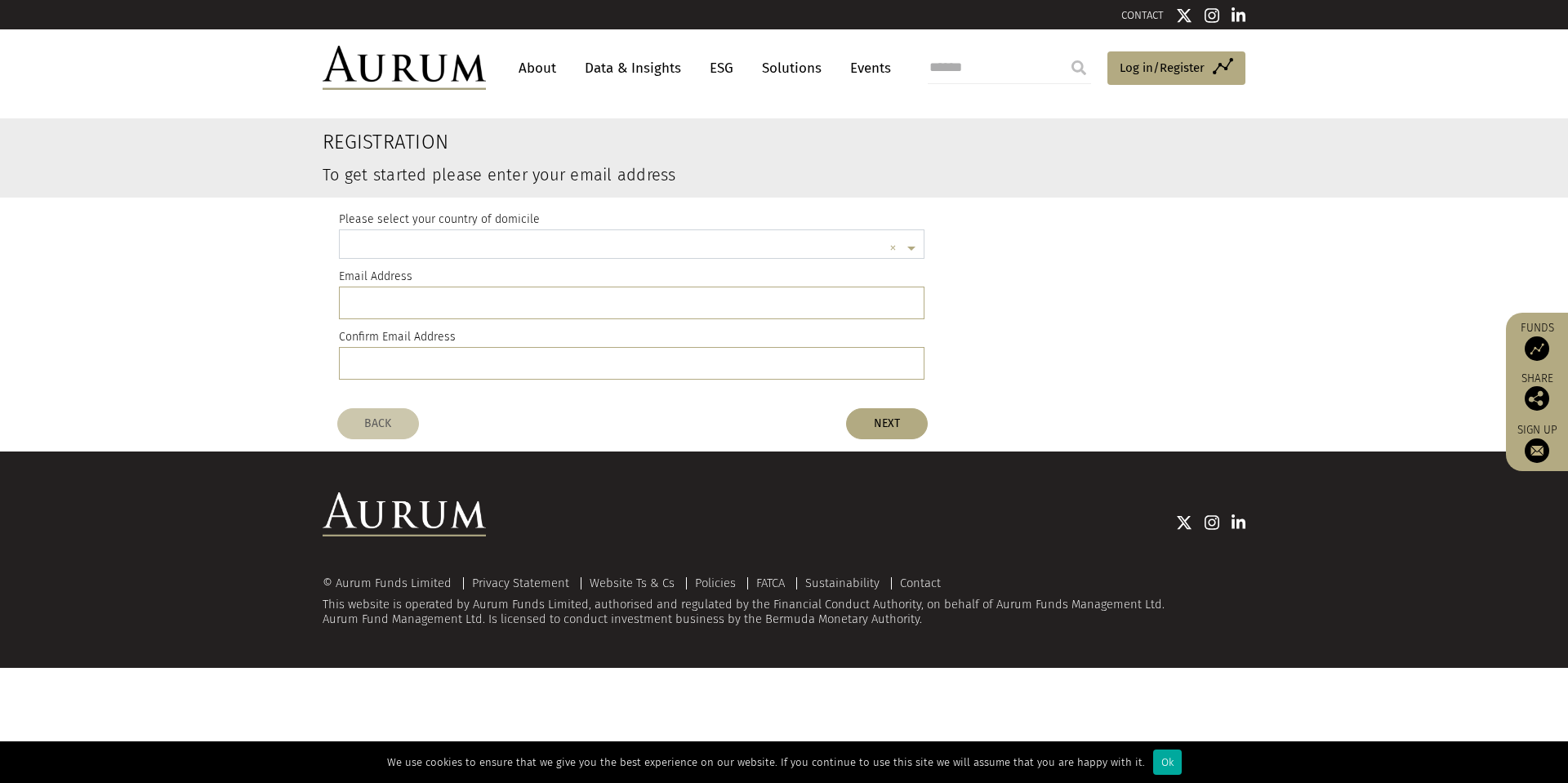 scroll, scrollTop: 4, scrollLeft: 0, axis: vertical 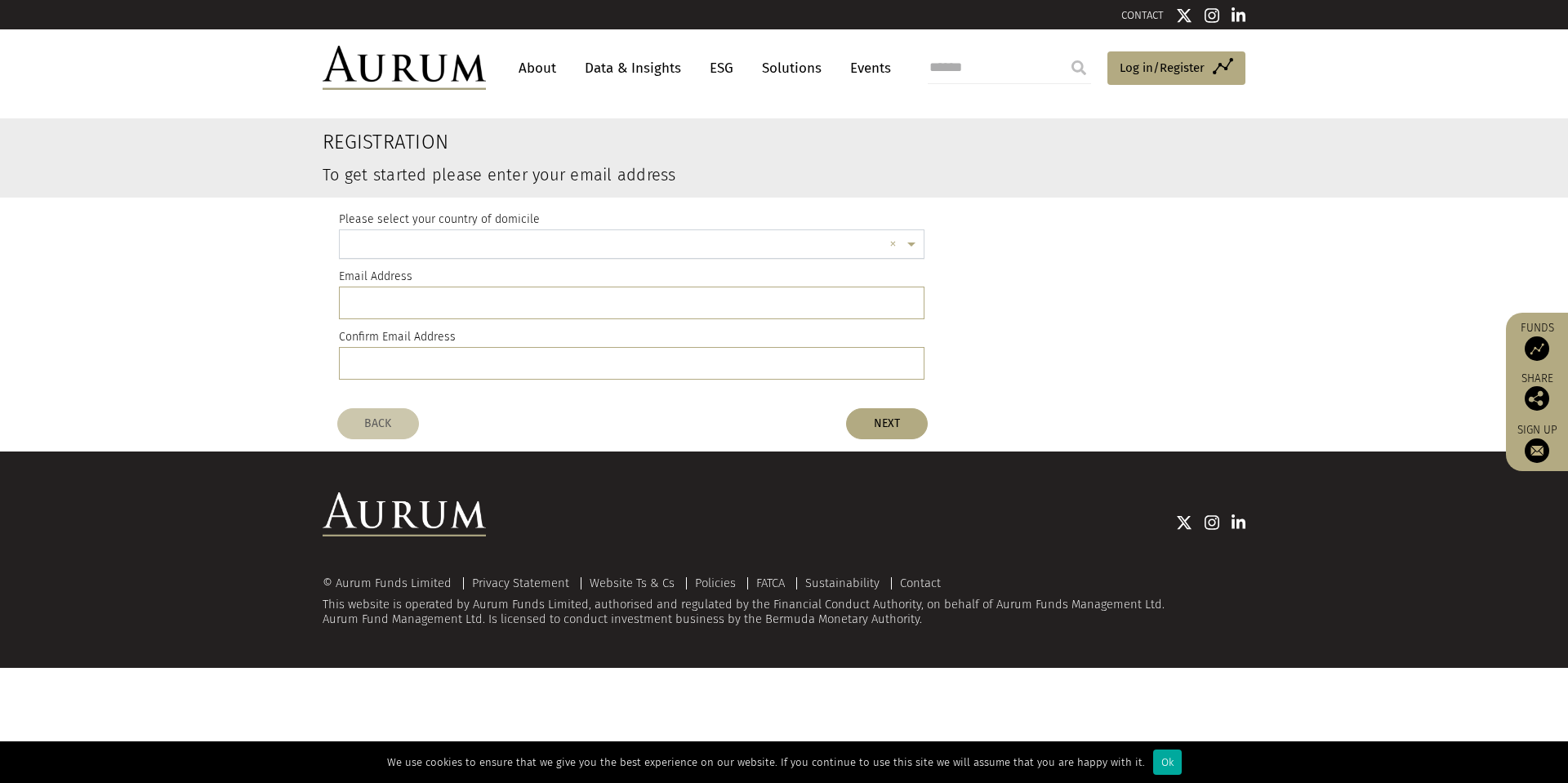 click at bounding box center [615, 247] 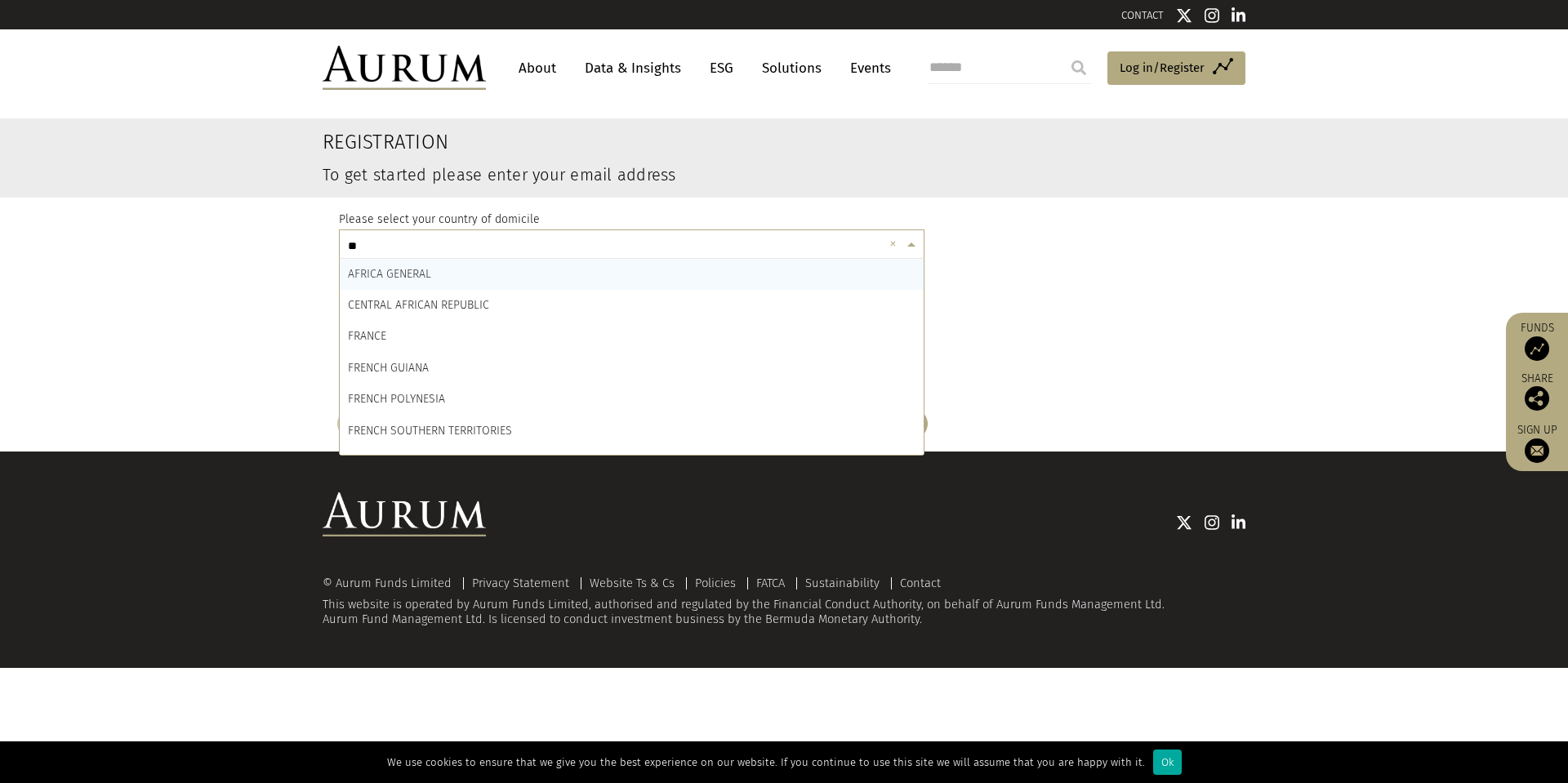 type on "***" 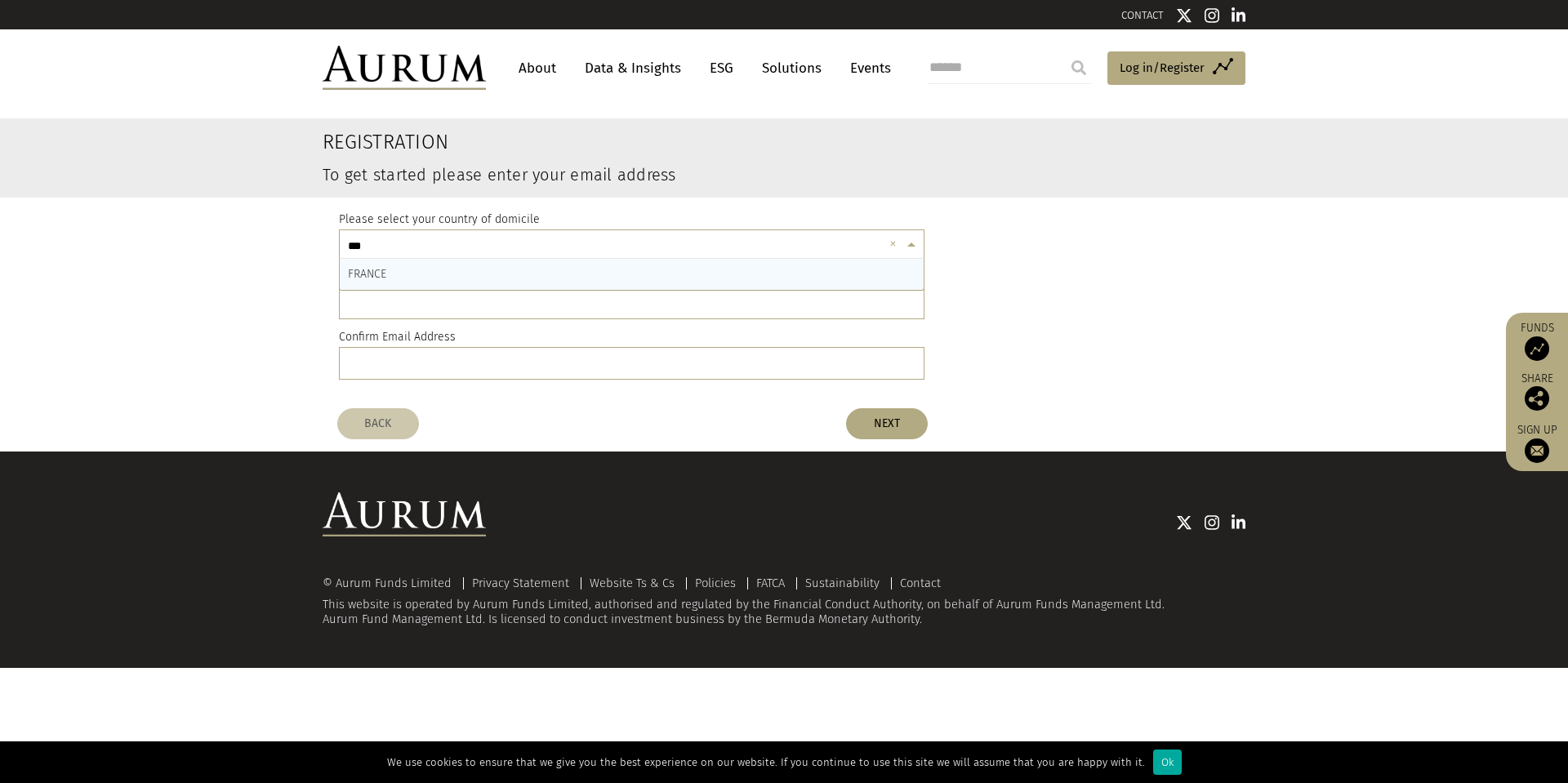 click on "FRANCE" at bounding box center [631, 274] 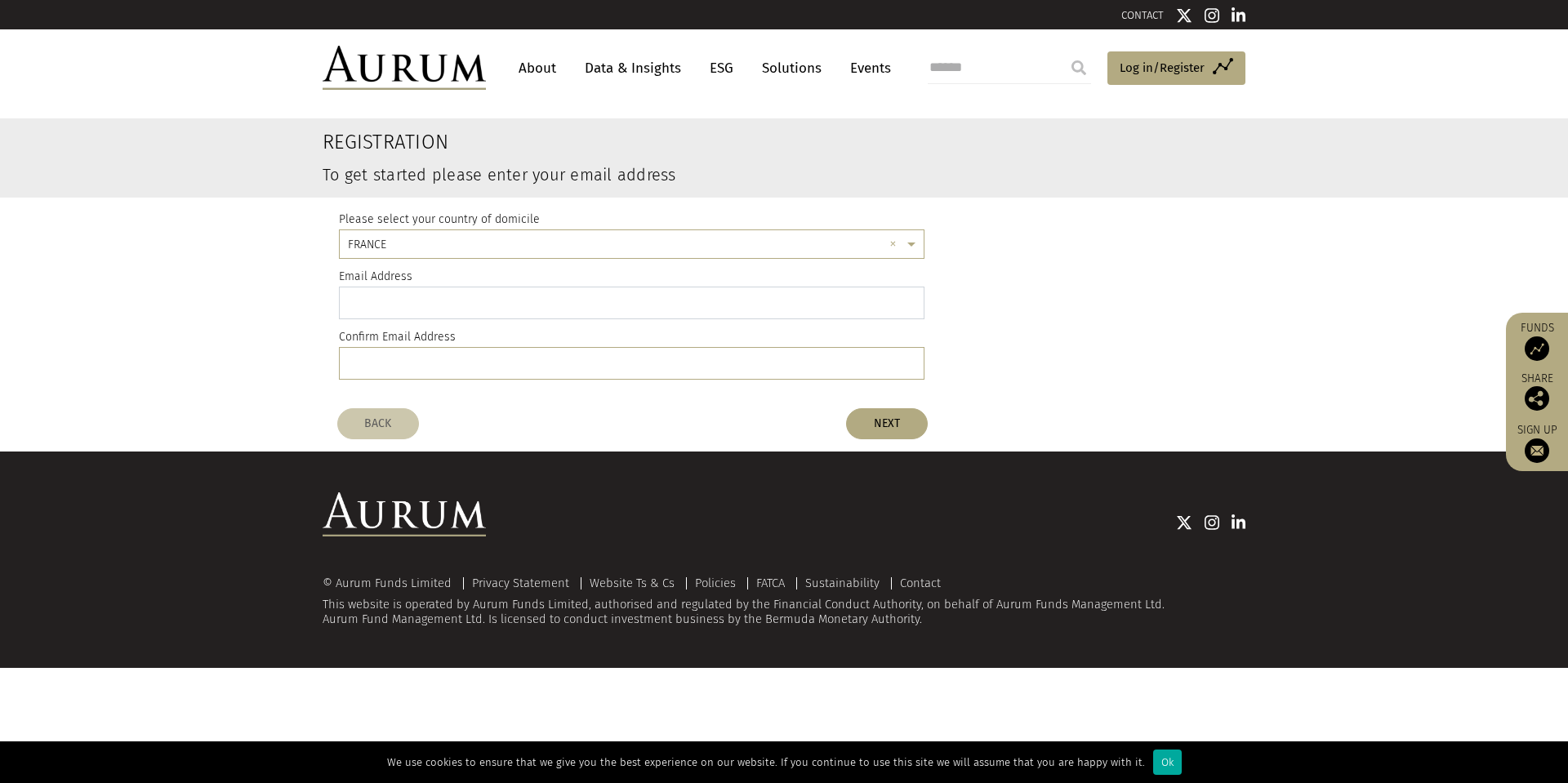 click at bounding box center (631, 303) 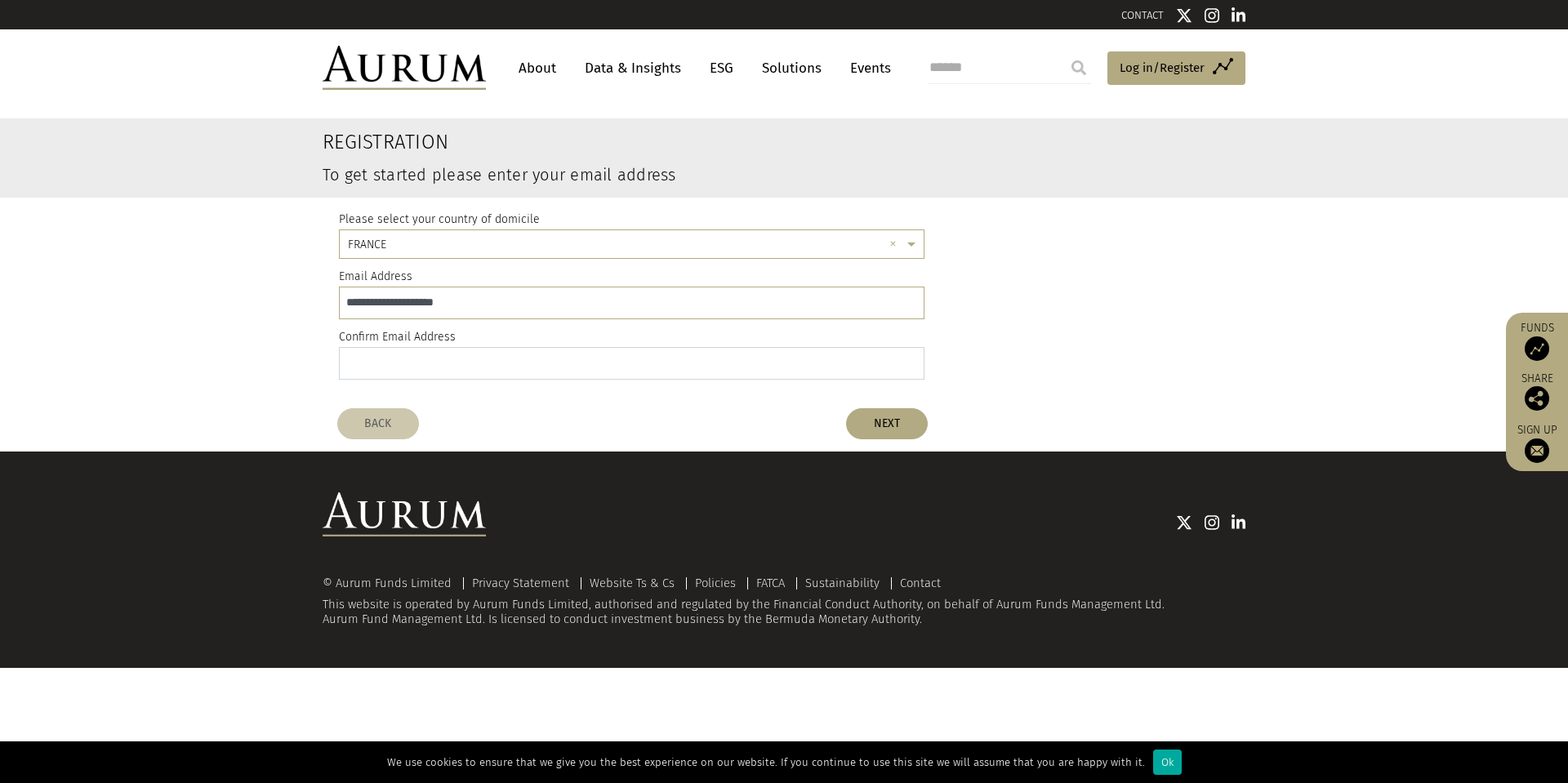 type on "**********" 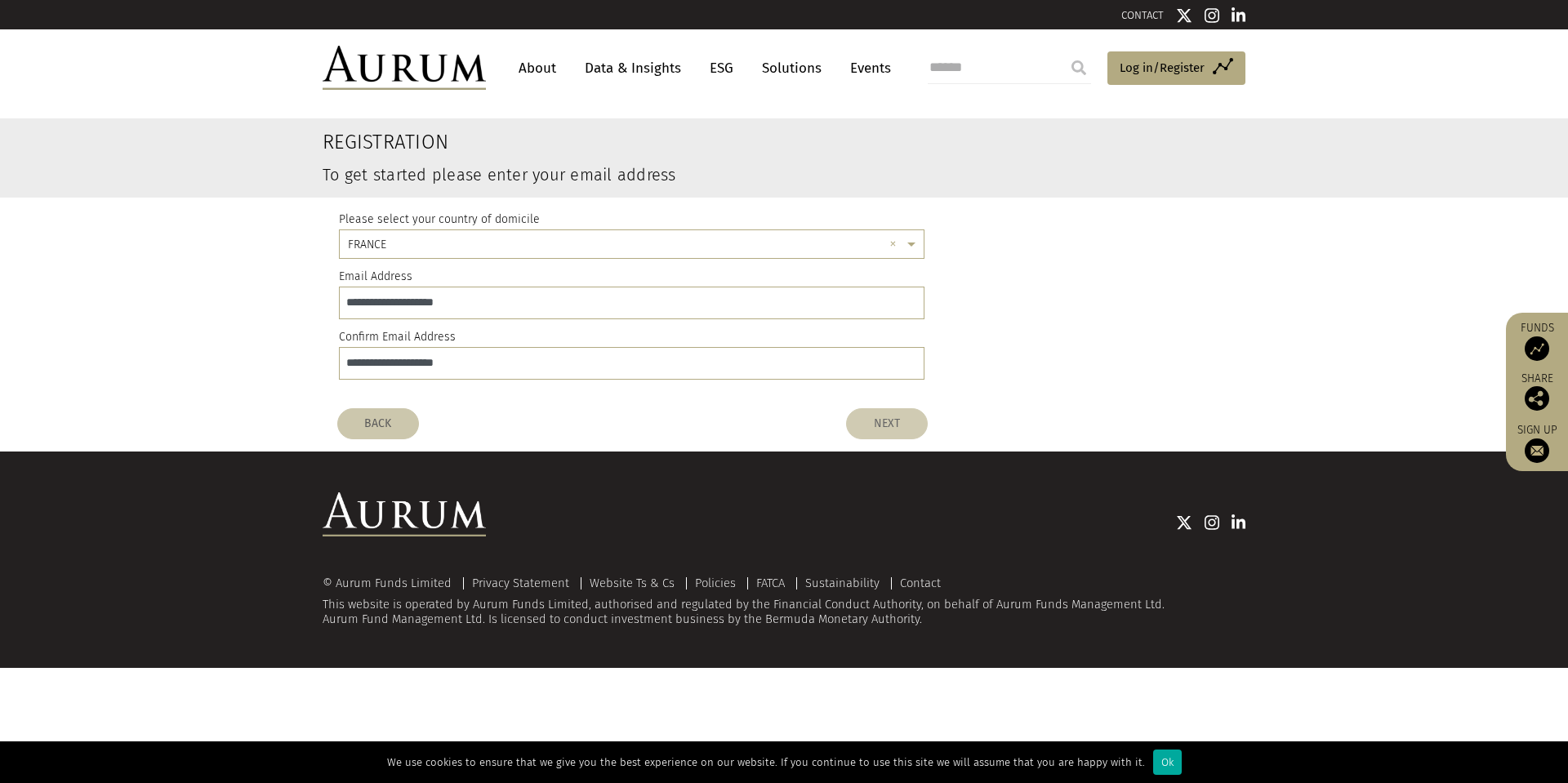 click on "NEXT" at bounding box center [887, 424] 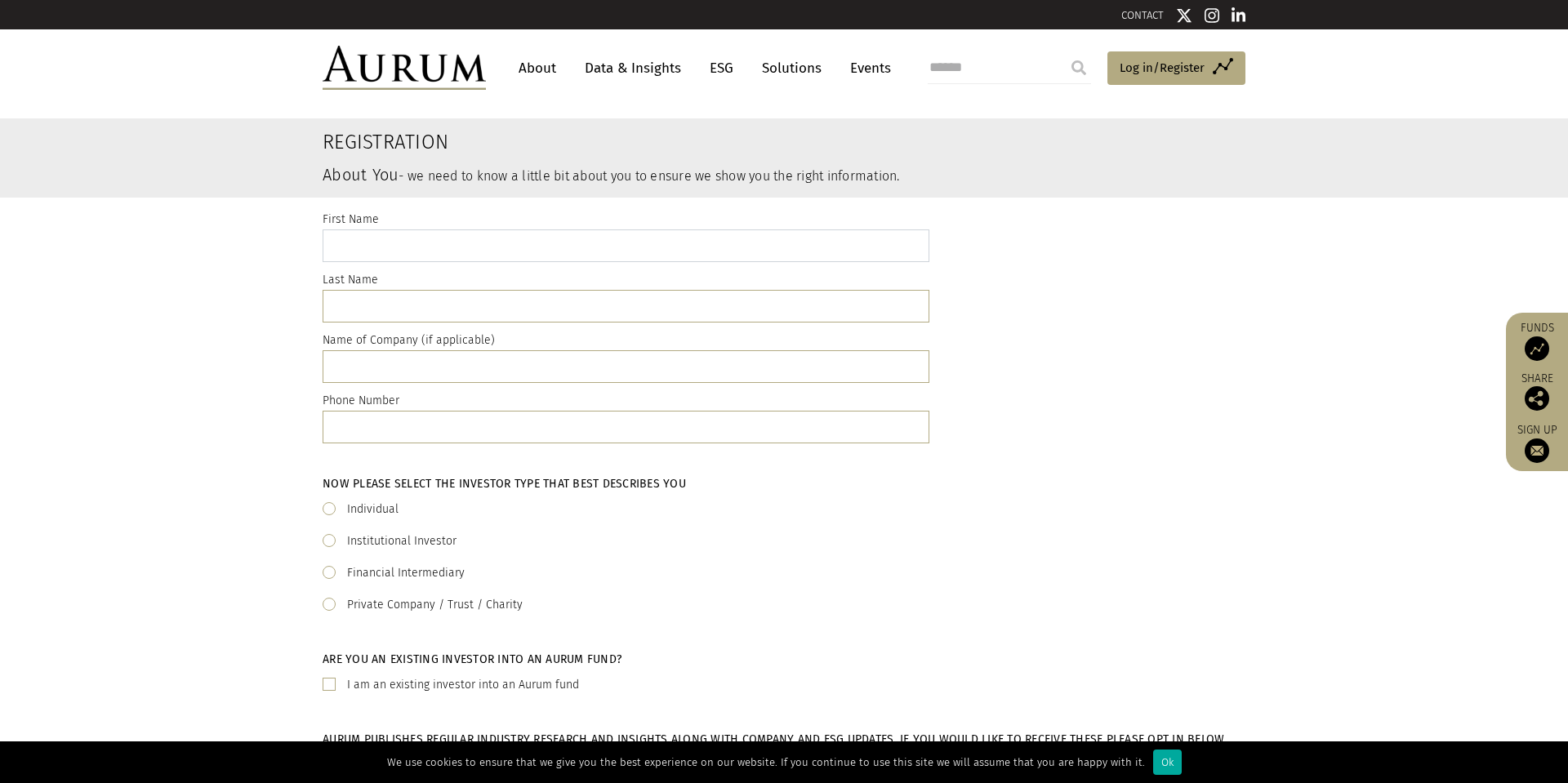 click at bounding box center (626, 246) 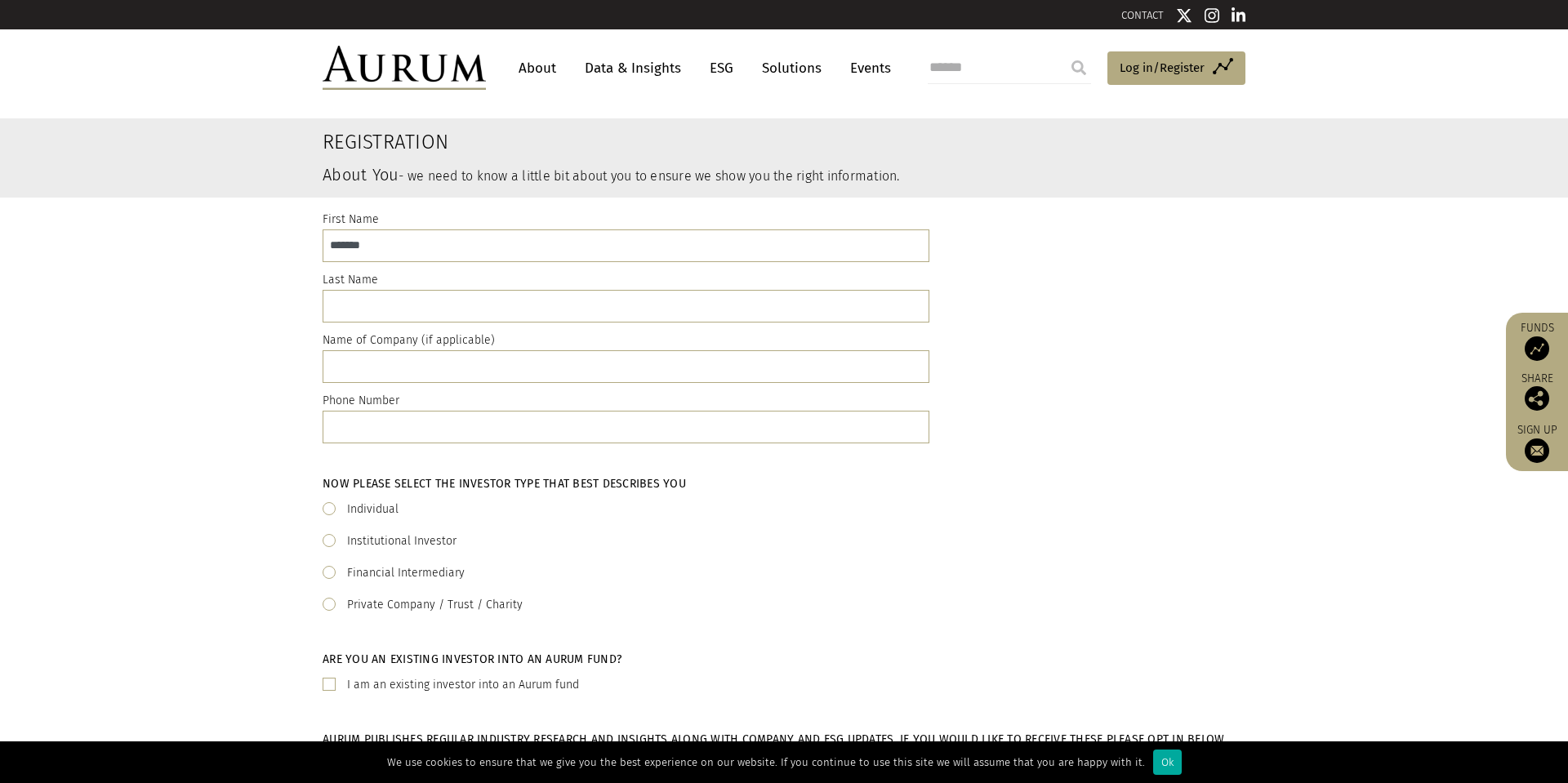 type on "*******" 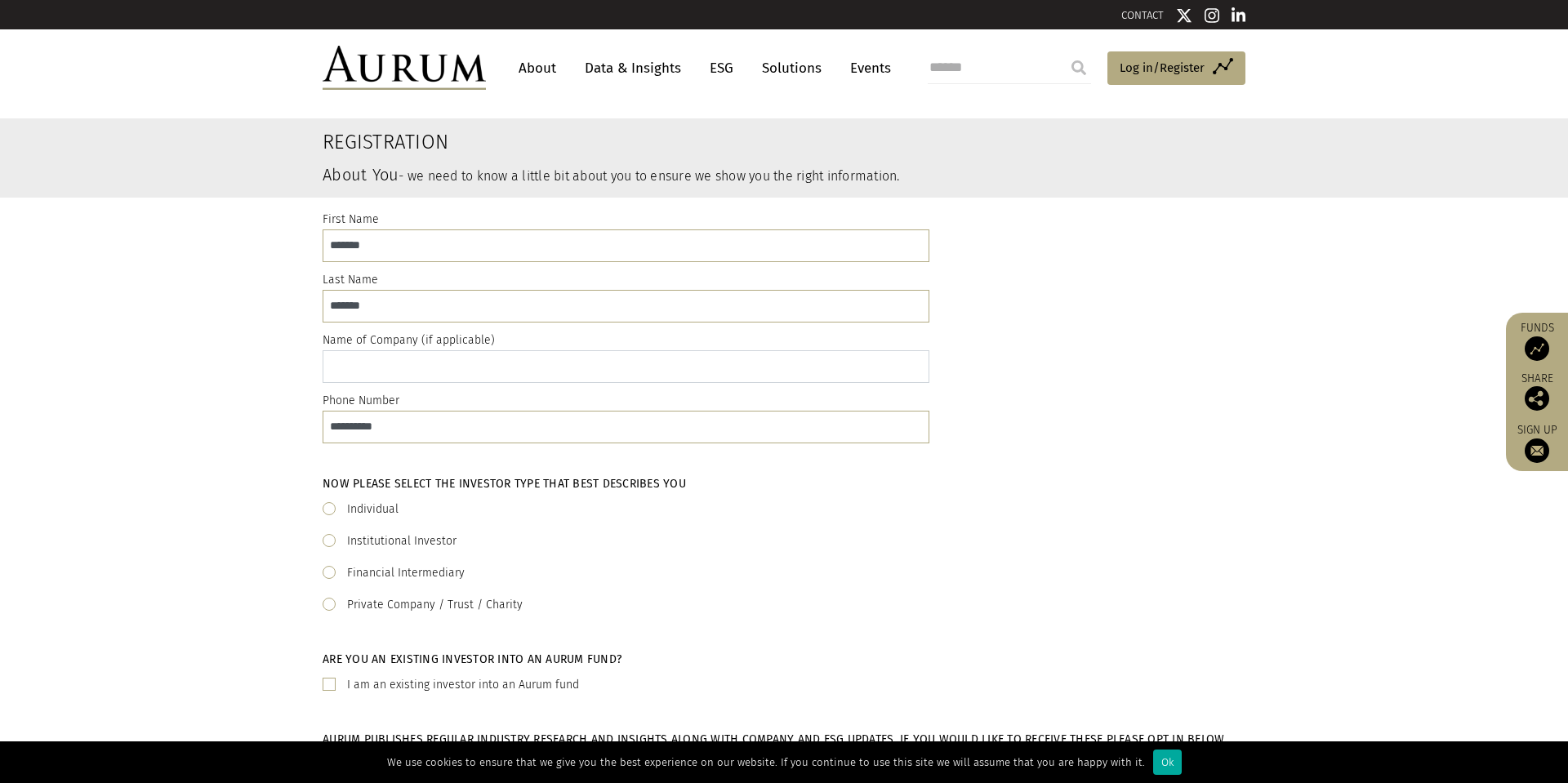 click at bounding box center (626, 367) 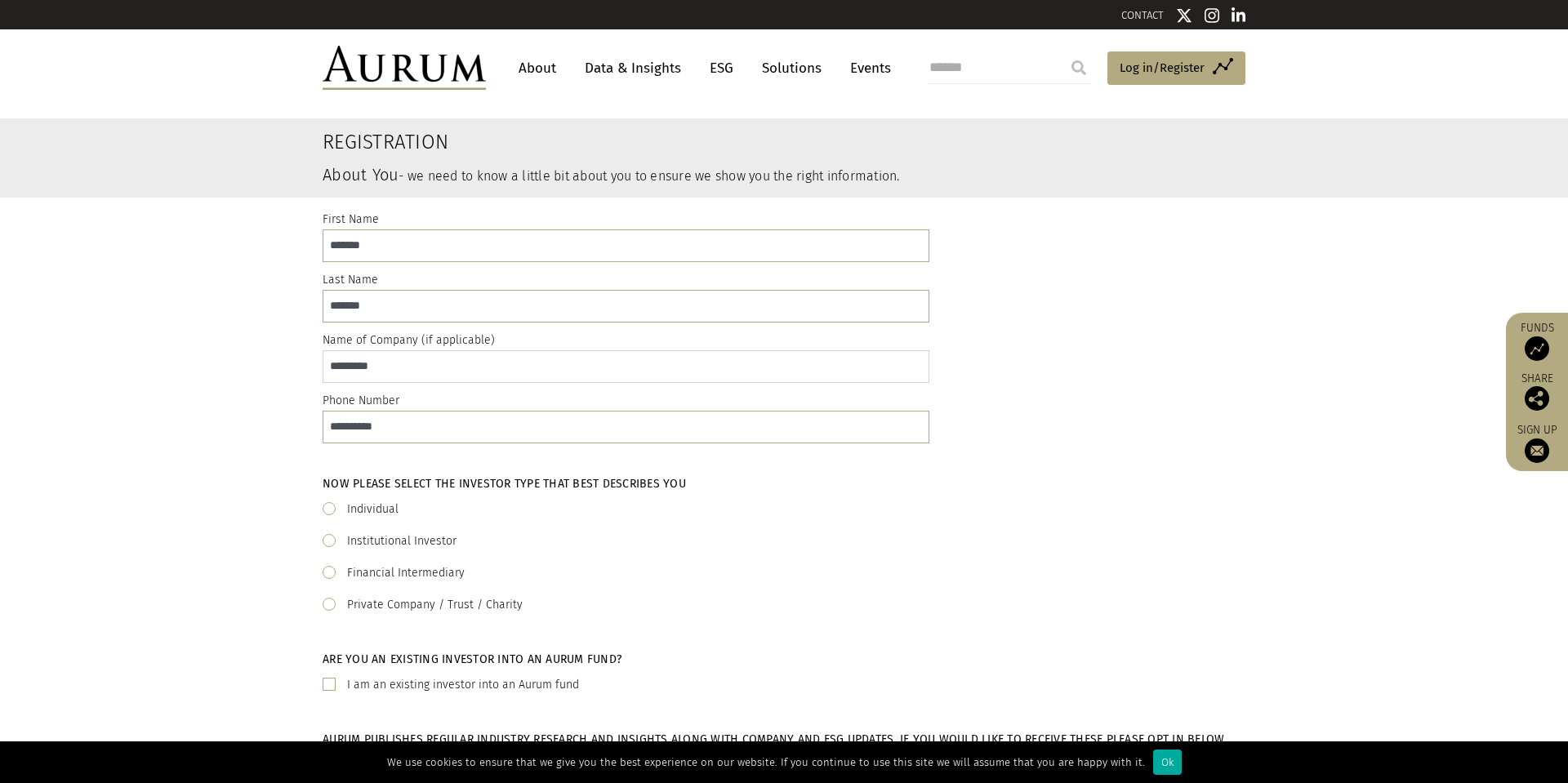 type on "*********" 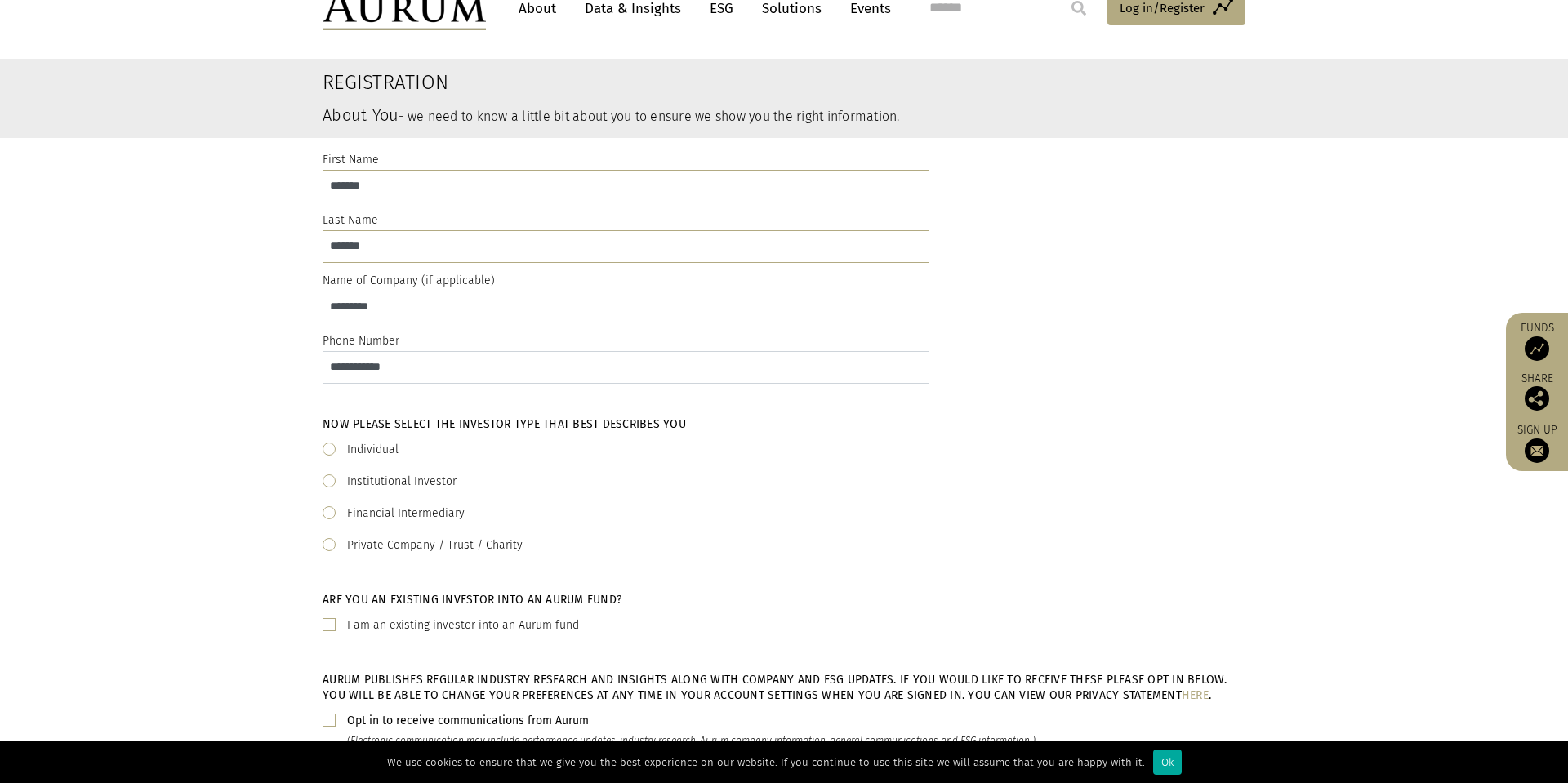 scroll, scrollTop: 140, scrollLeft: 0, axis: vertical 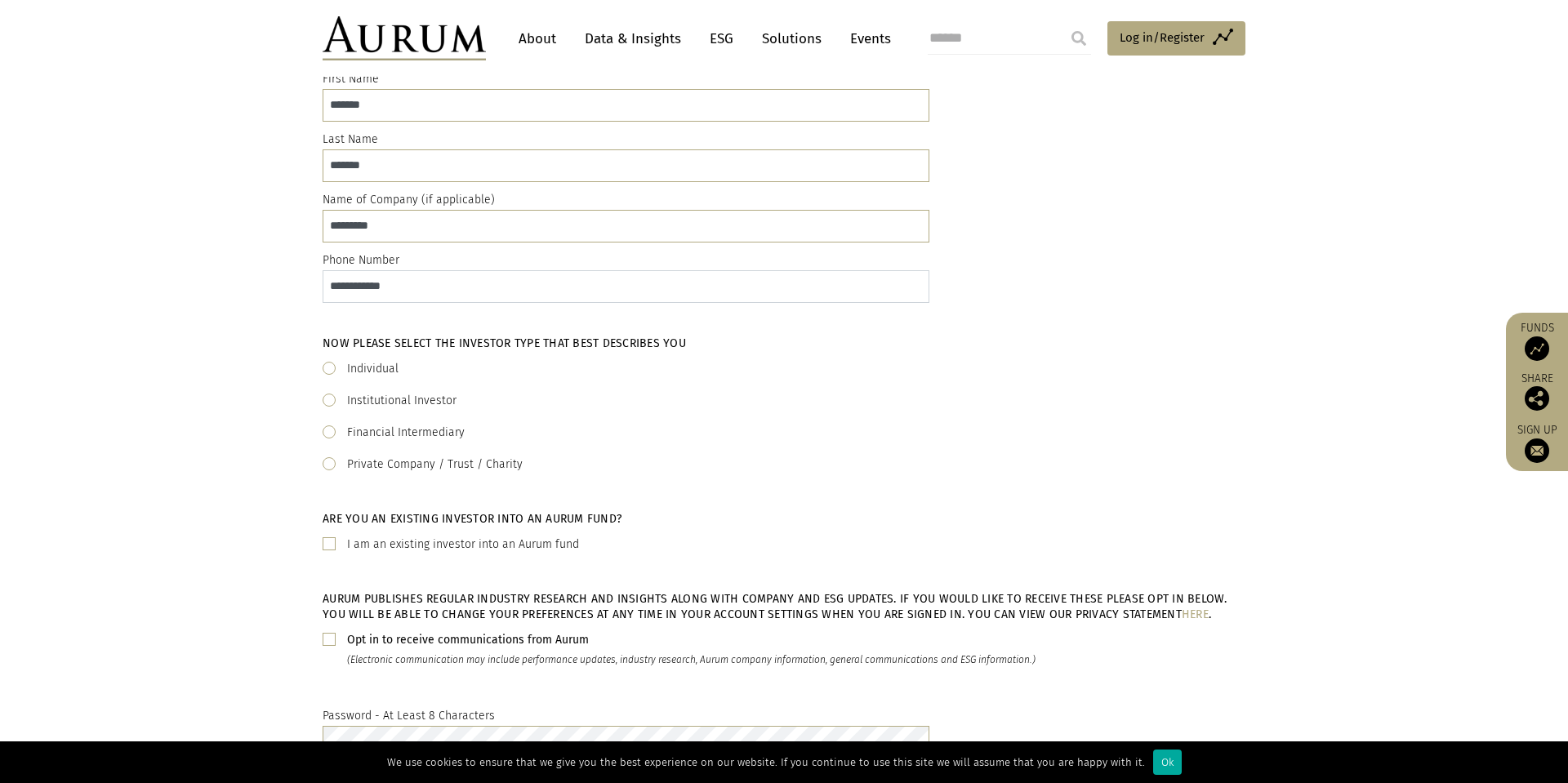 type on "**********" 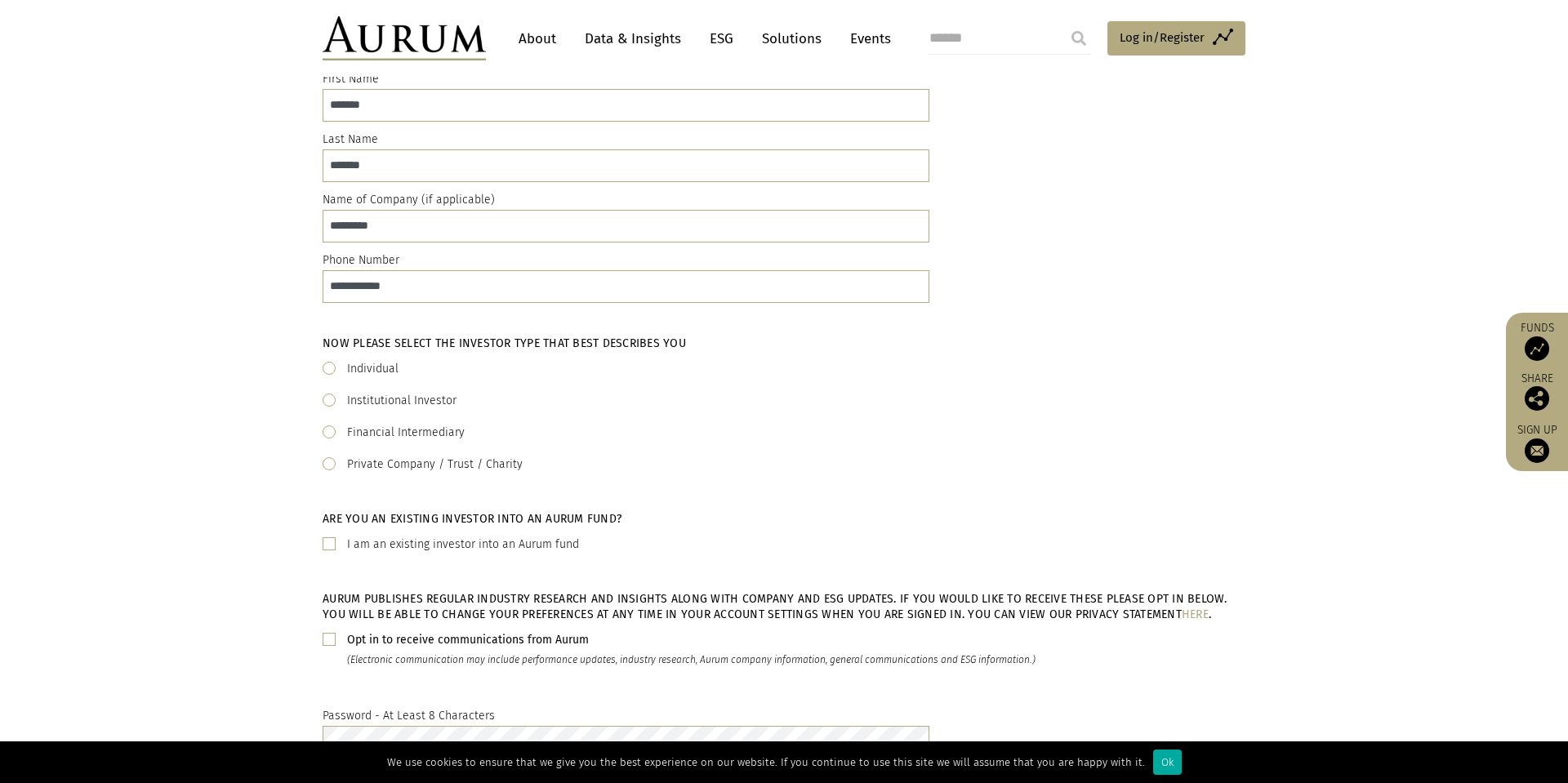 click on "Institutional Investor" 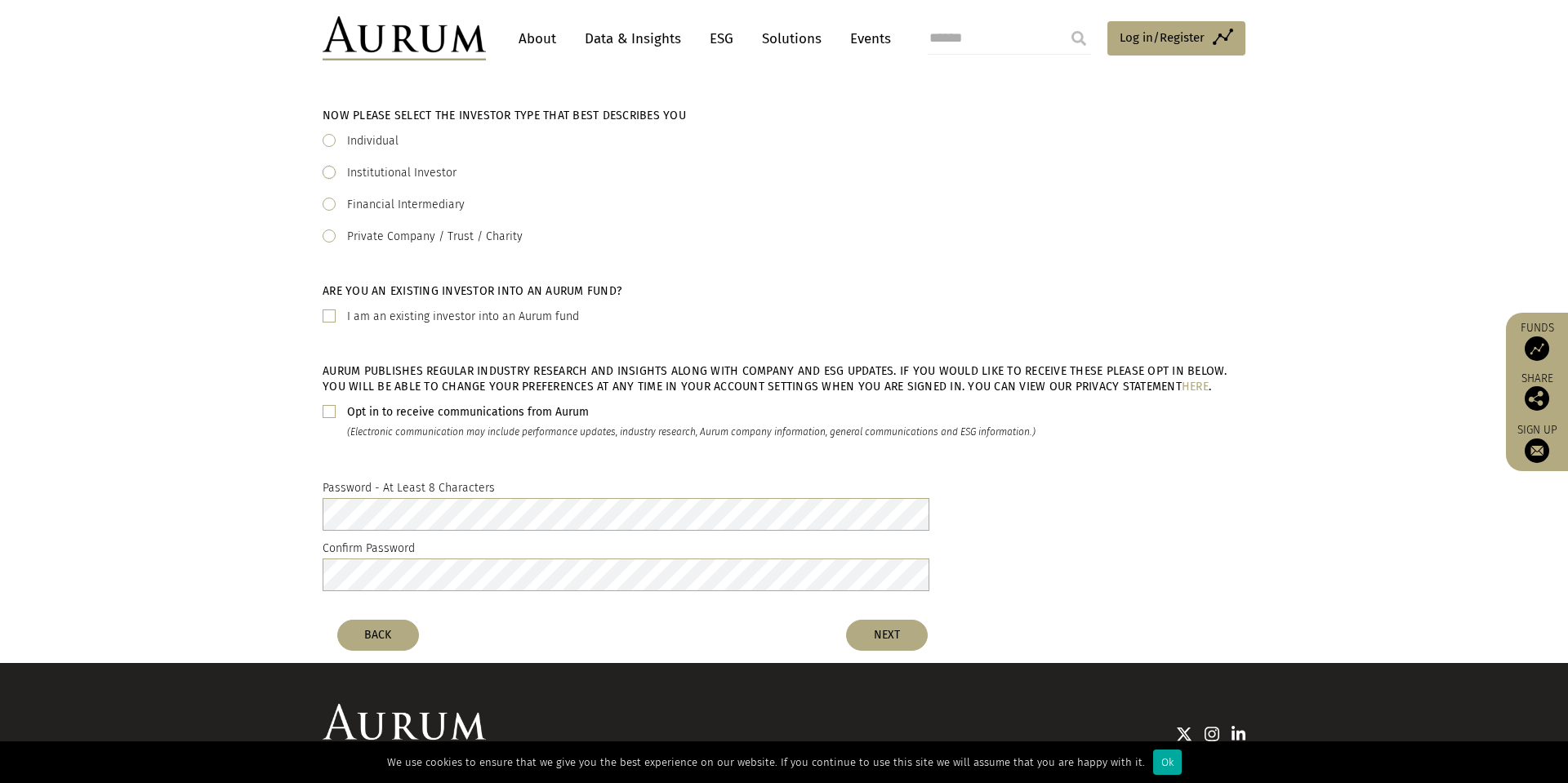 scroll, scrollTop: 371, scrollLeft: 0, axis: vertical 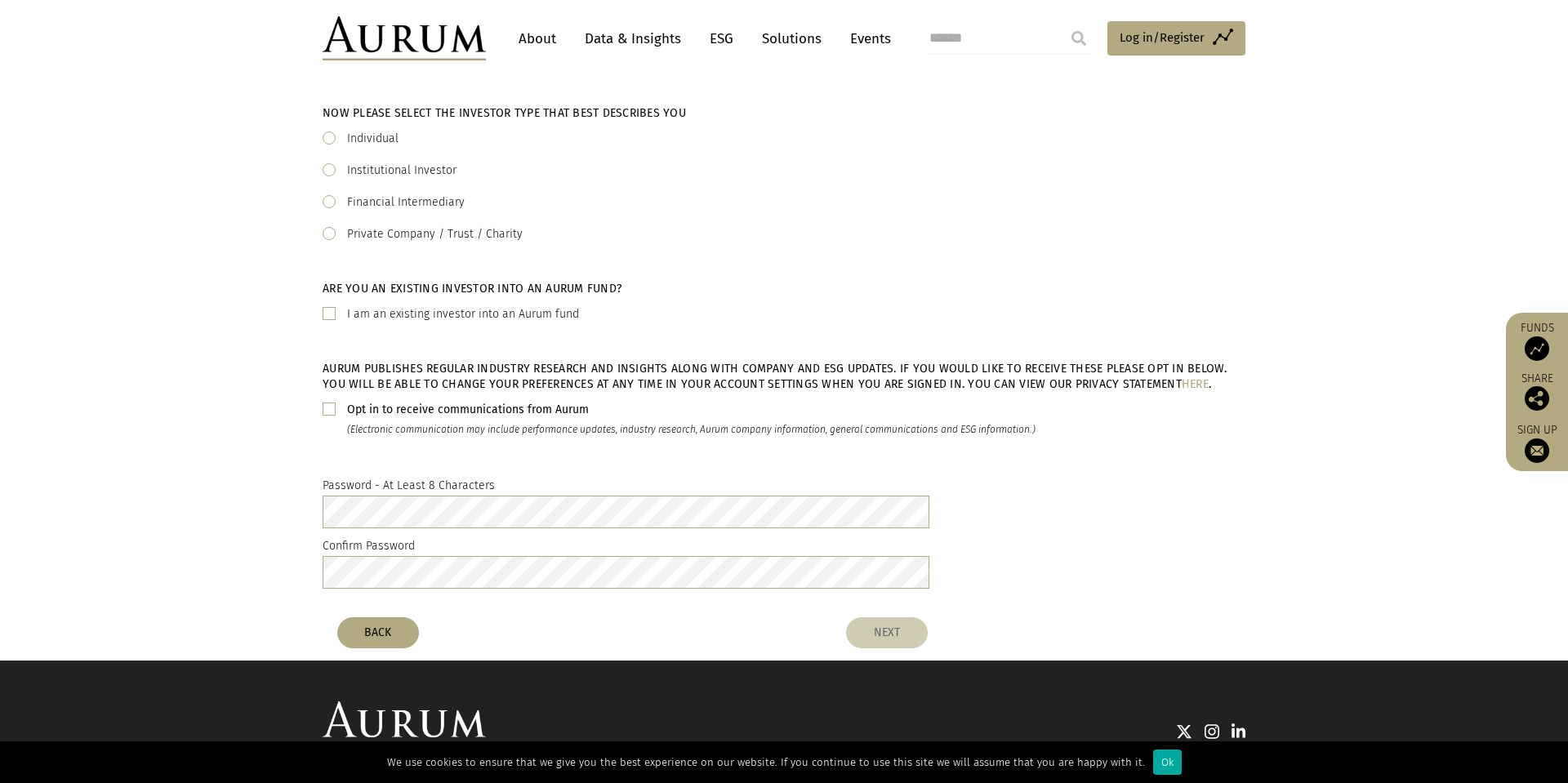 click on "NEXT" at bounding box center [887, 633] 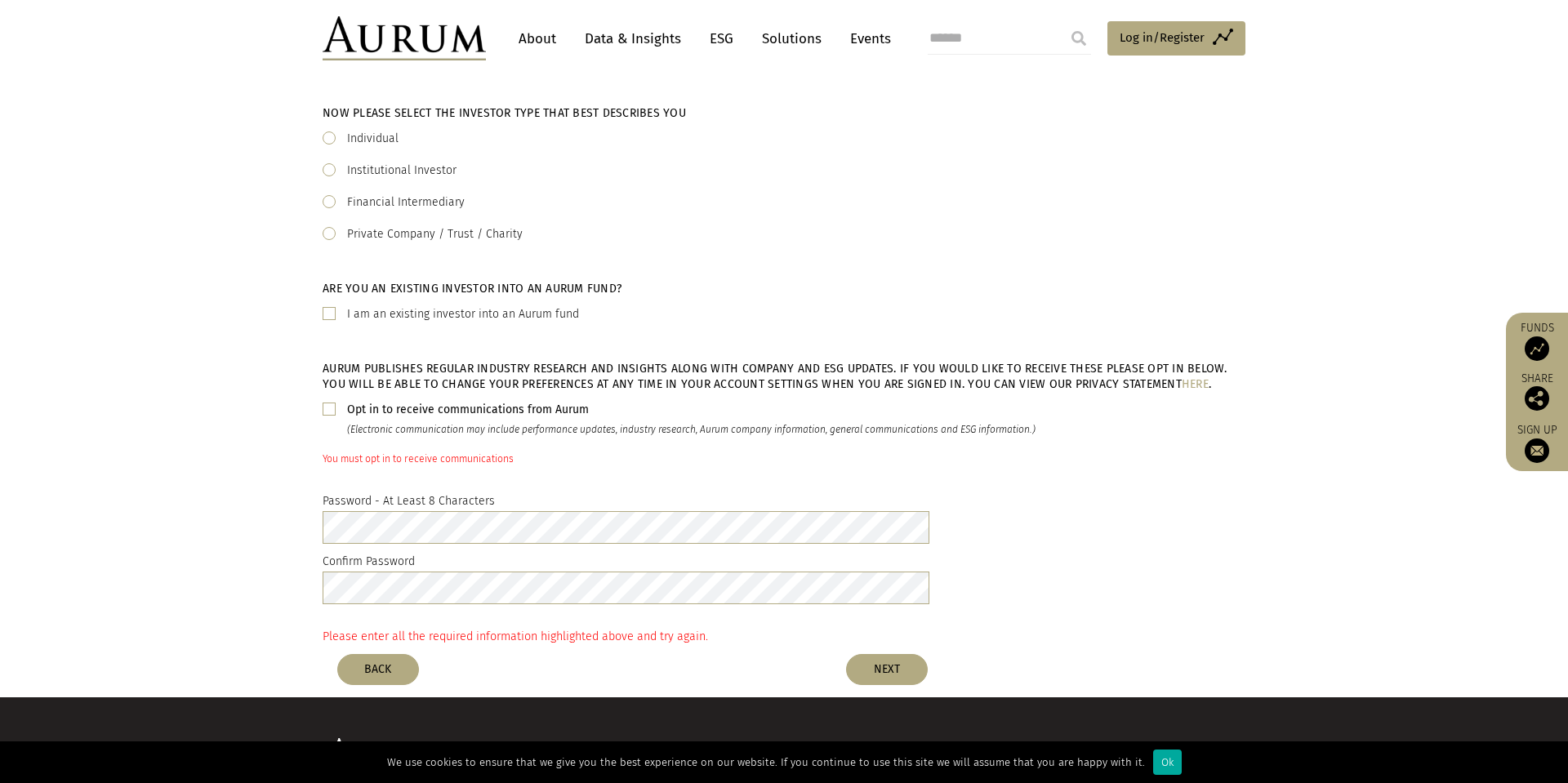 click 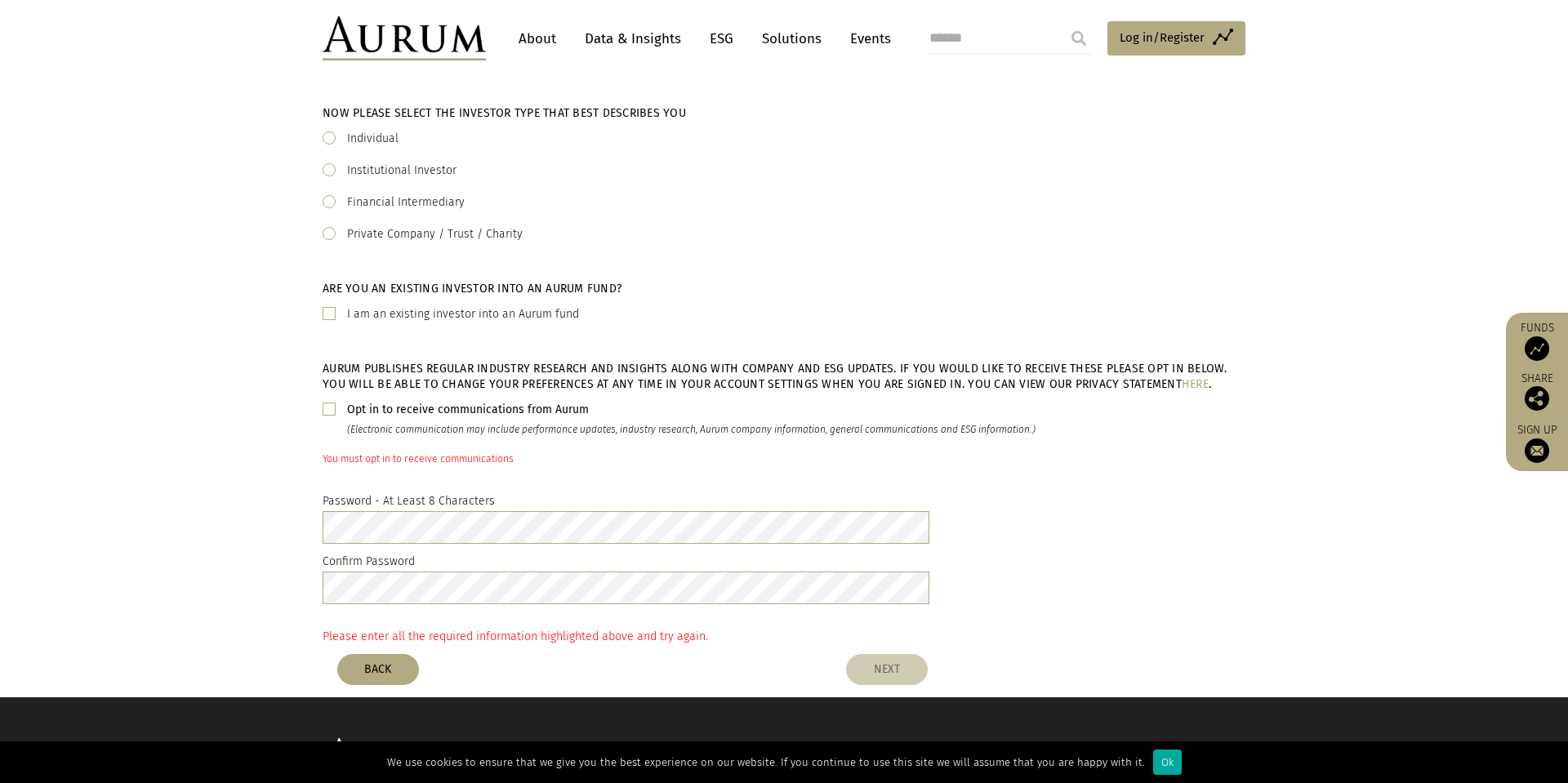 click on "NEXT" at bounding box center (887, 670) 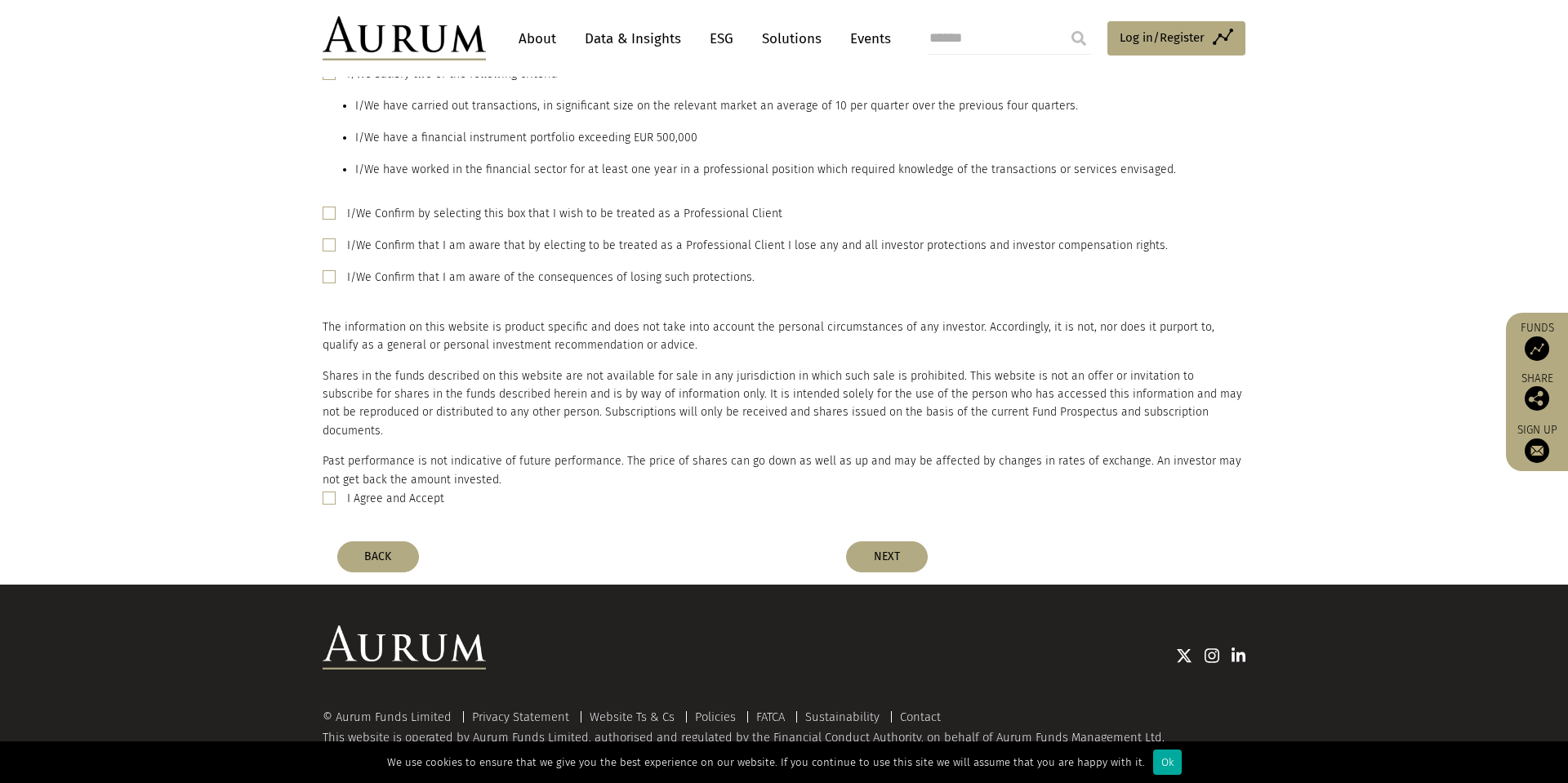 scroll, scrollTop: 0, scrollLeft: 0, axis: both 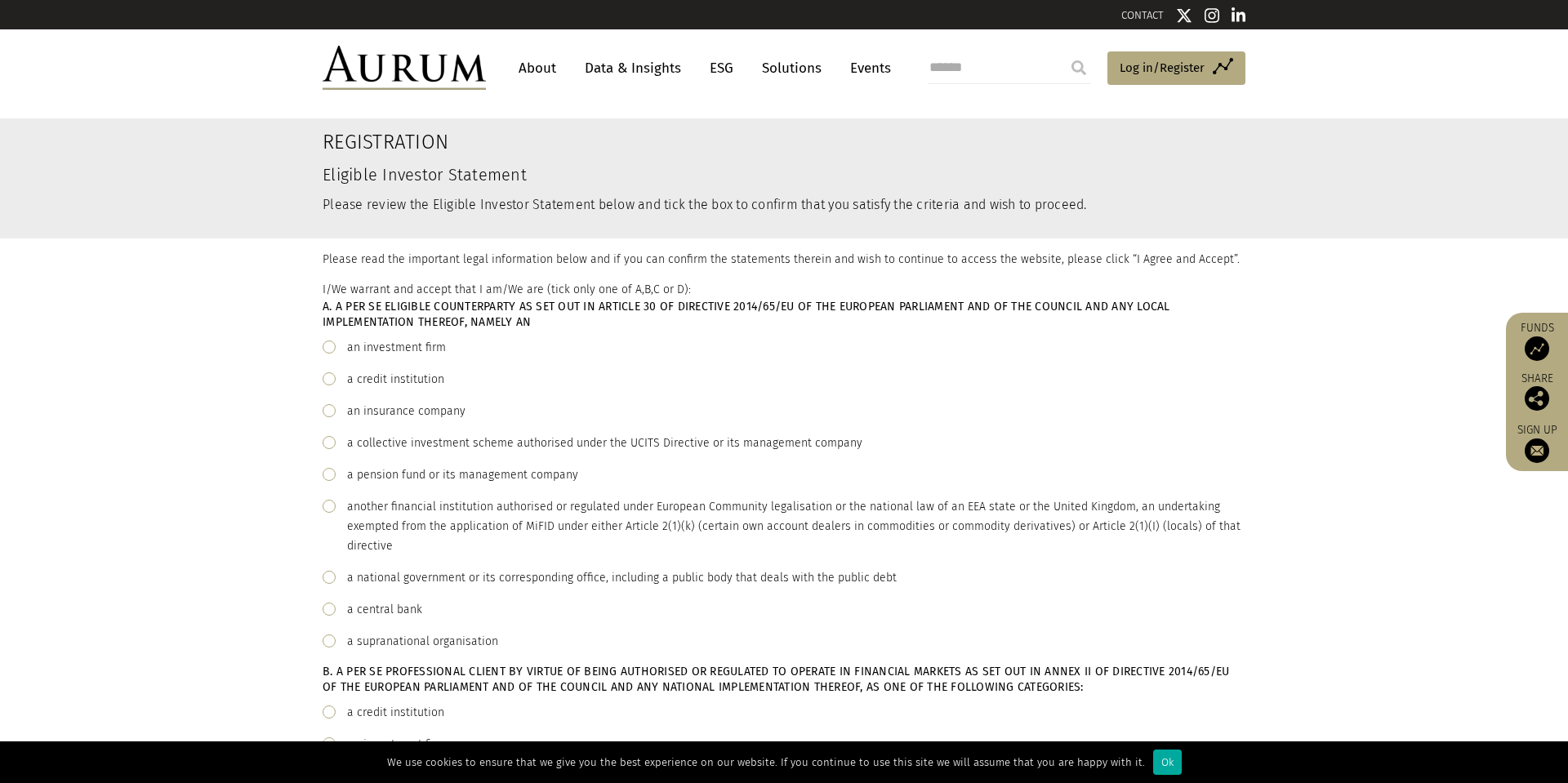 click at bounding box center (329, 347) 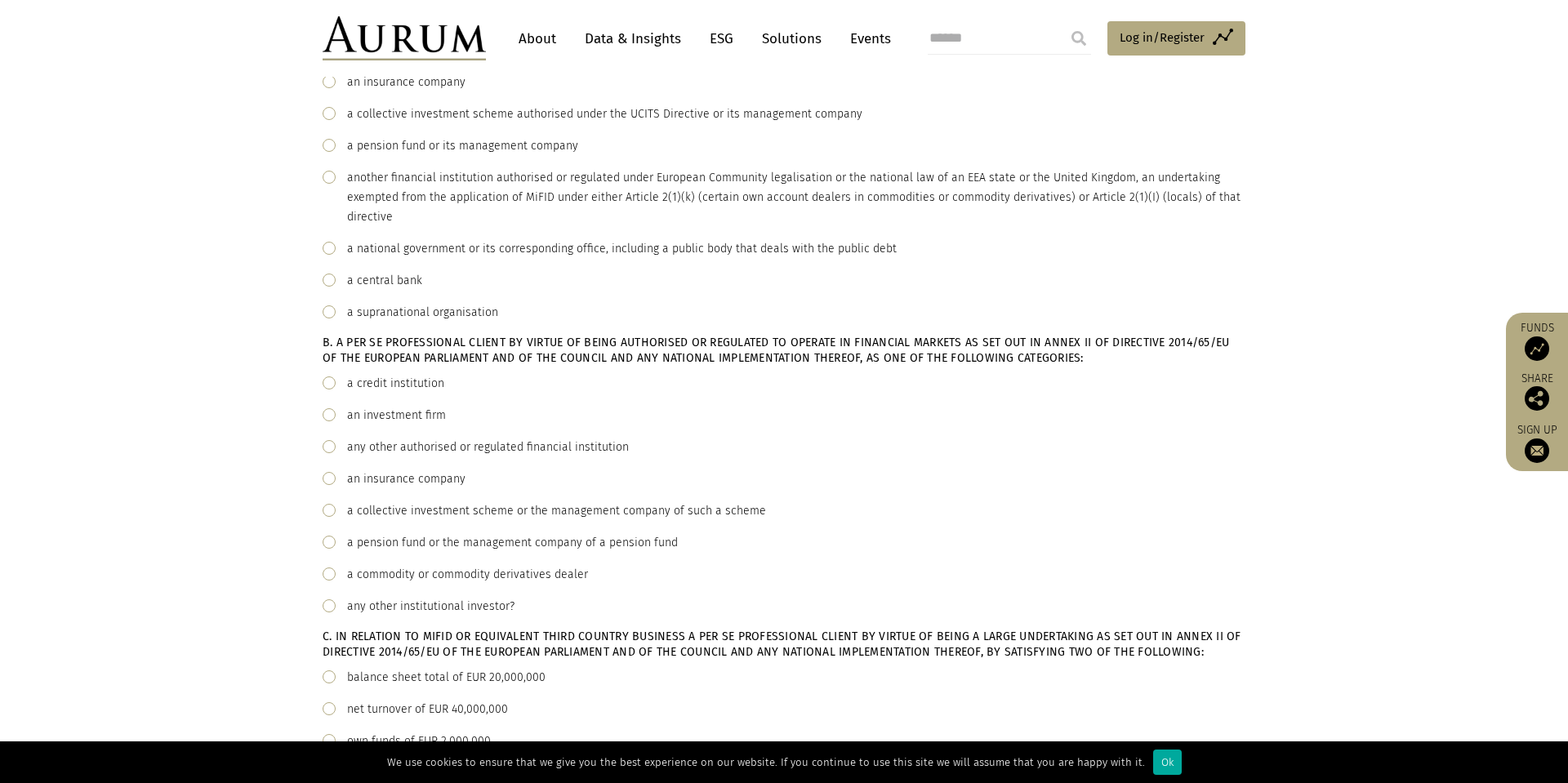 scroll, scrollTop: 330, scrollLeft: 0, axis: vertical 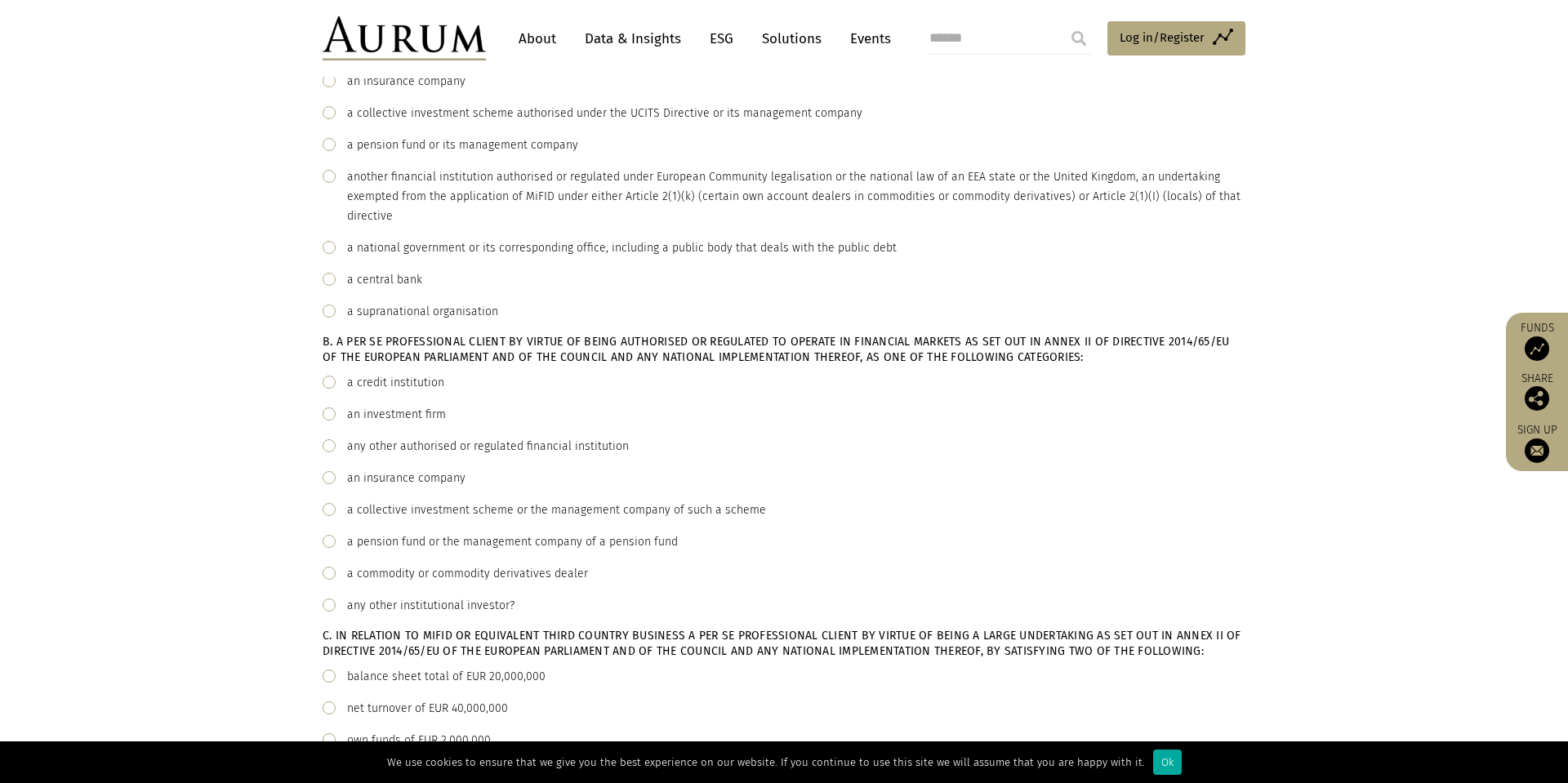 click at bounding box center [329, 414] 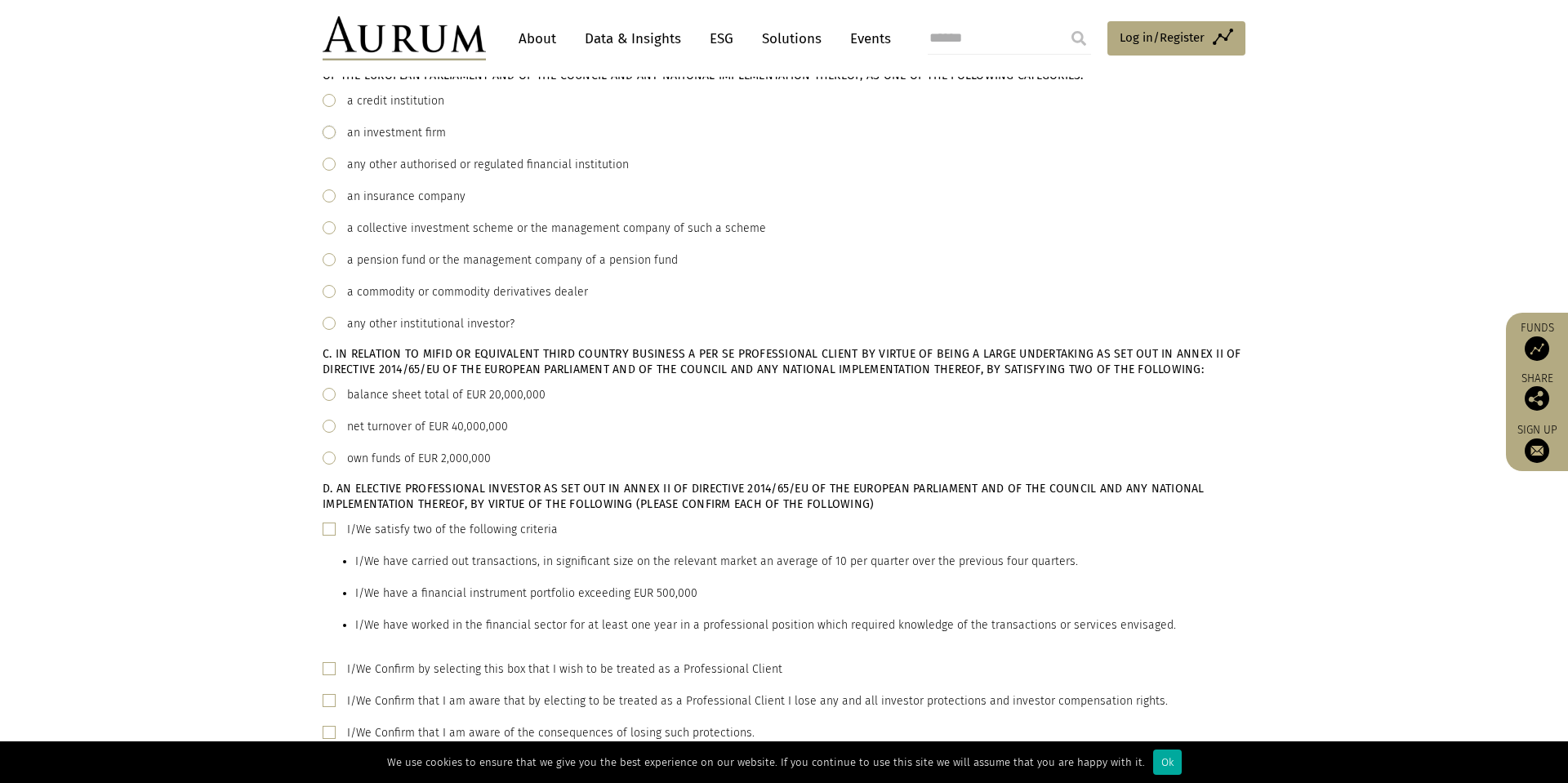 scroll, scrollTop: 616, scrollLeft: 0, axis: vertical 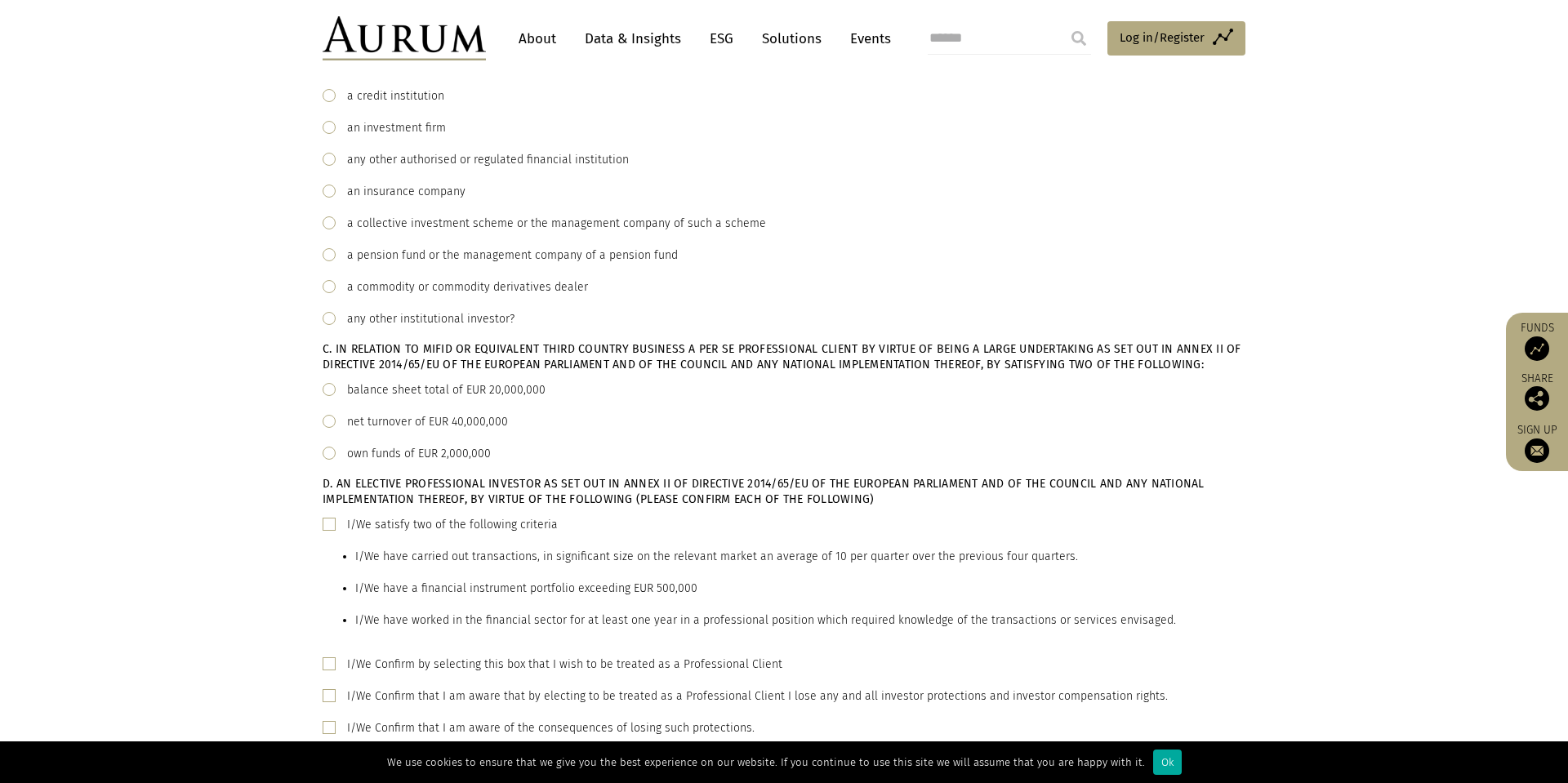 click at bounding box center [329, 453] 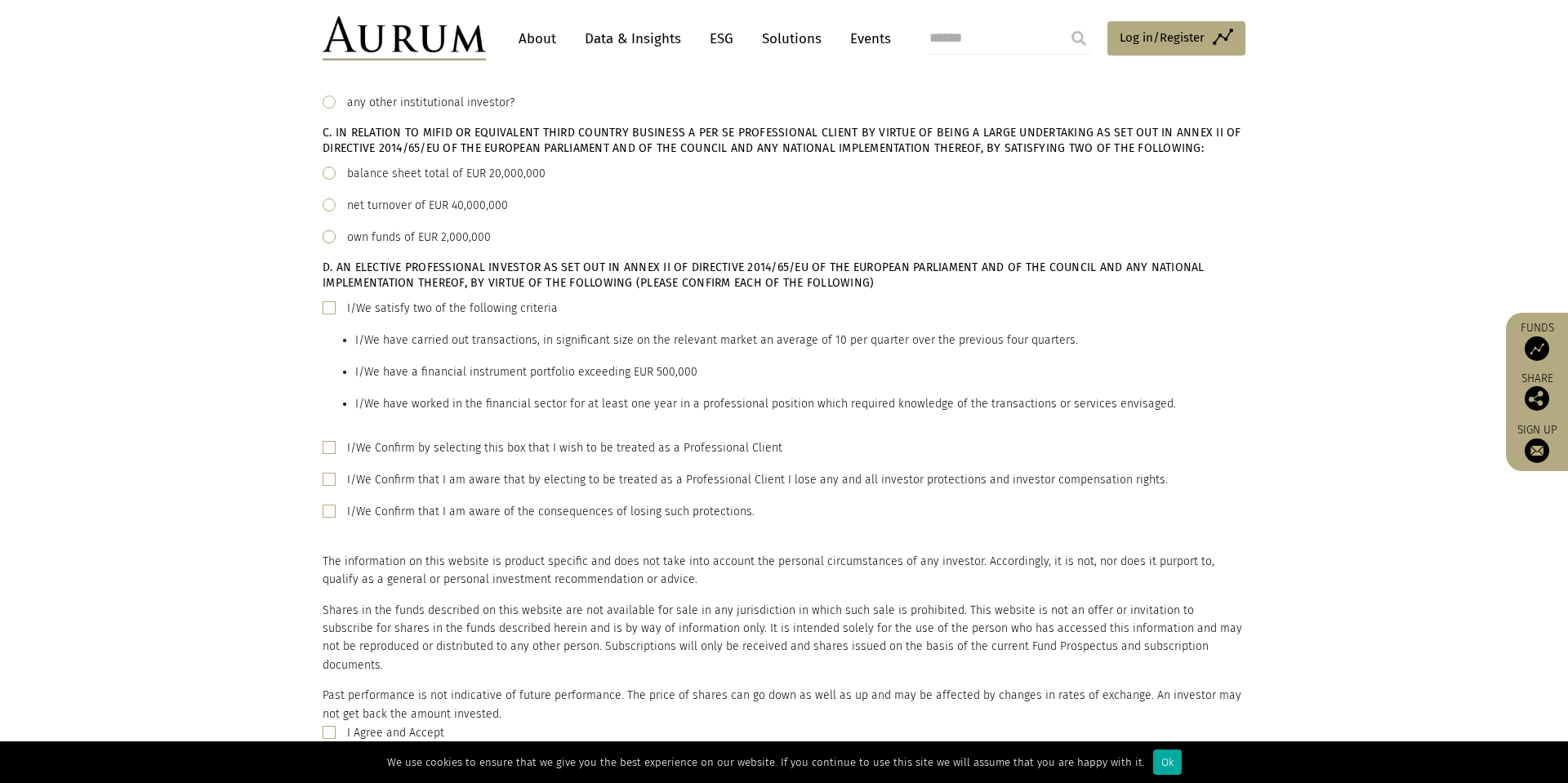scroll, scrollTop: 834, scrollLeft: 0, axis: vertical 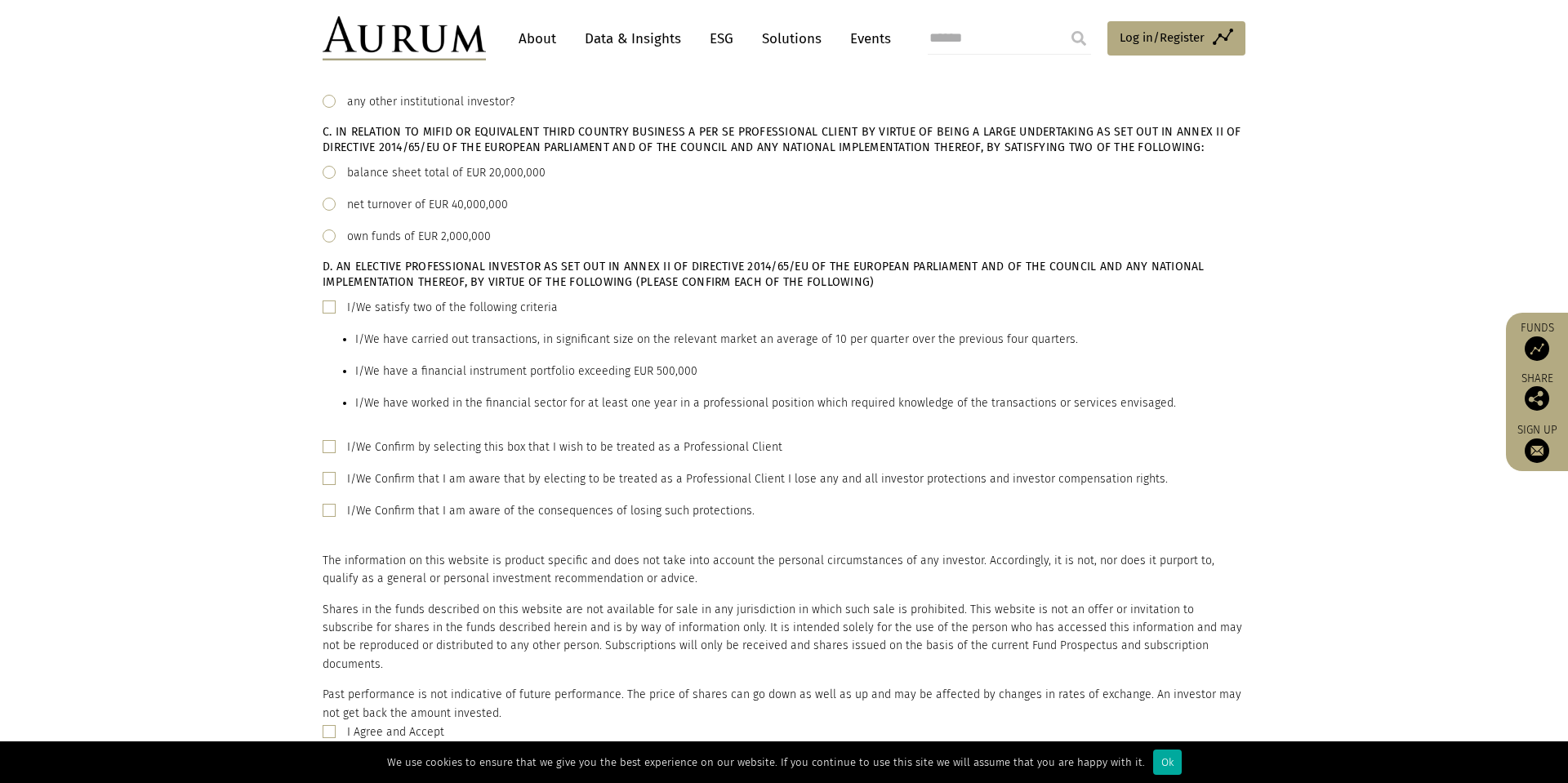 click at bounding box center [329, 307] 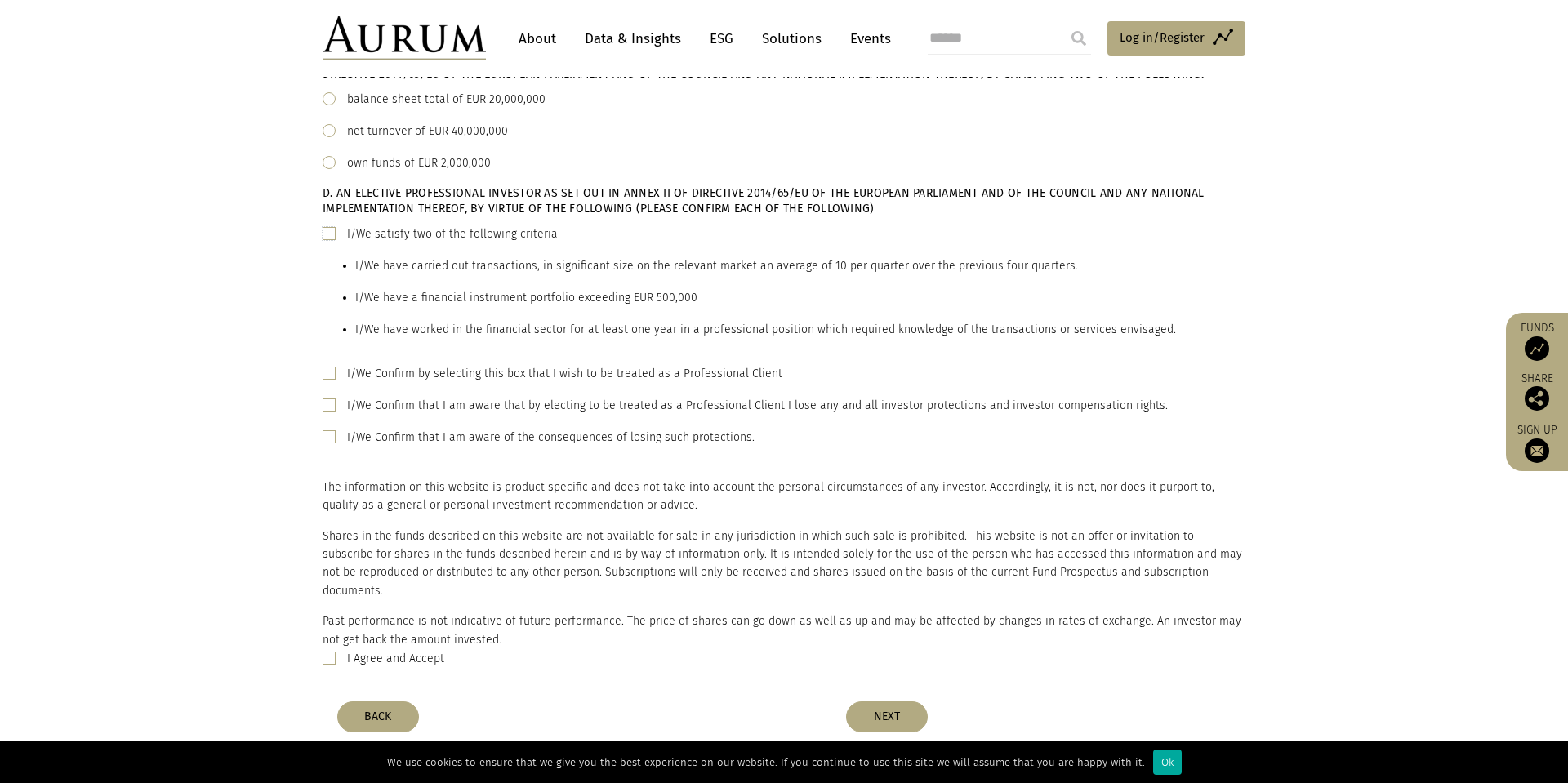 scroll, scrollTop: 910, scrollLeft: 0, axis: vertical 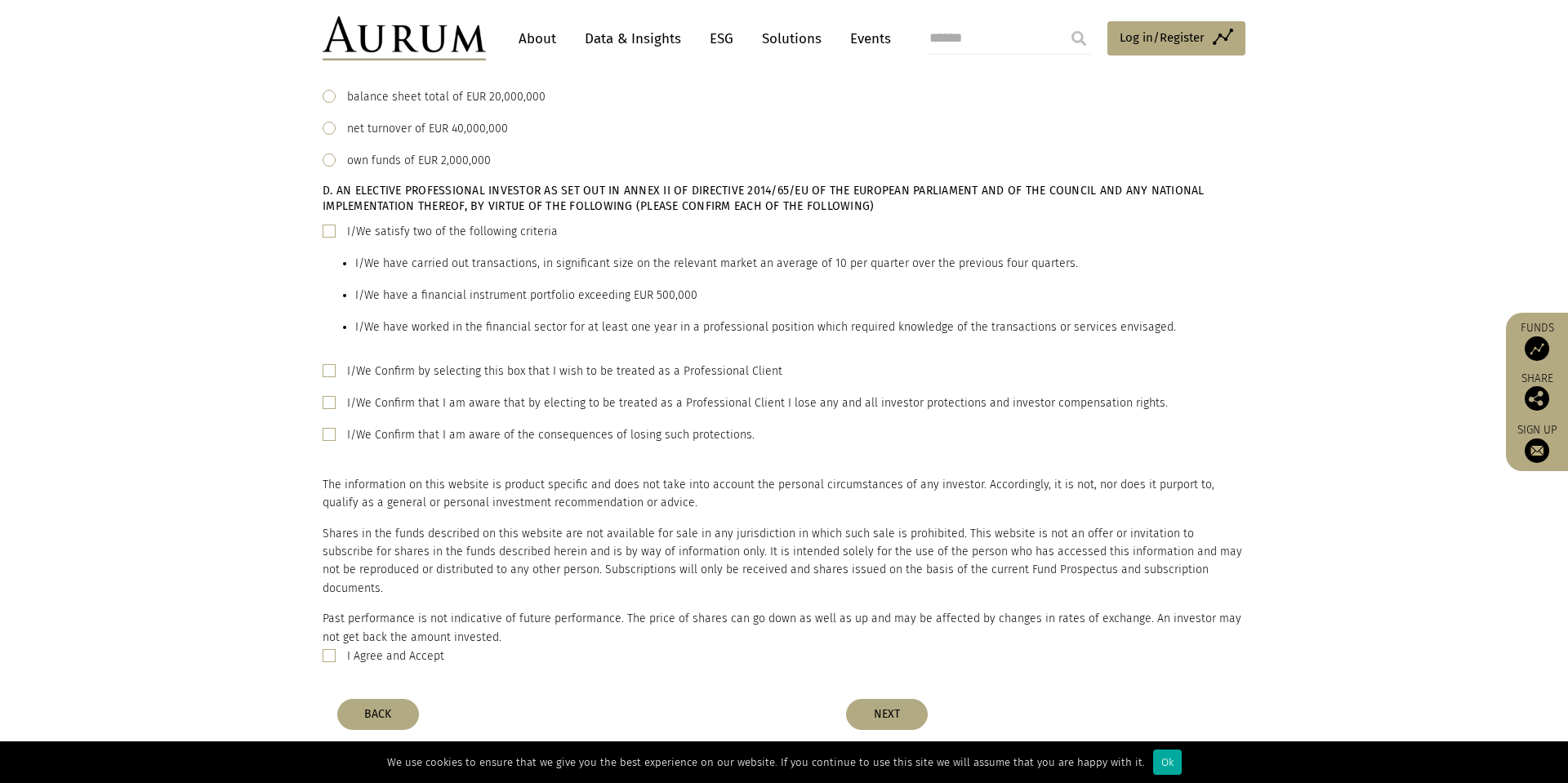 click at bounding box center (329, 371) 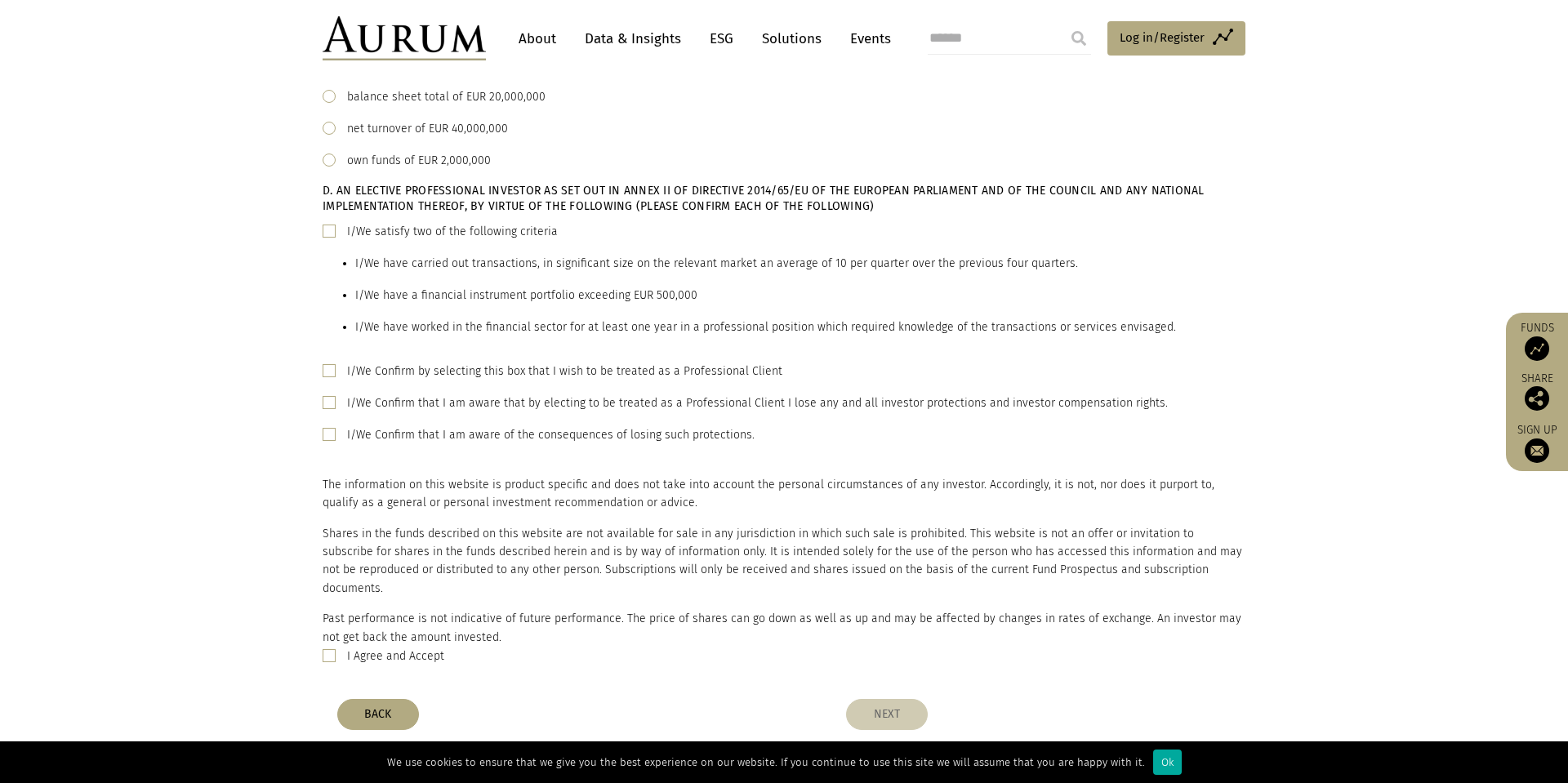 click on "NEXT" at bounding box center [887, 714] 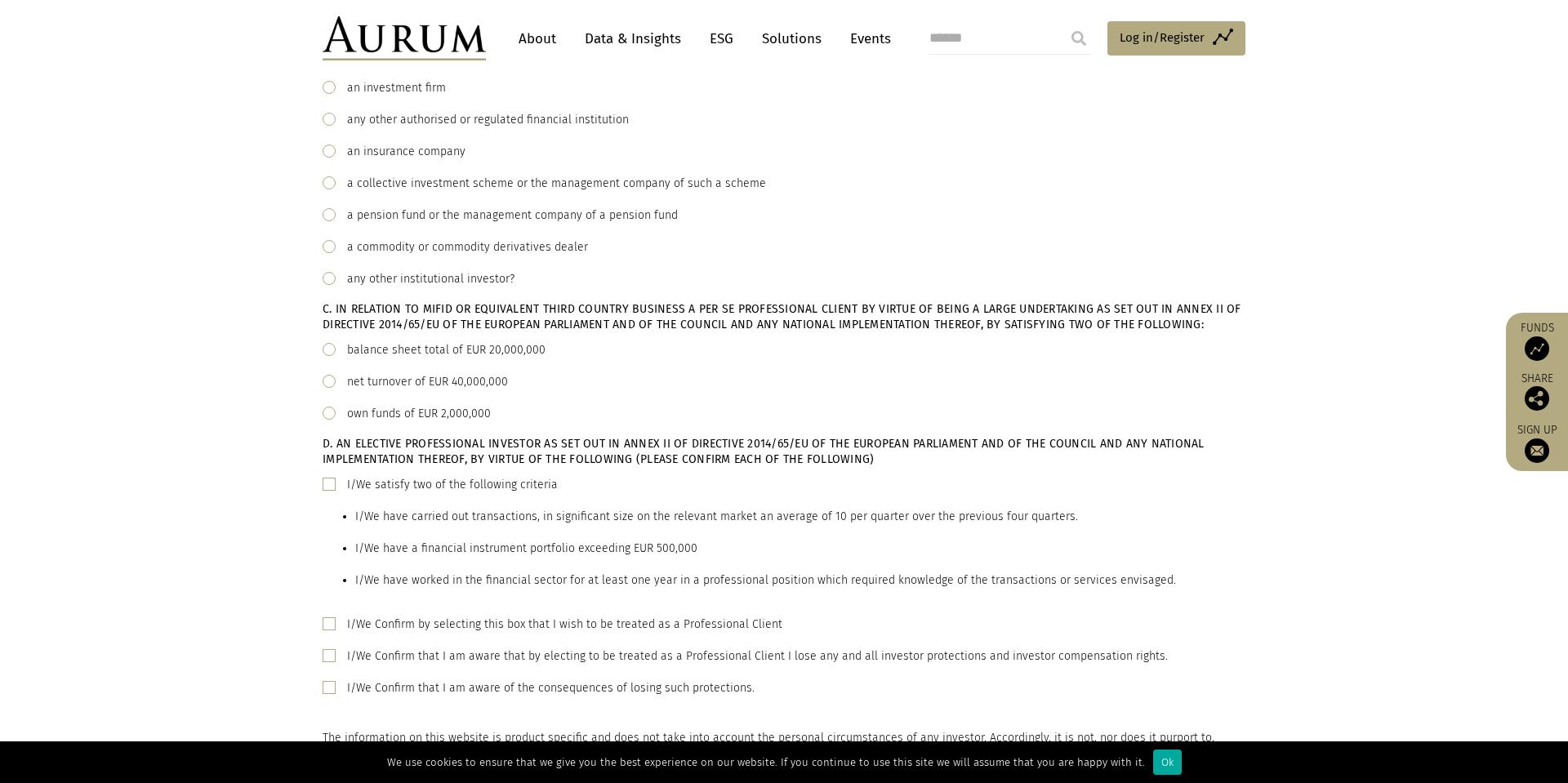 scroll, scrollTop: 651, scrollLeft: 0, axis: vertical 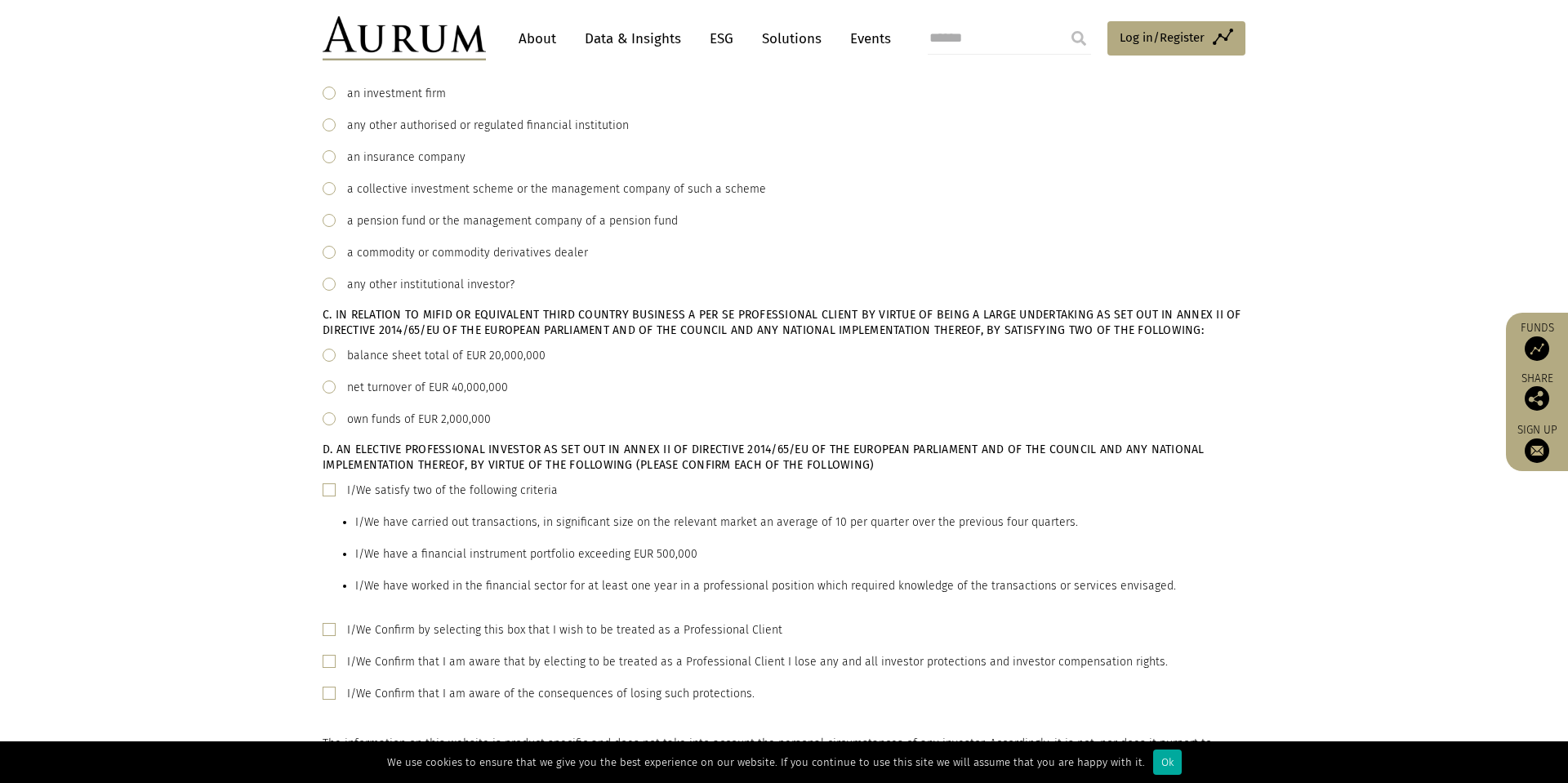 click at bounding box center (329, 419) 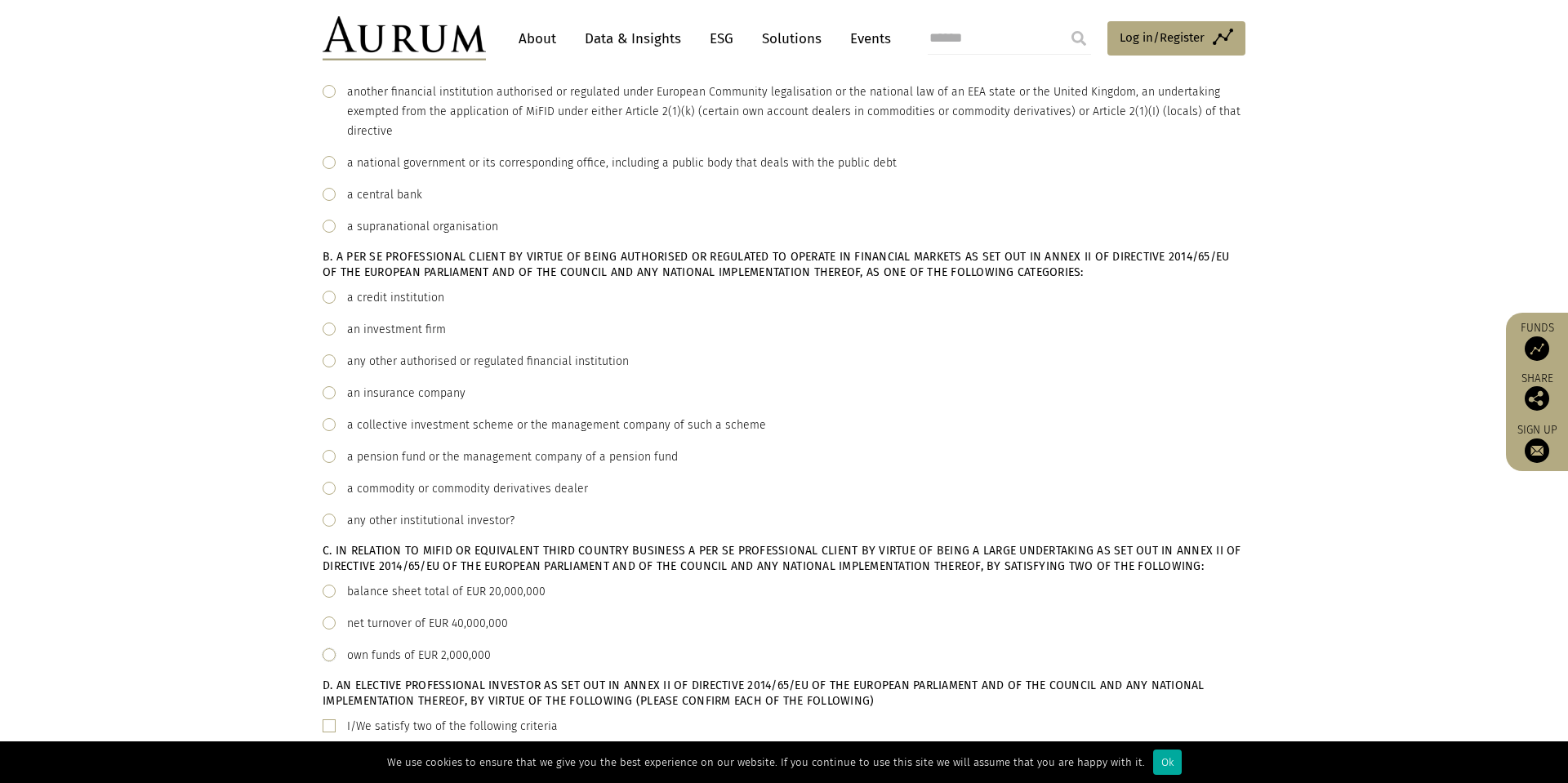 scroll, scrollTop: 0, scrollLeft: 0, axis: both 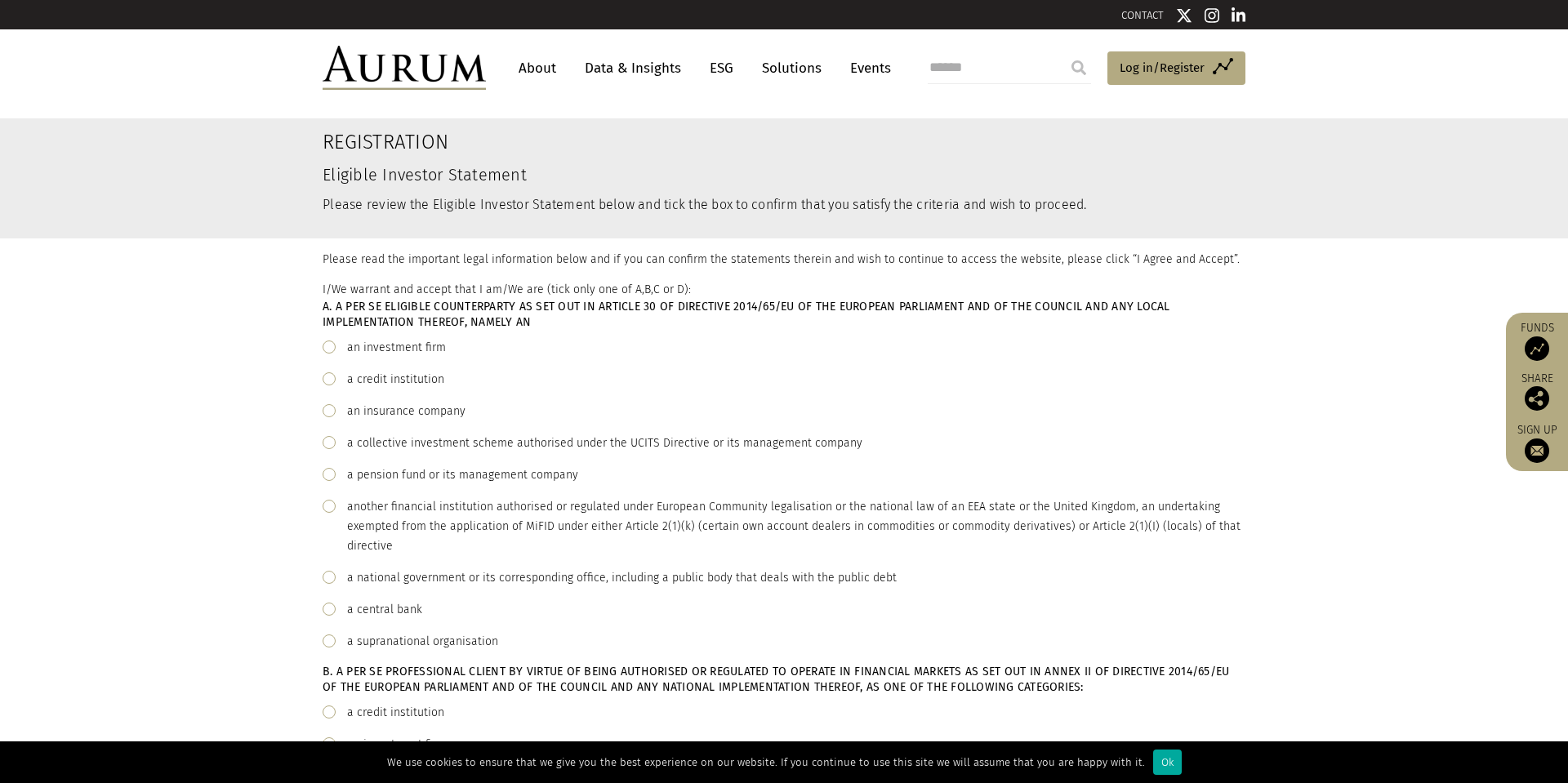 click at bounding box center [329, 347] 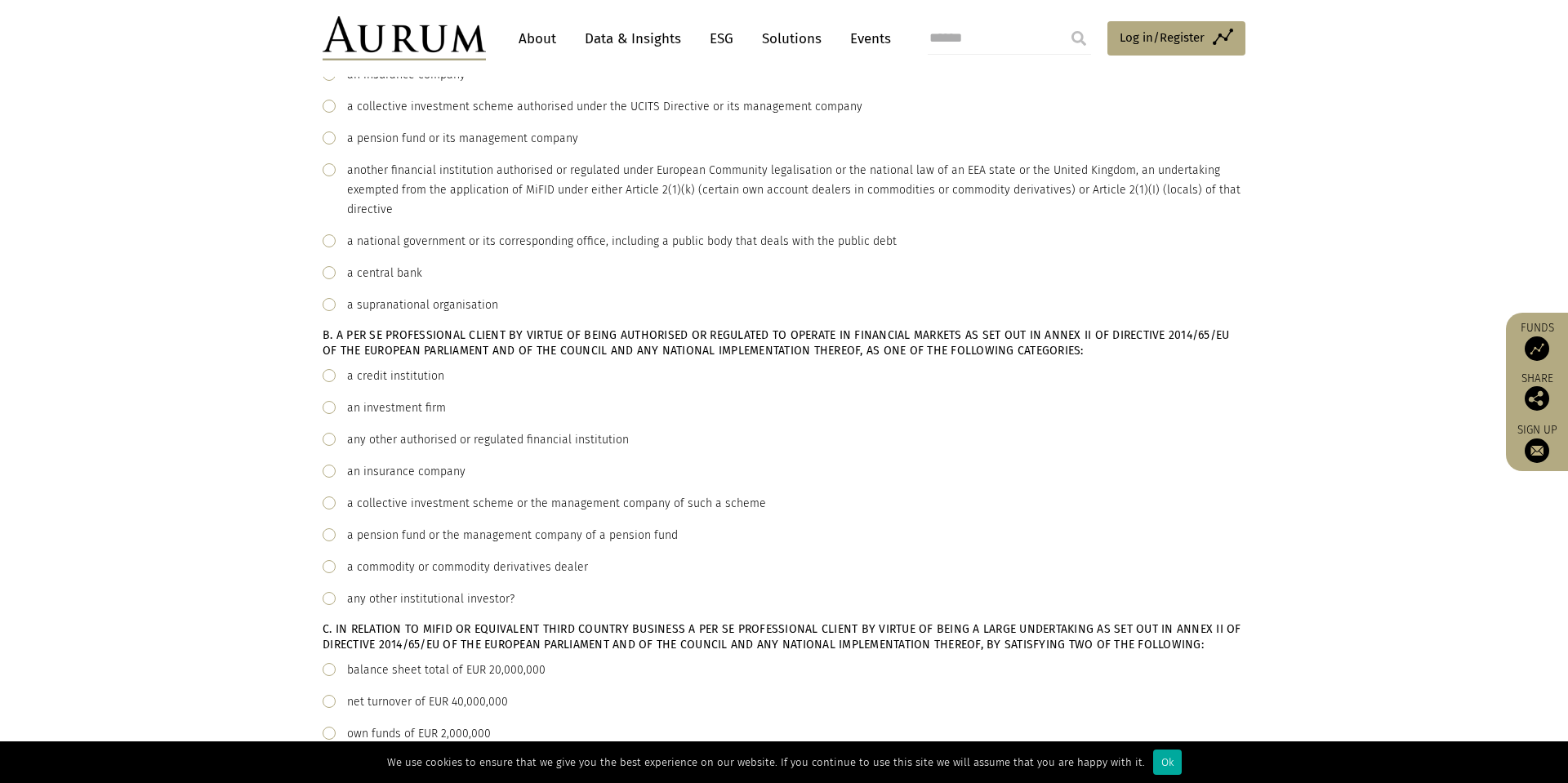 scroll, scrollTop: 338, scrollLeft: 0, axis: vertical 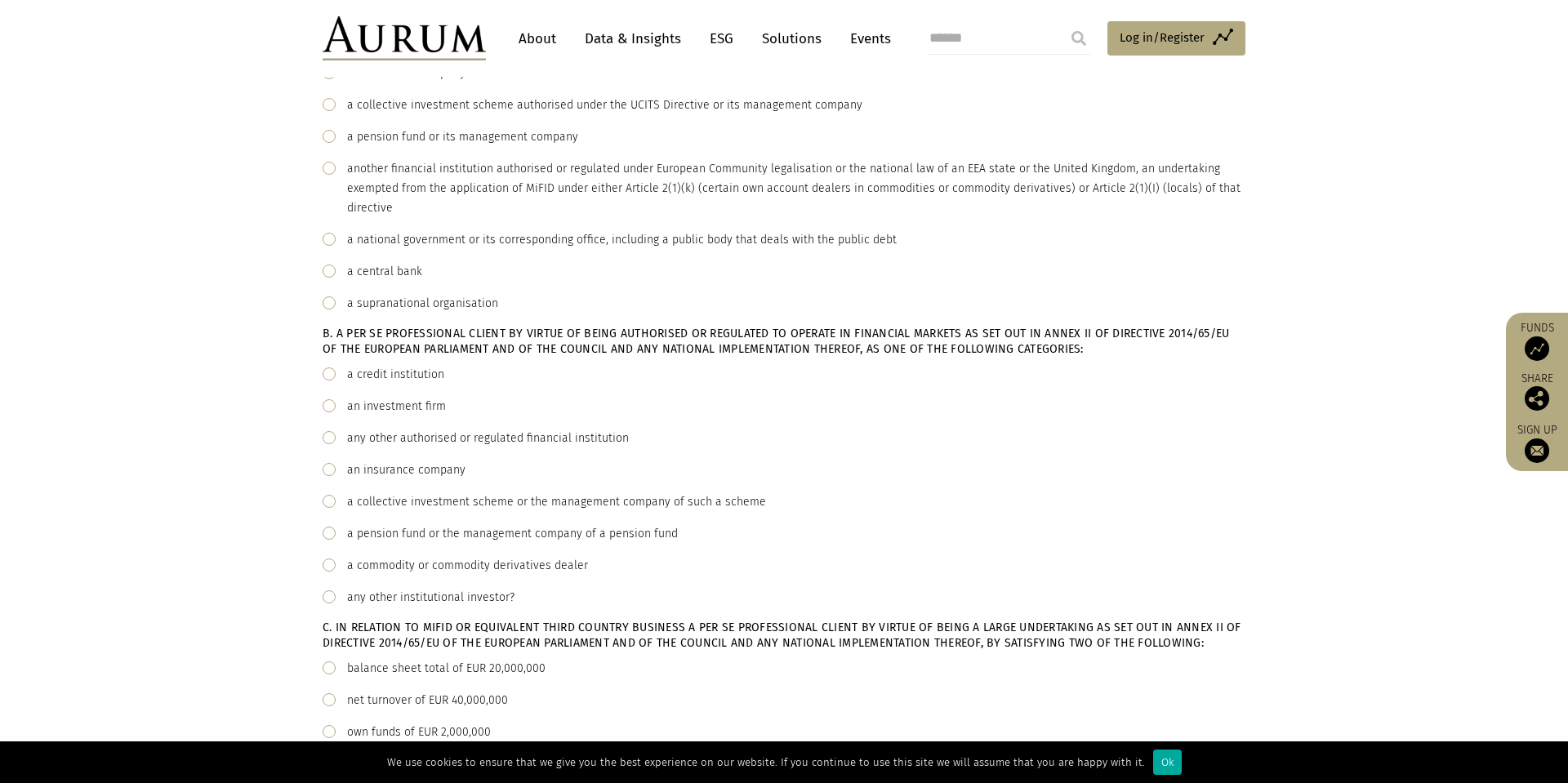 click at bounding box center (329, 406) 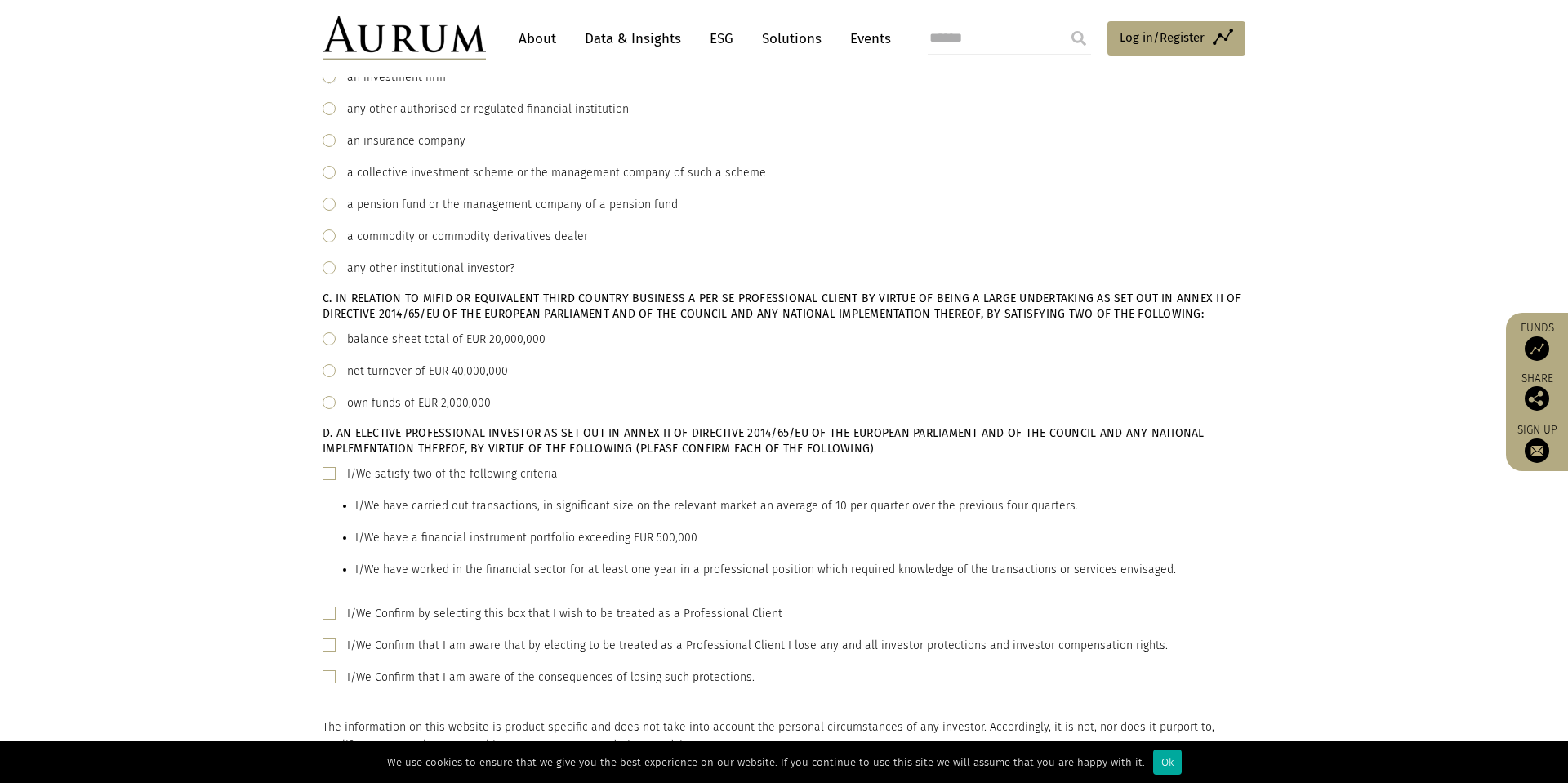 scroll, scrollTop: 687, scrollLeft: 0, axis: vertical 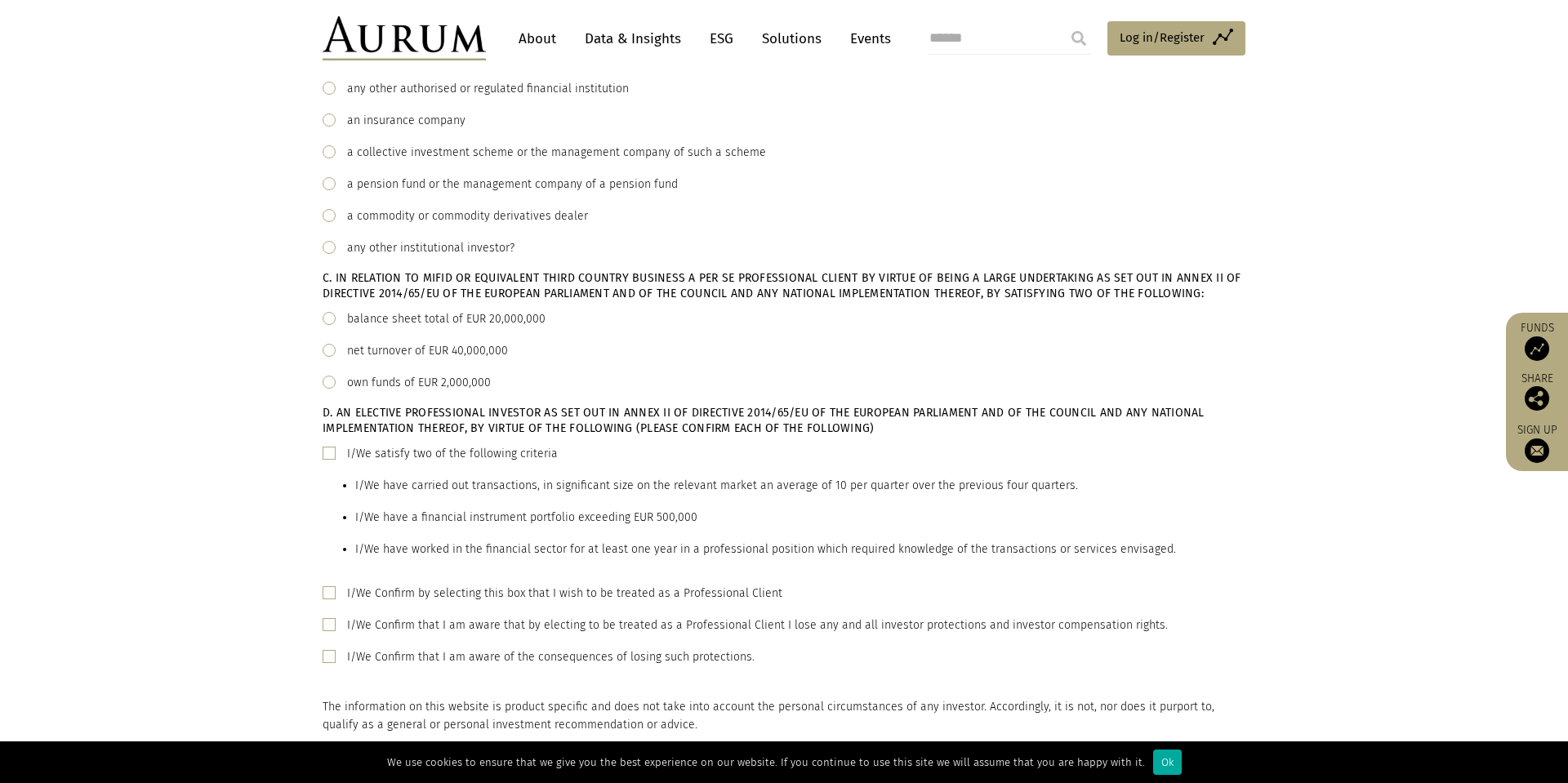 click at bounding box center [329, 453] 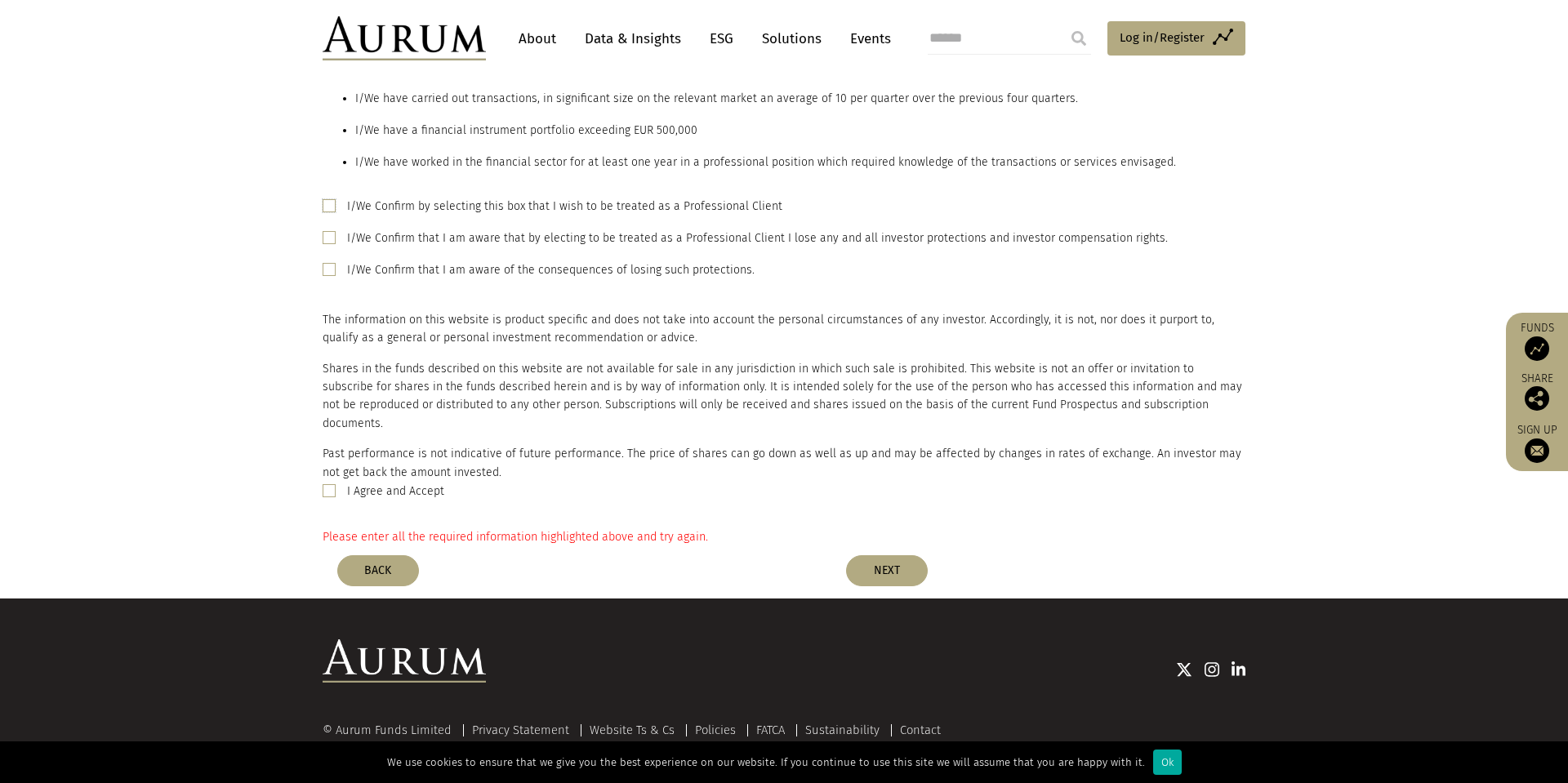 scroll, scrollTop: 1088, scrollLeft: 0, axis: vertical 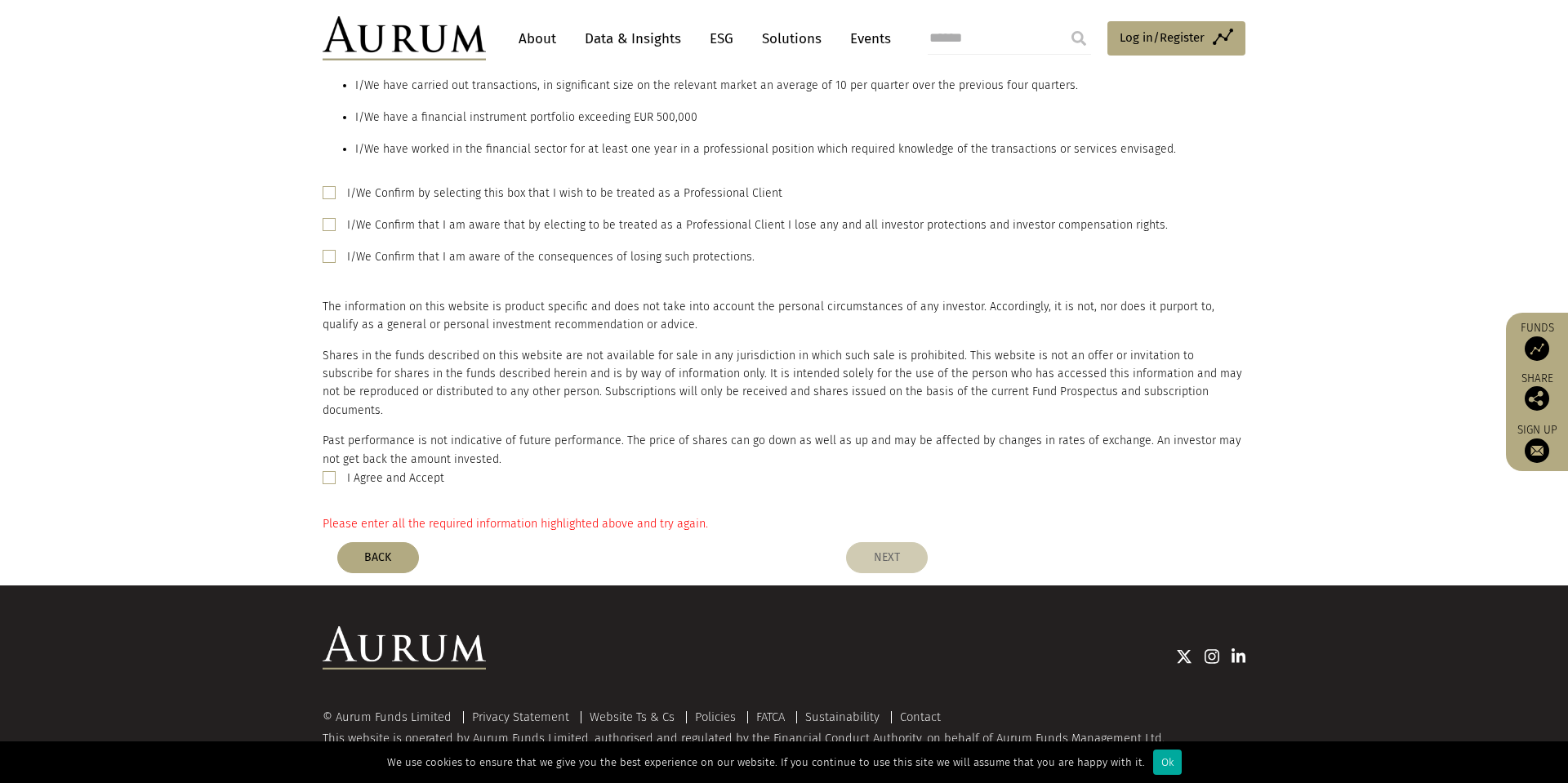 click on "NEXT" at bounding box center (887, 558) 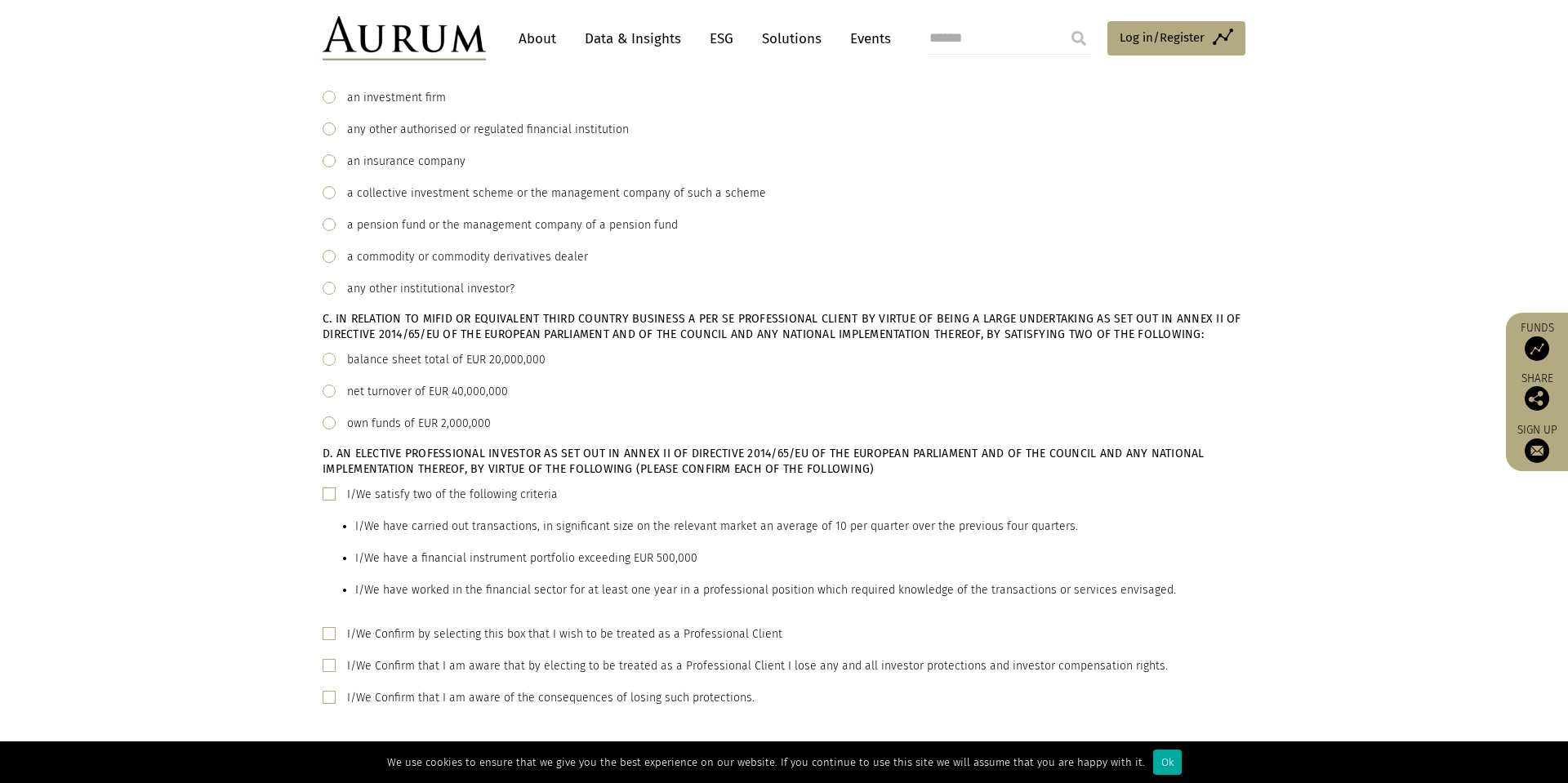 scroll, scrollTop: 646, scrollLeft: 0, axis: vertical 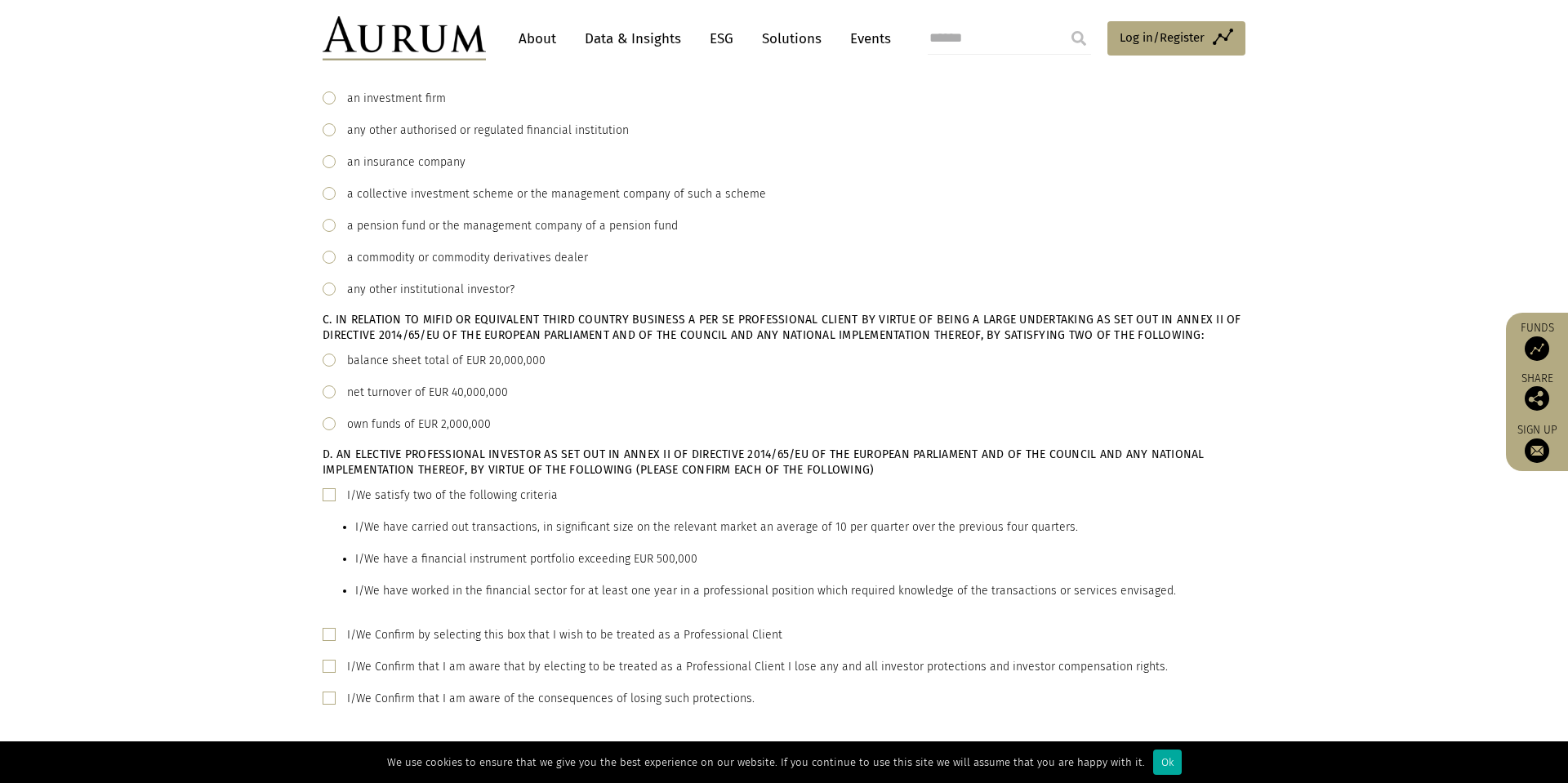 click at bounding box center (329, 360) 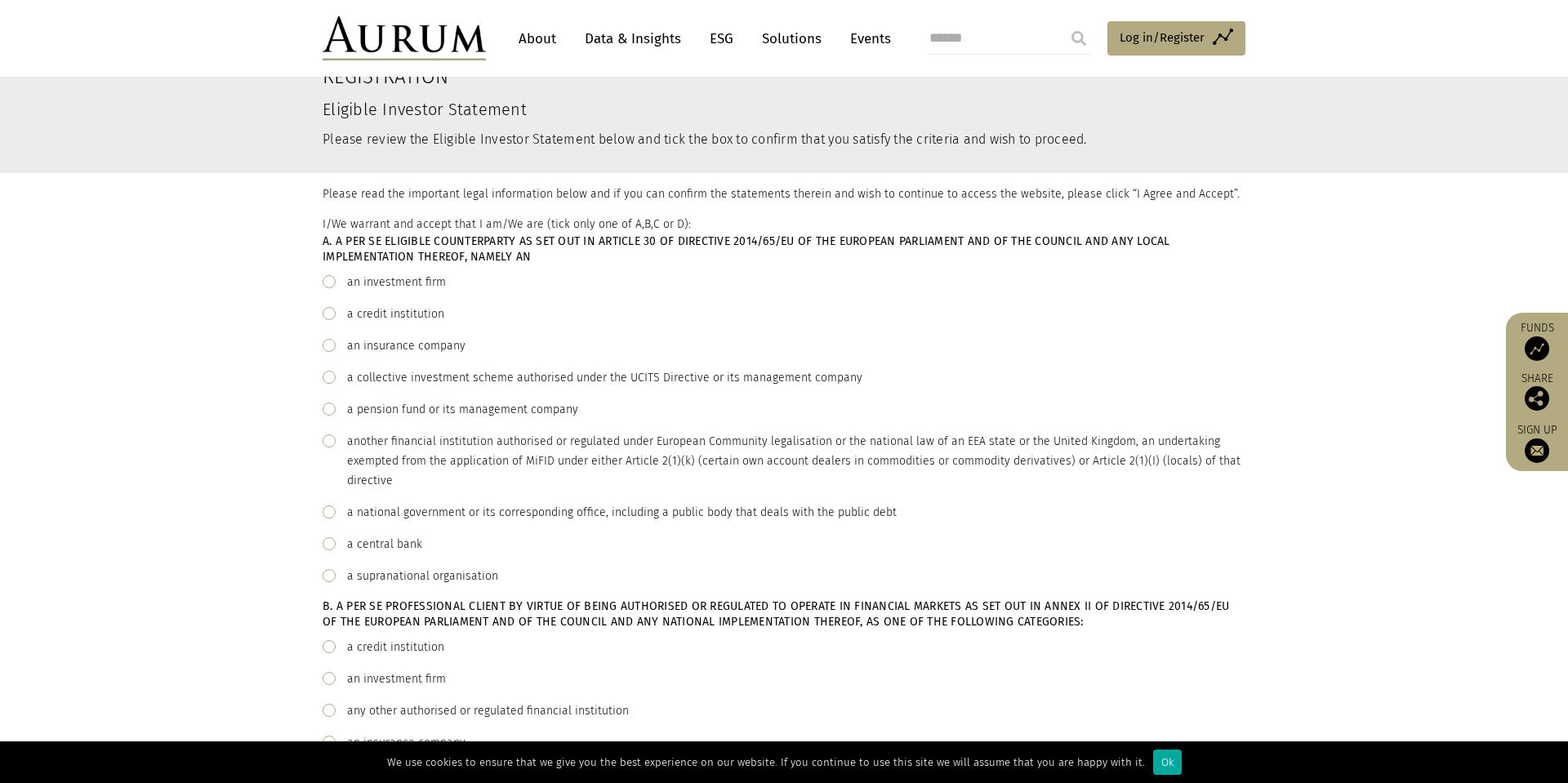 scroll, scrollTop: 0, scrollLeft: 0, axis: both 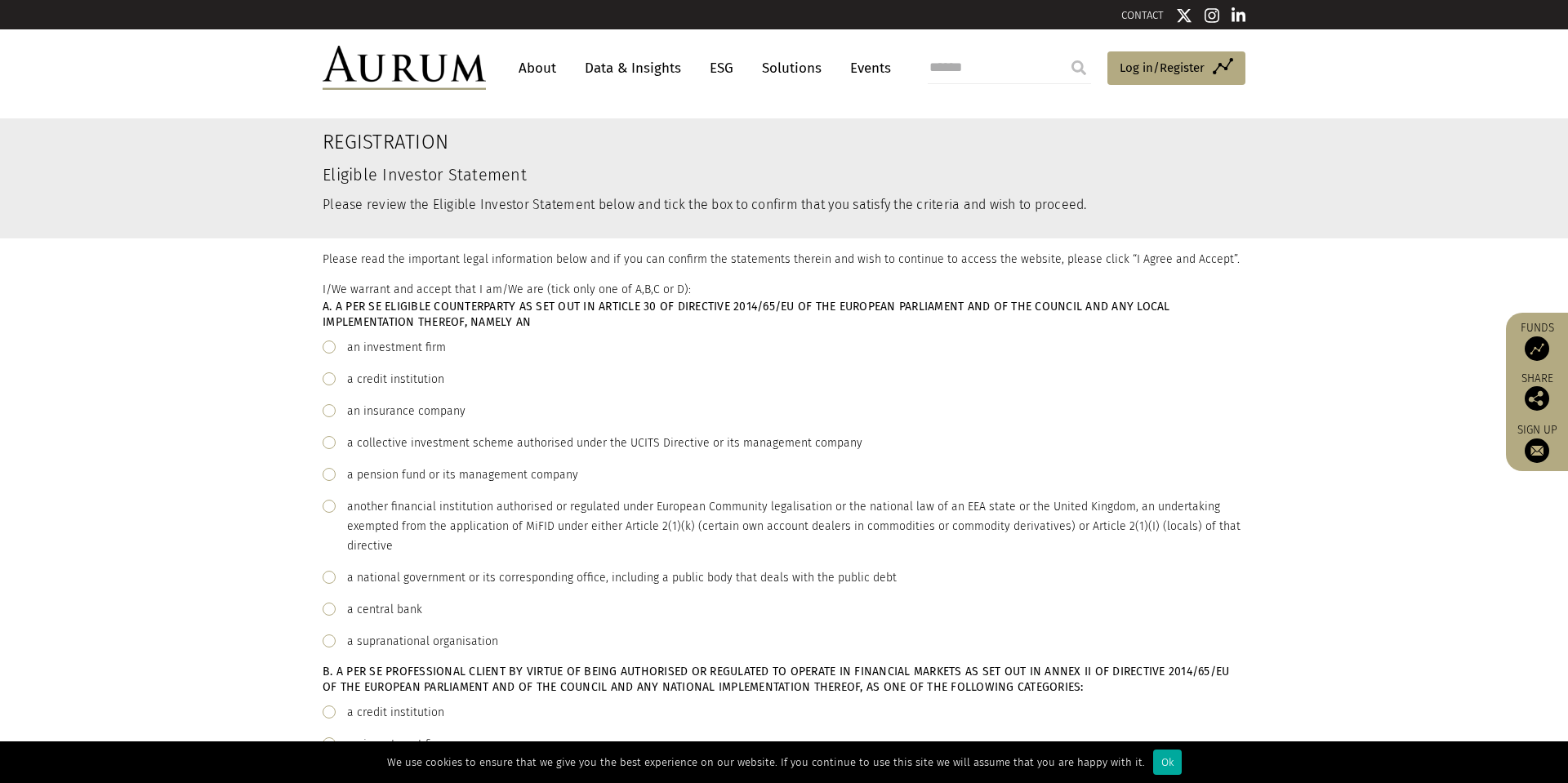 click at bounding box center (329, 347) 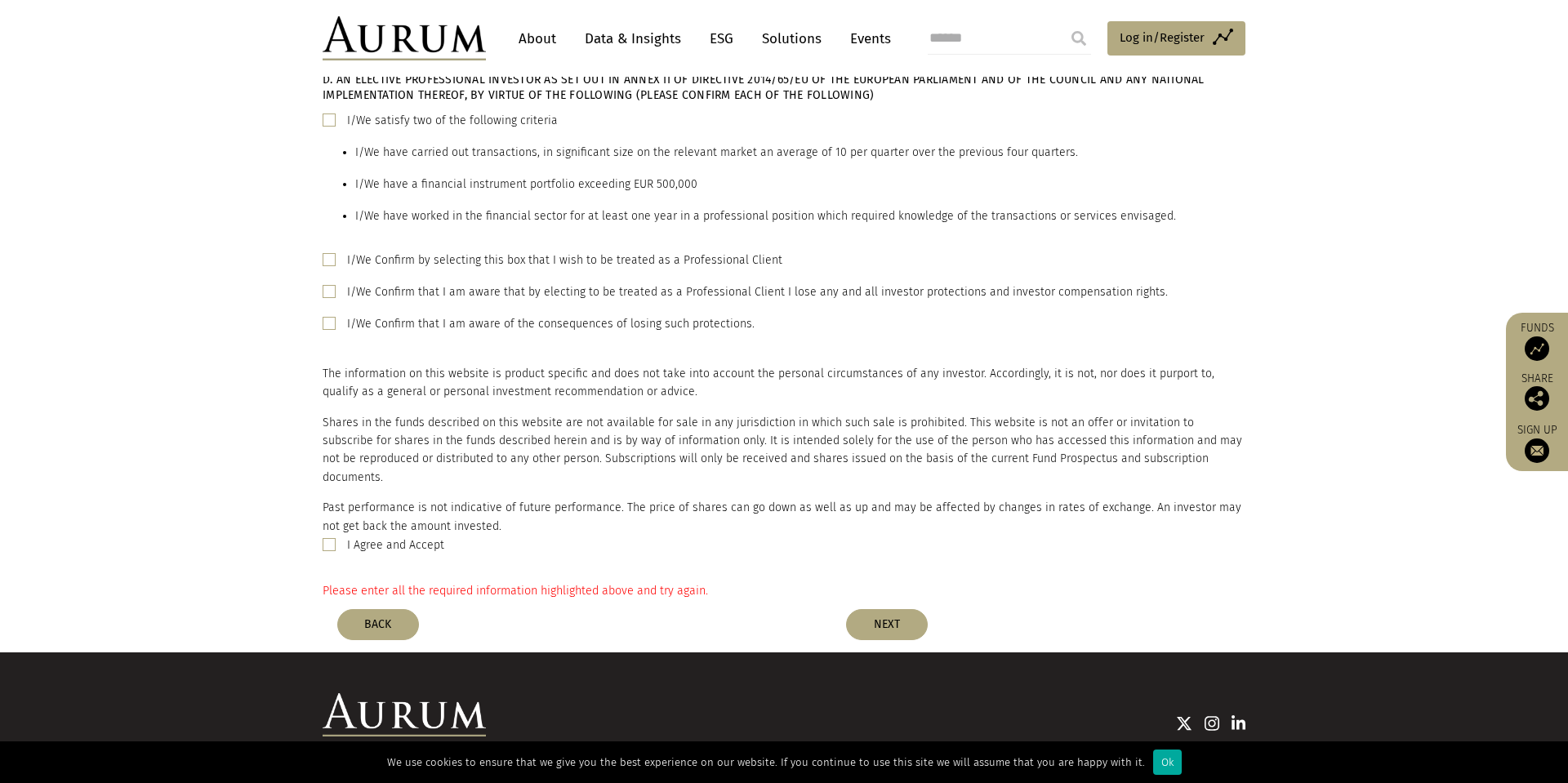 scroll, scrollTop: 1032, scrollLeft: 0, axis: vertical 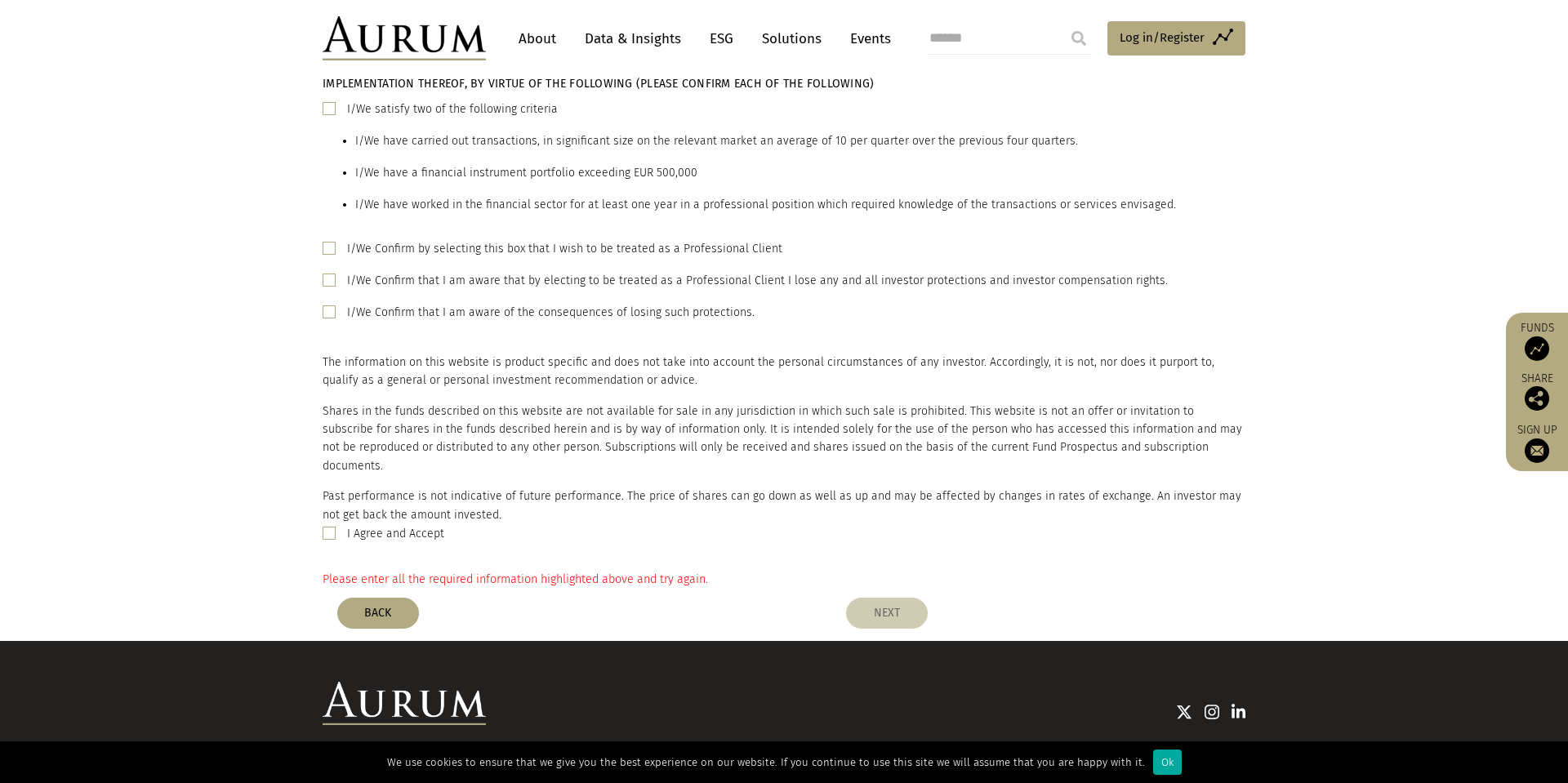 click on "NEXT" at bounding box center [887, 613] 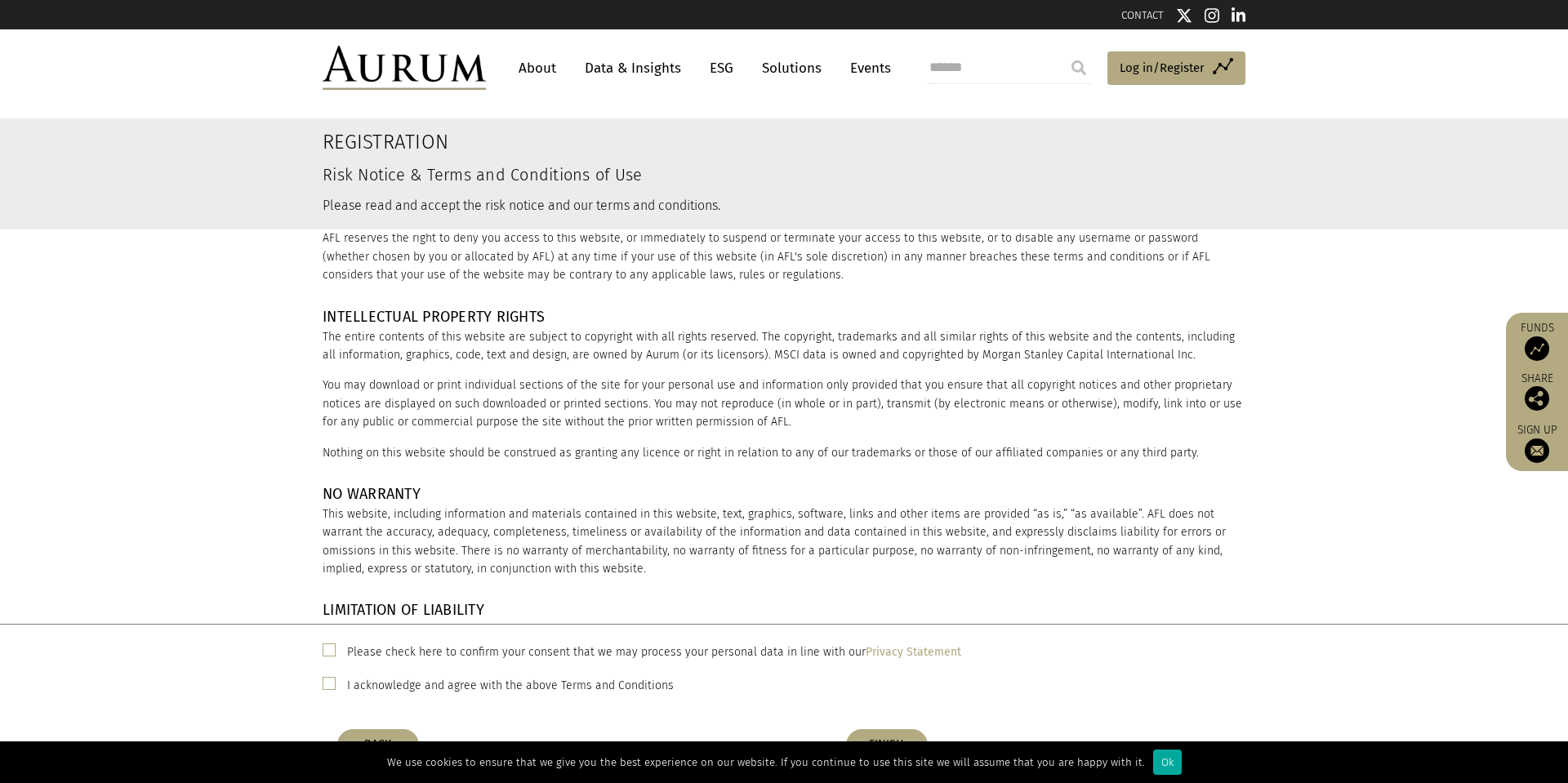 scroll, scrollTop: 2111, scrollLeft: 0, axis: vertical 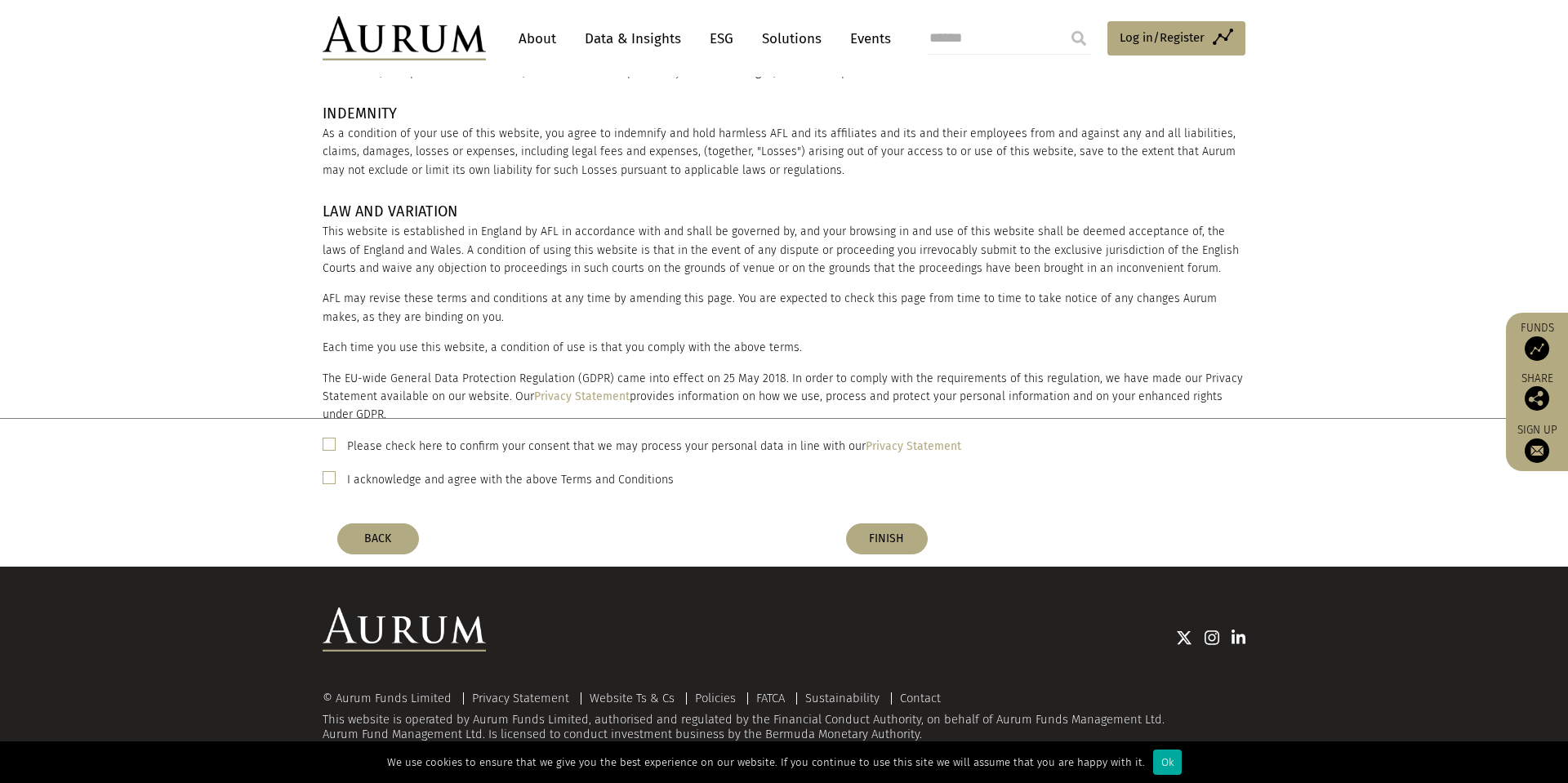 click at bounding box center (329, 444) 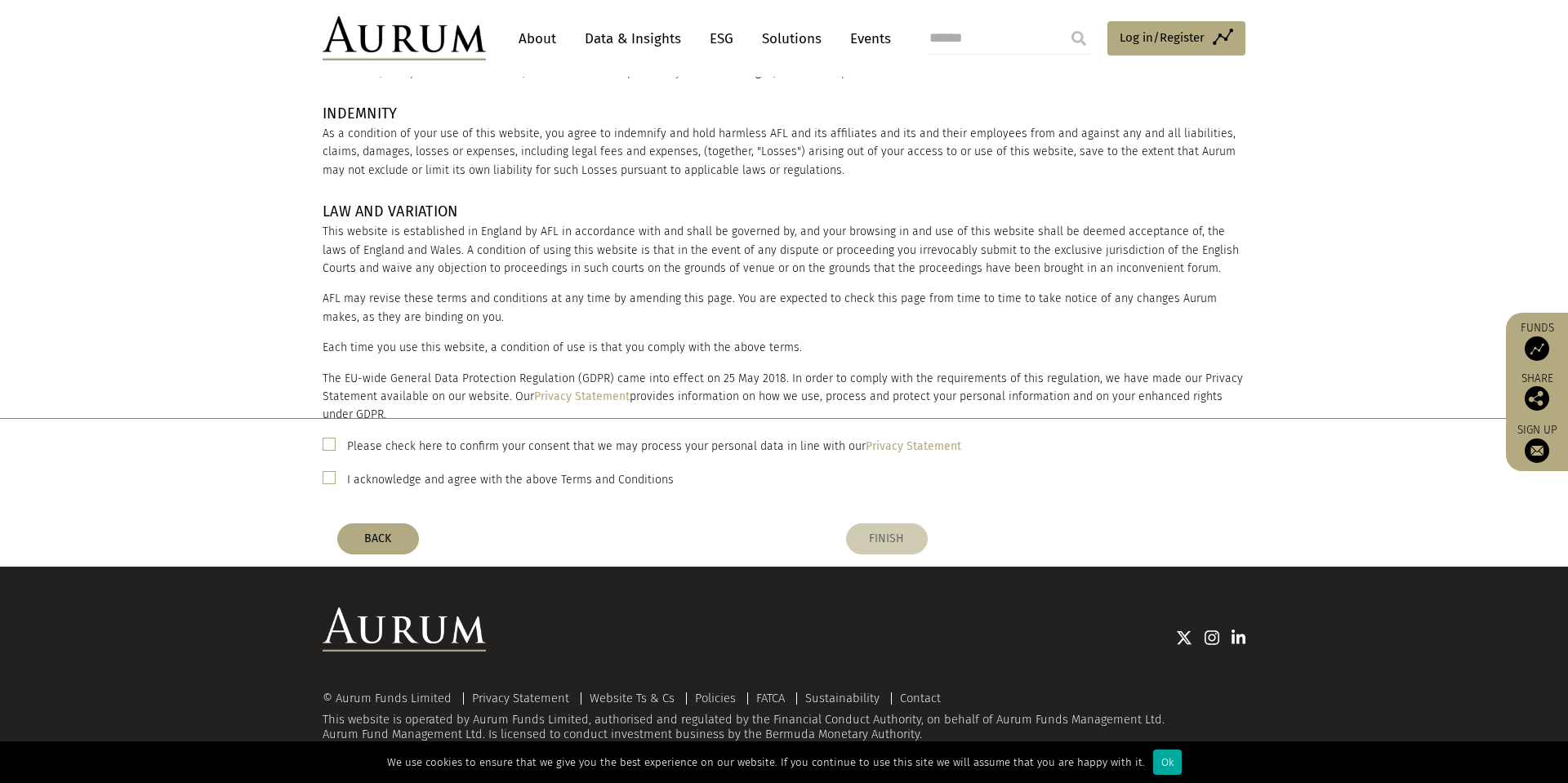 click on "FINISH" at bounding box center (887, 539) 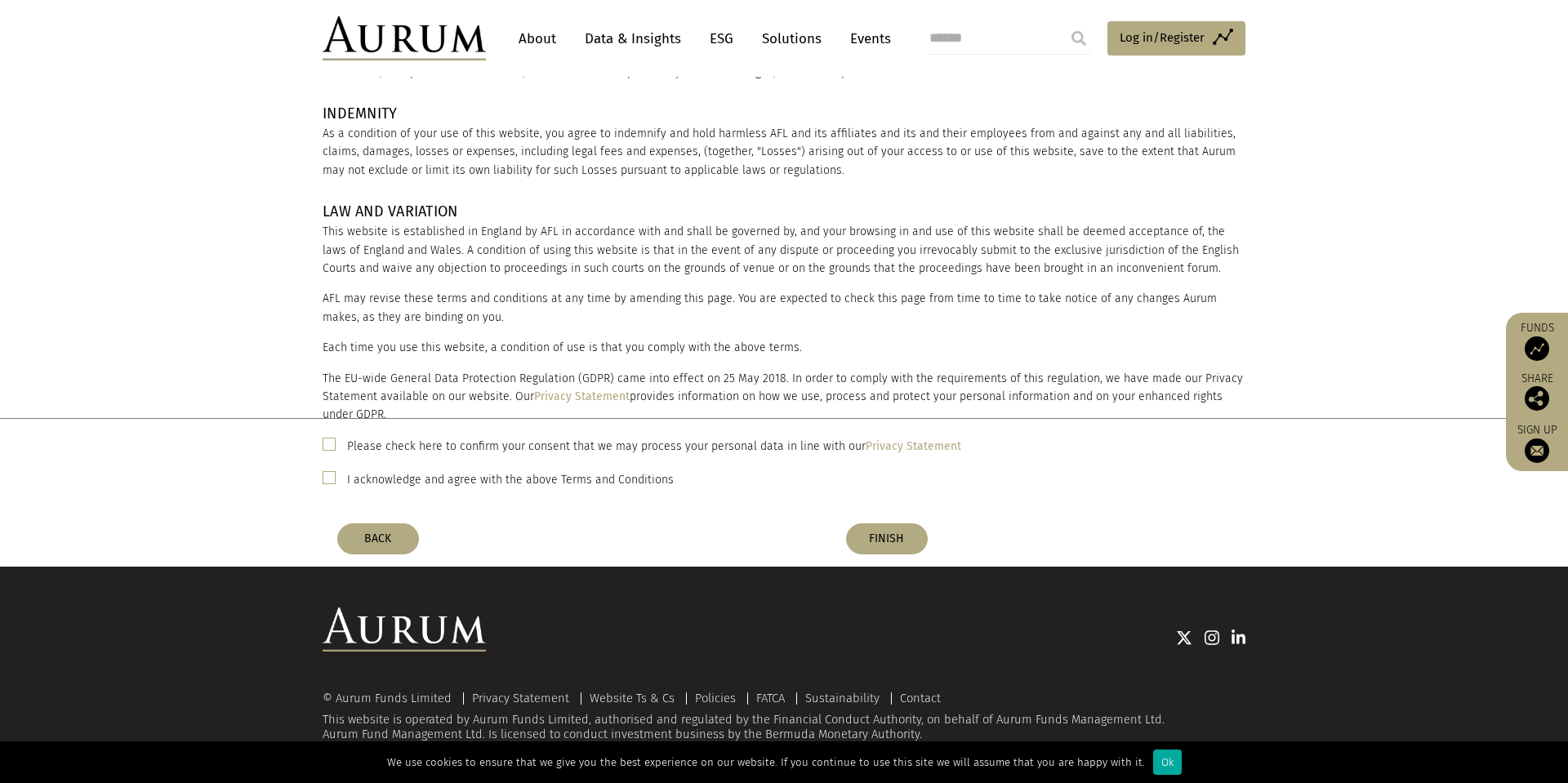 scroll, scrollTop: 0, scrollLeft: 0, axis: both 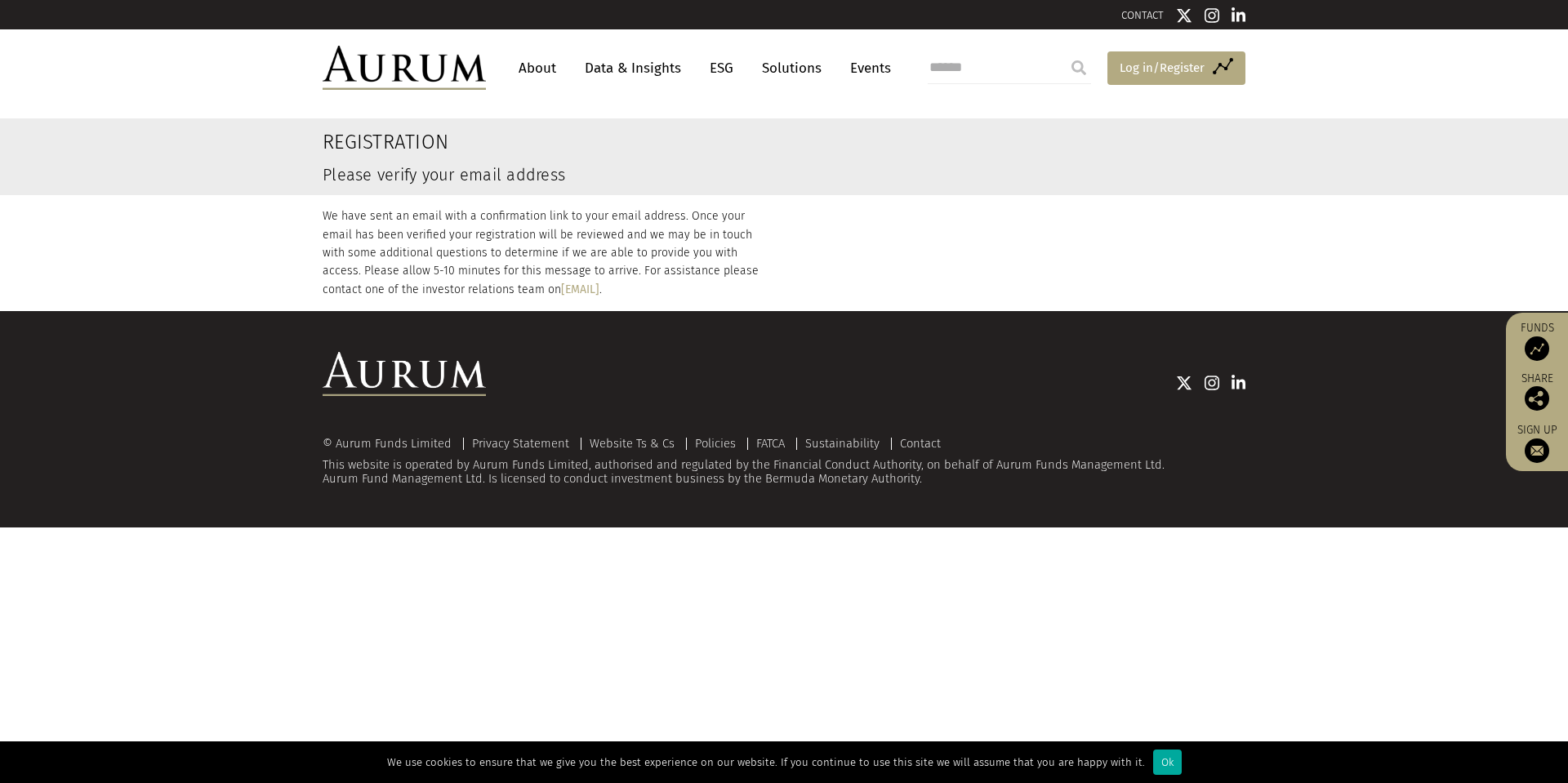 click on "Access Funds Log in/Register" at bounding box center (1176, 69) 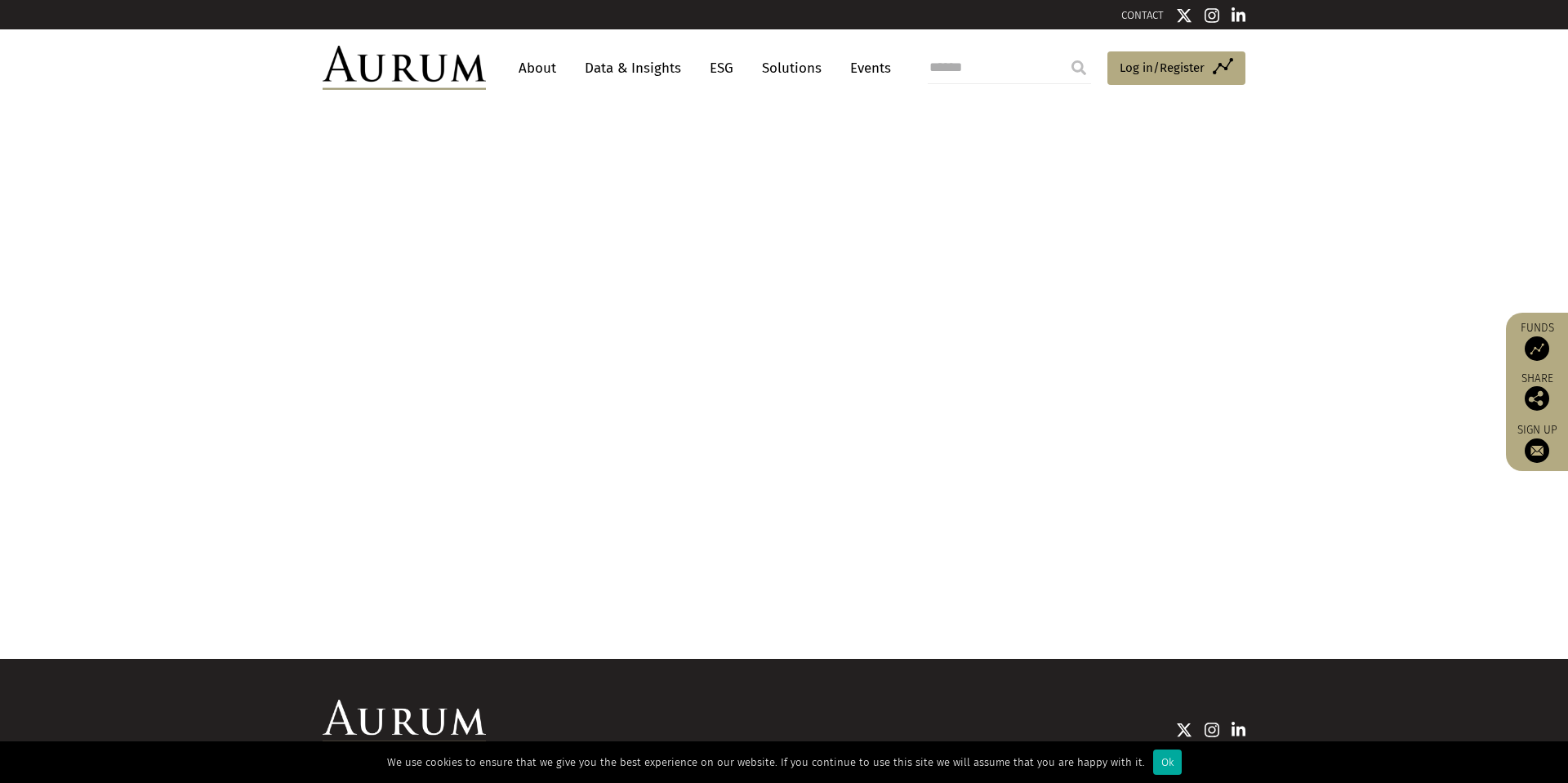 scroll, scrollTop: 0, scrollLeft: 0, axis: both 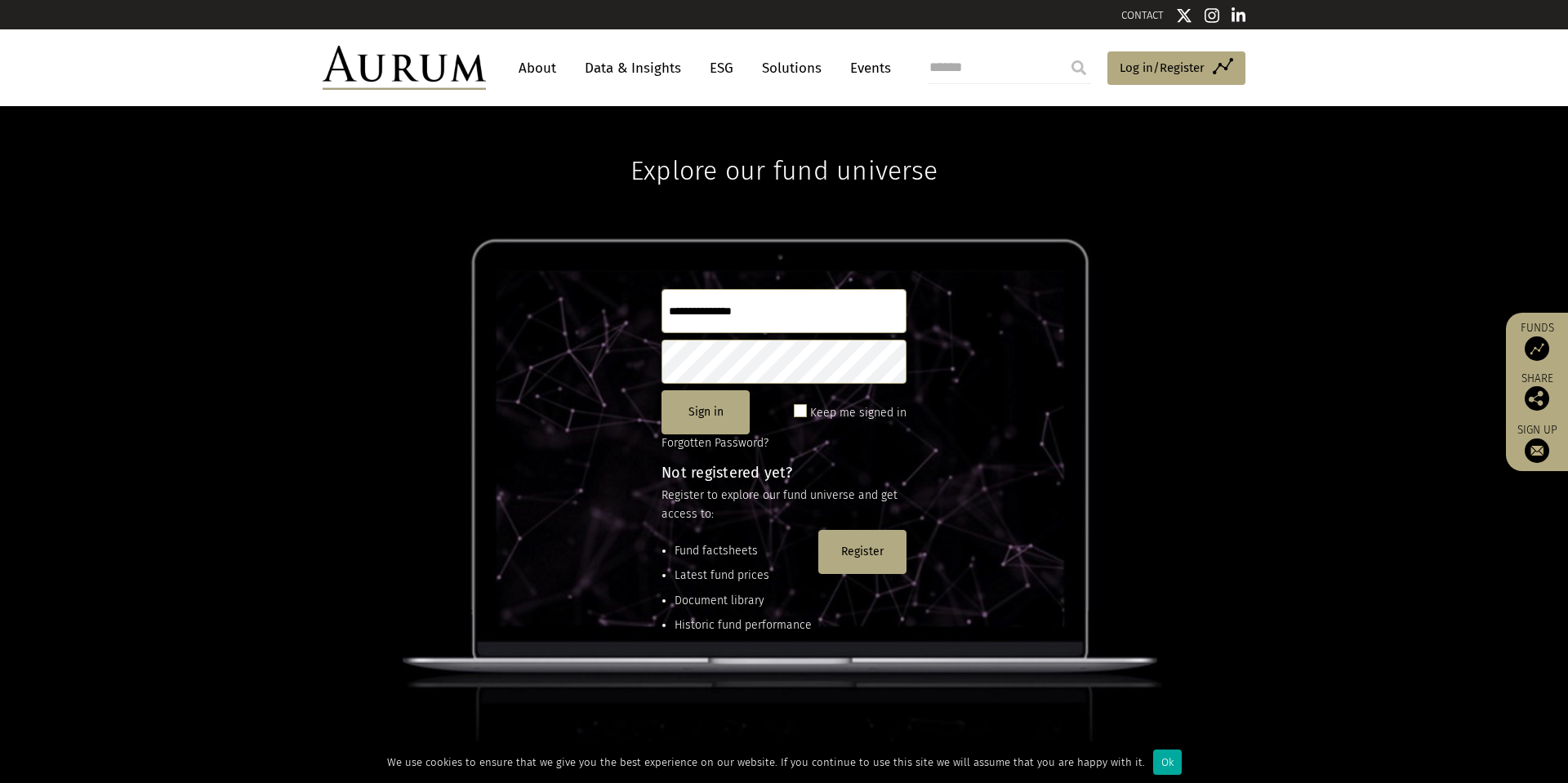click 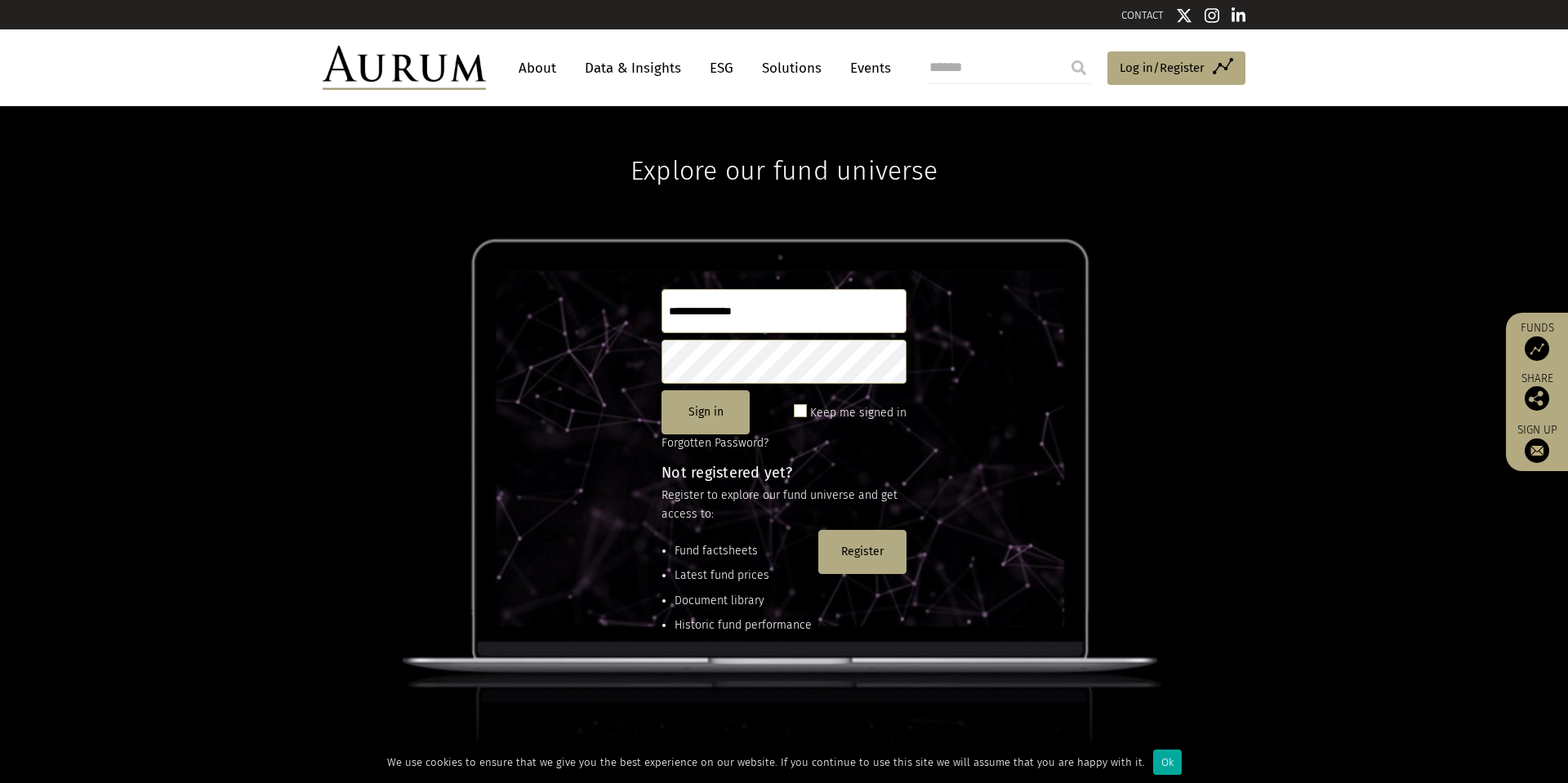 type on "**********" 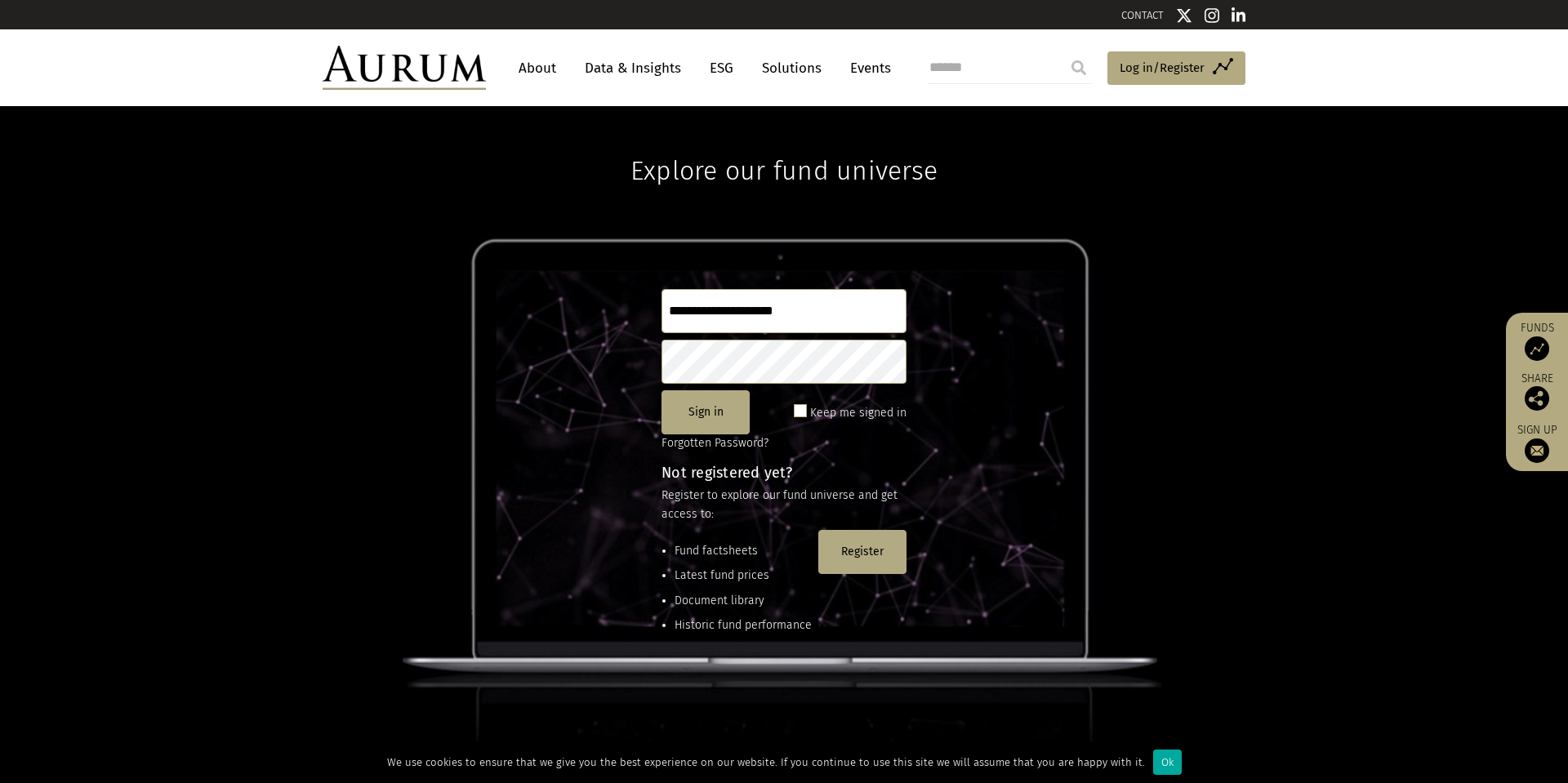 click 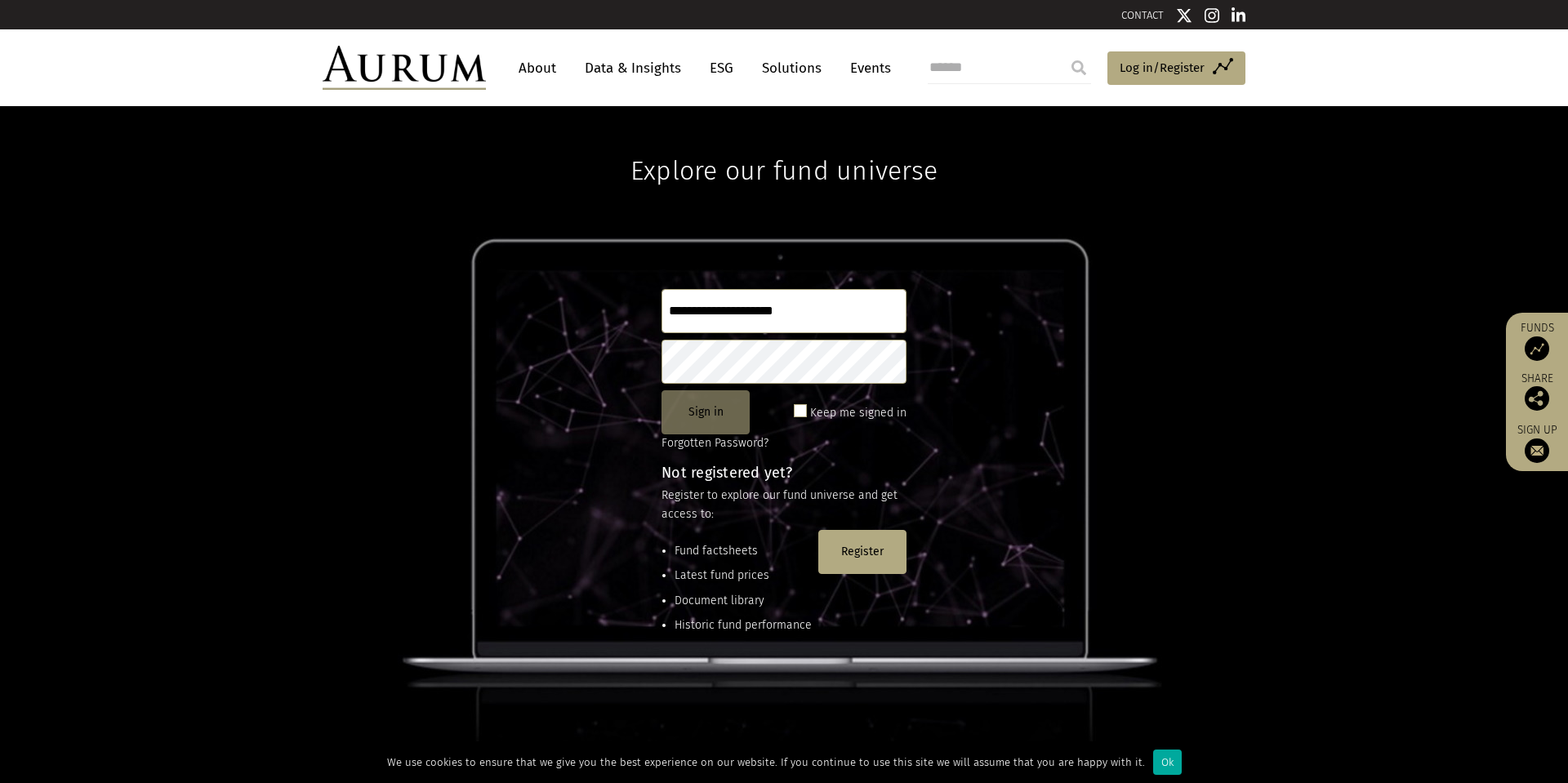 click on "Sign in" 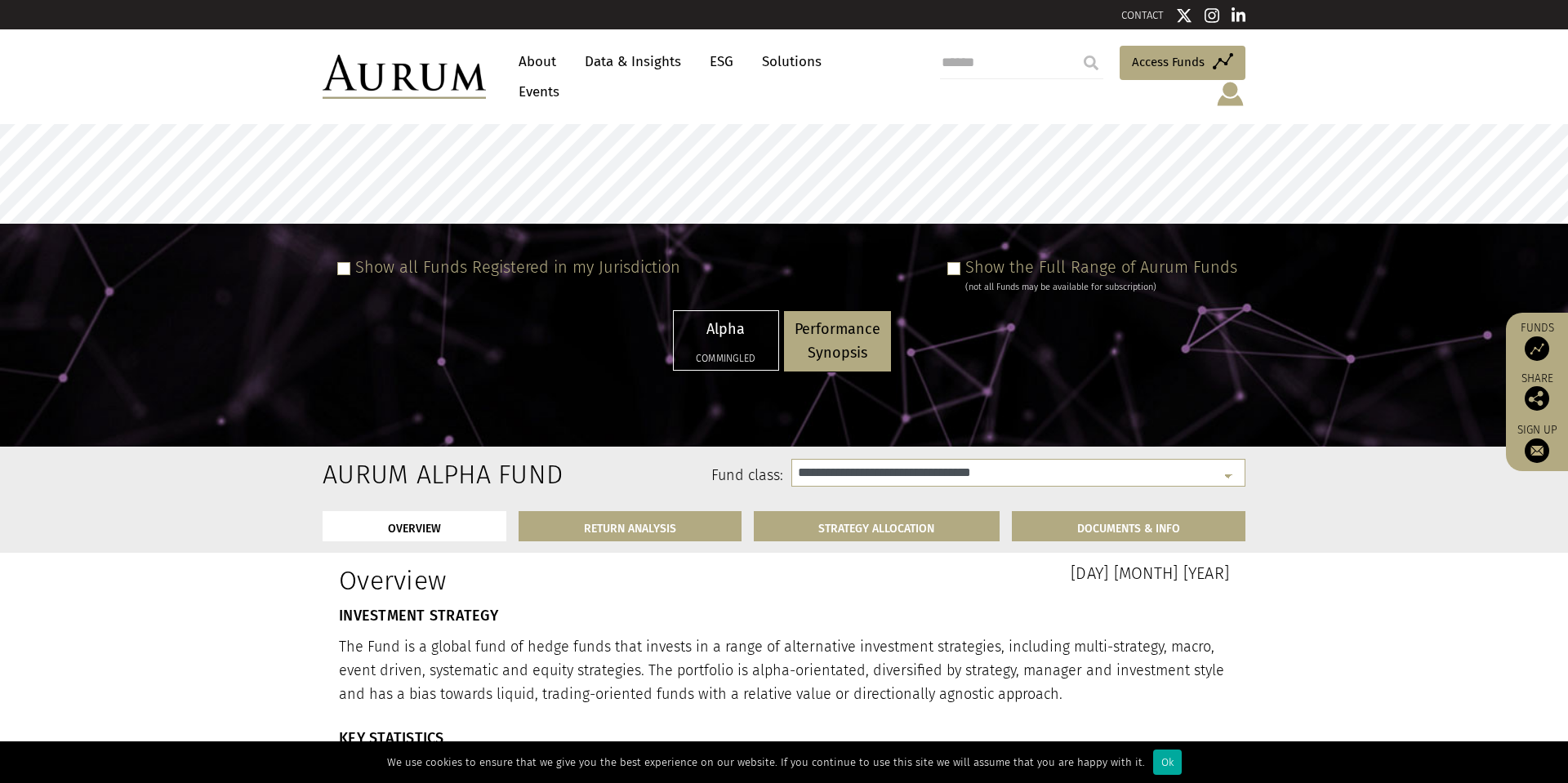 select on "**********" 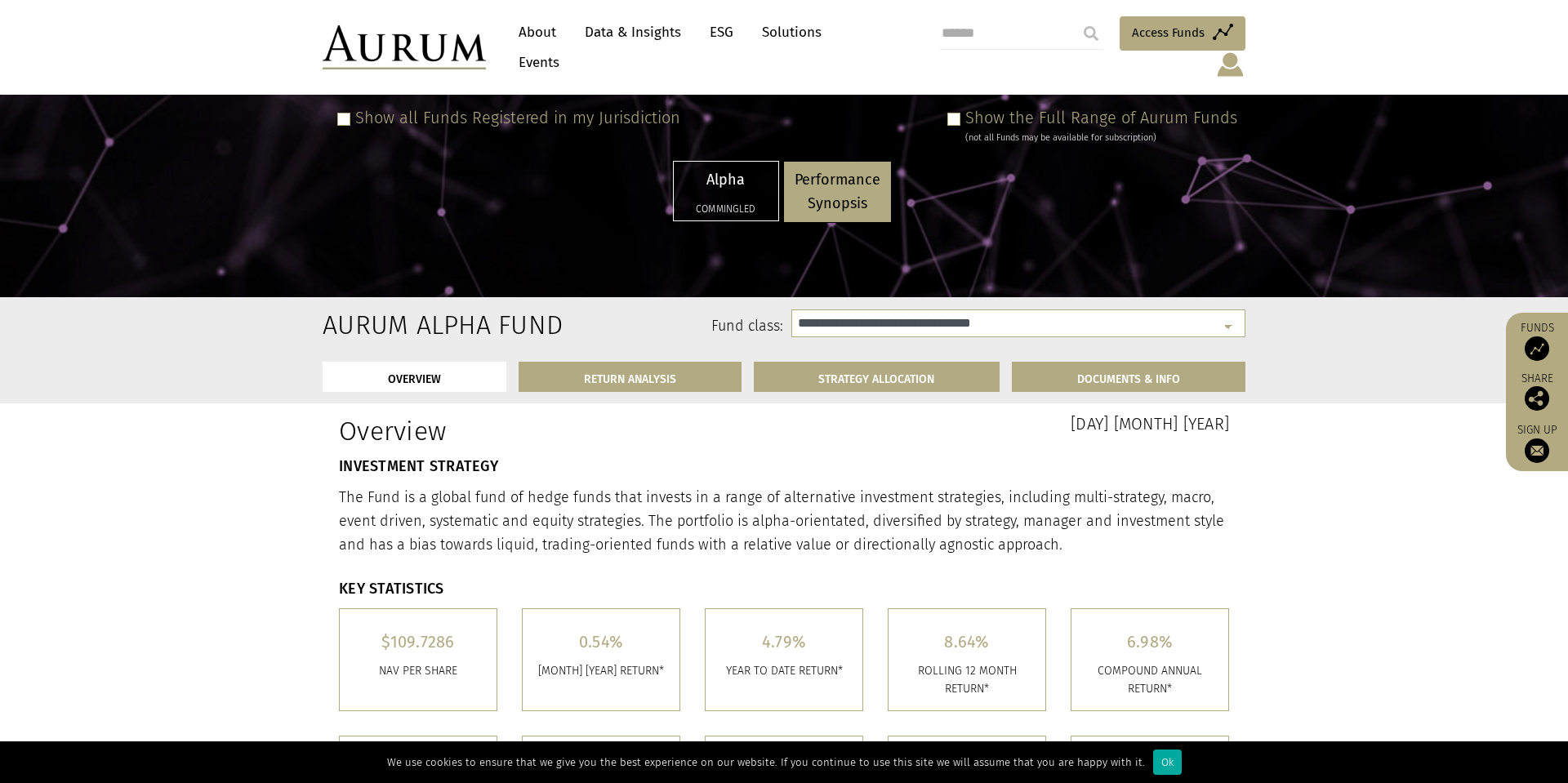 scroll, scrollTop: 159, scrollLeft: 0, axis: vertical 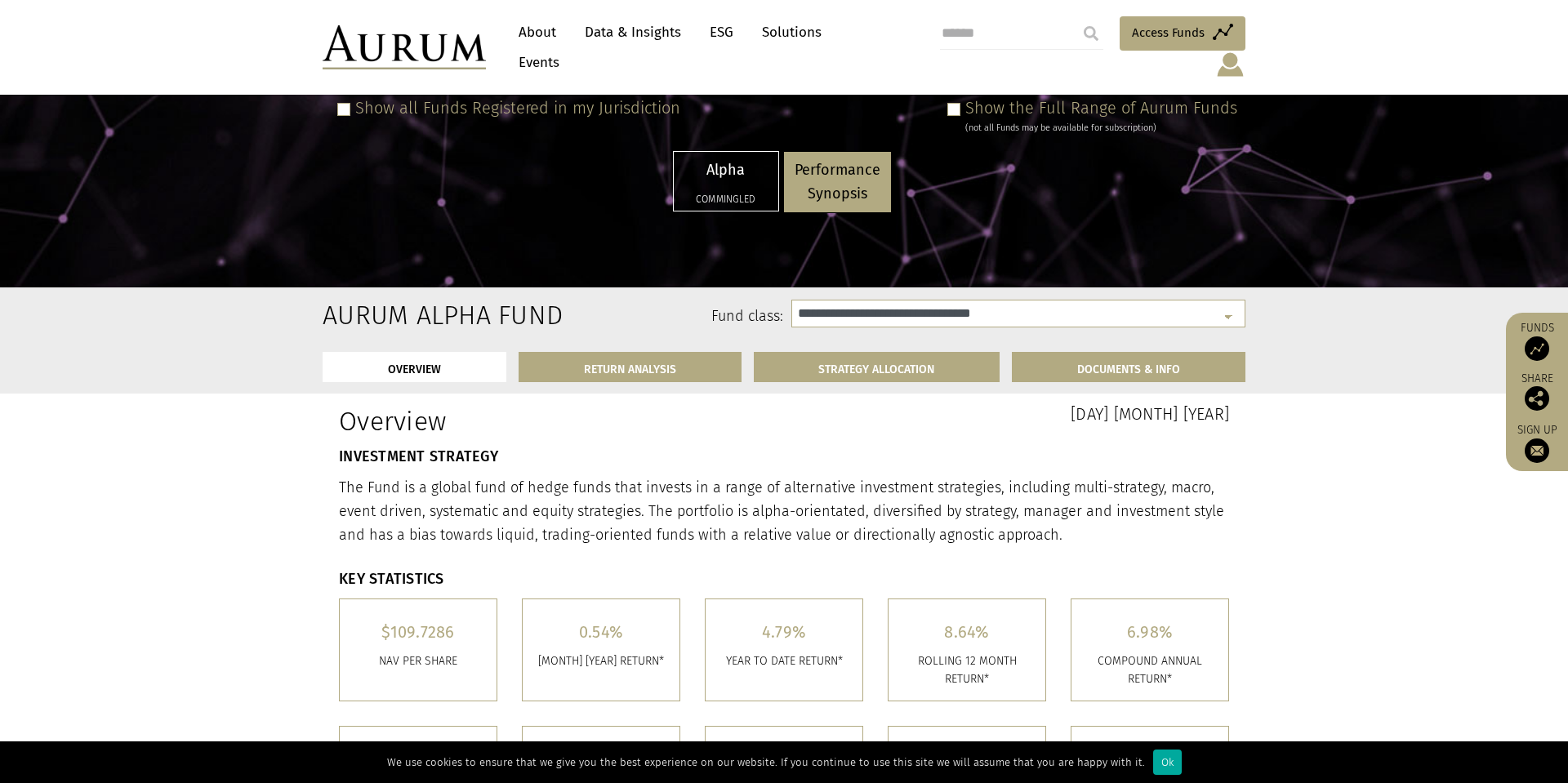 click on "Alpha" at bounding box center [726, 170] 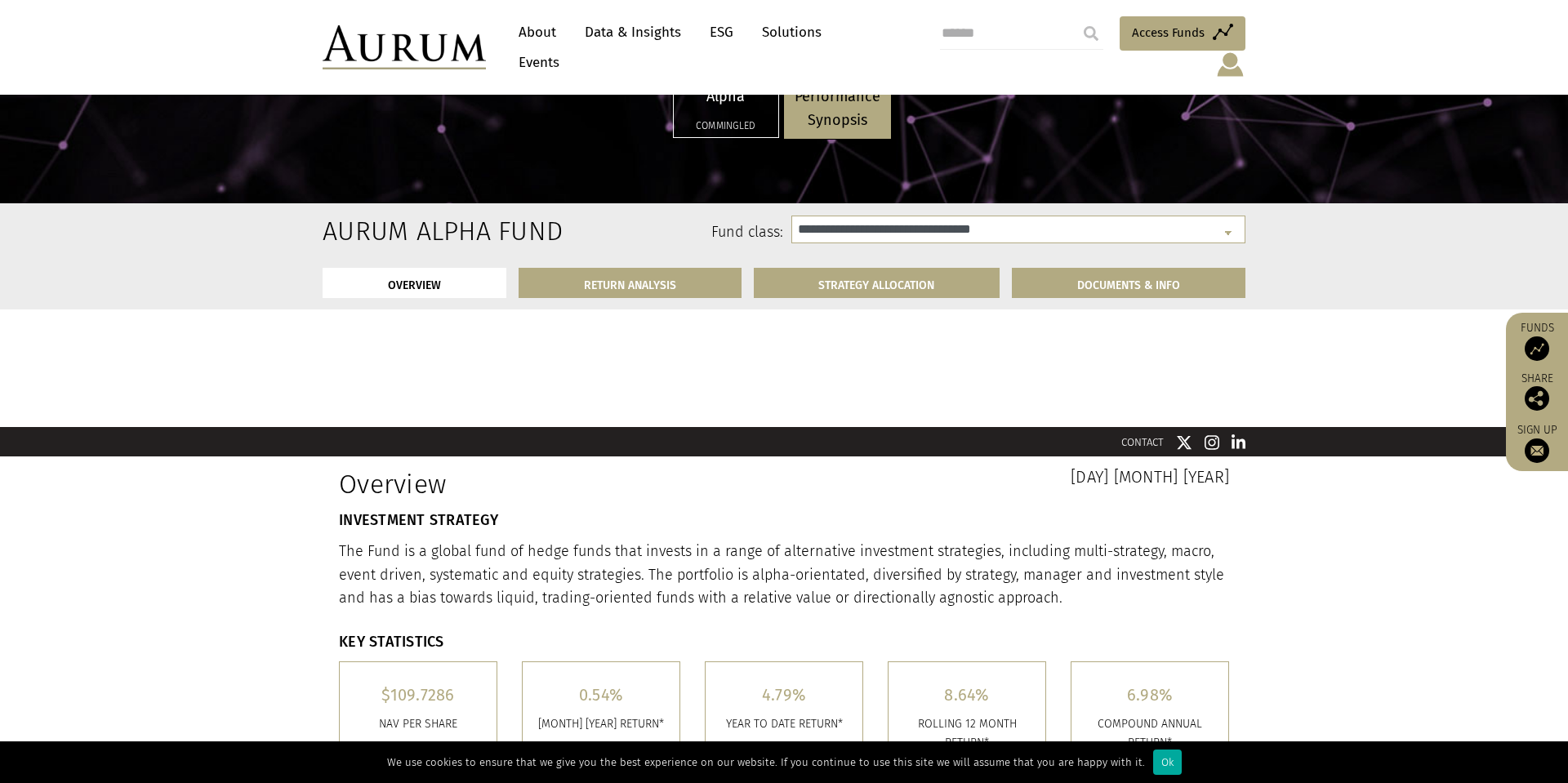 scroll, scrollTop: 0, scrollLeft: 0, axis: both 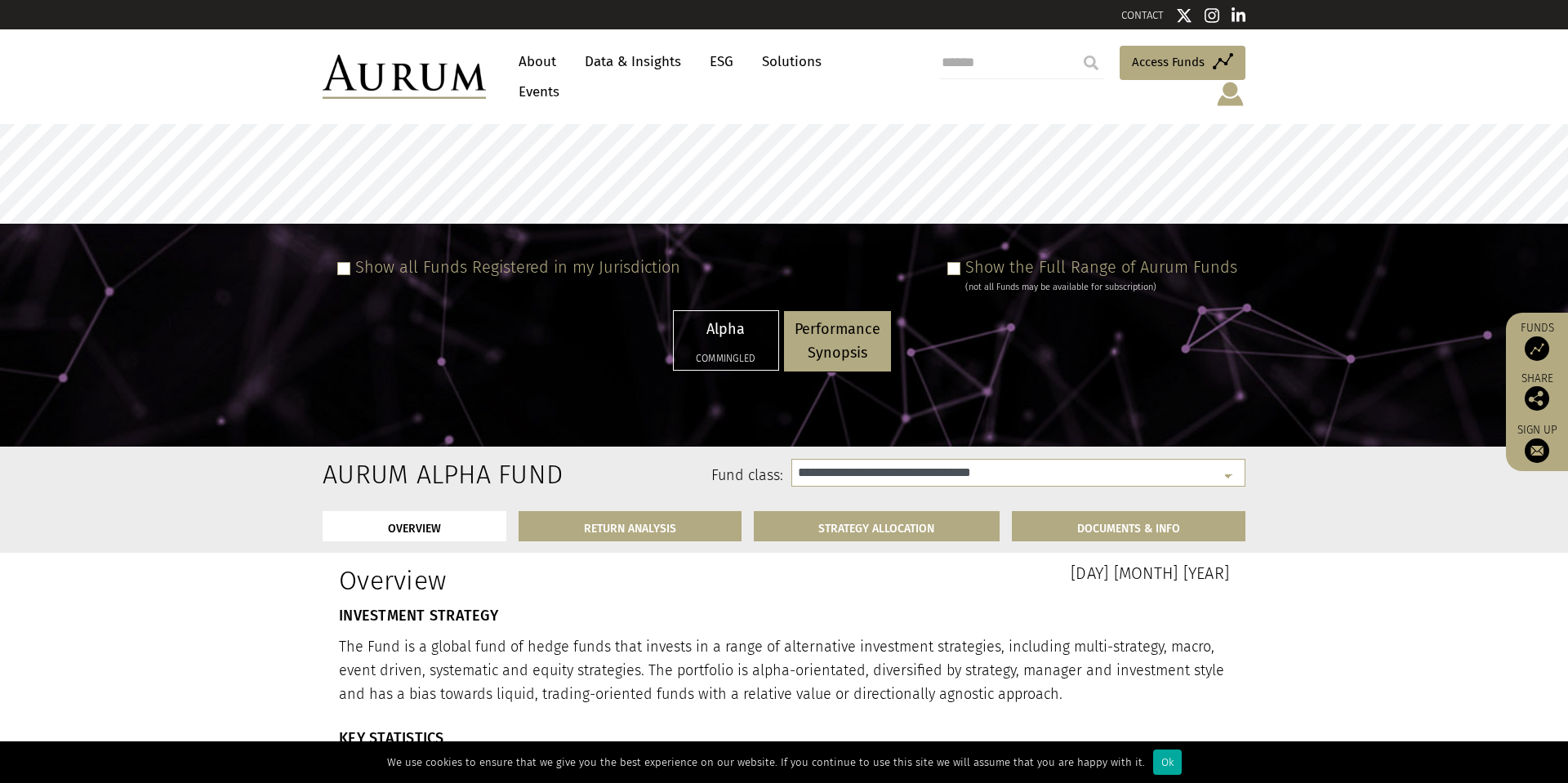 click at bounding box center (954, 269) 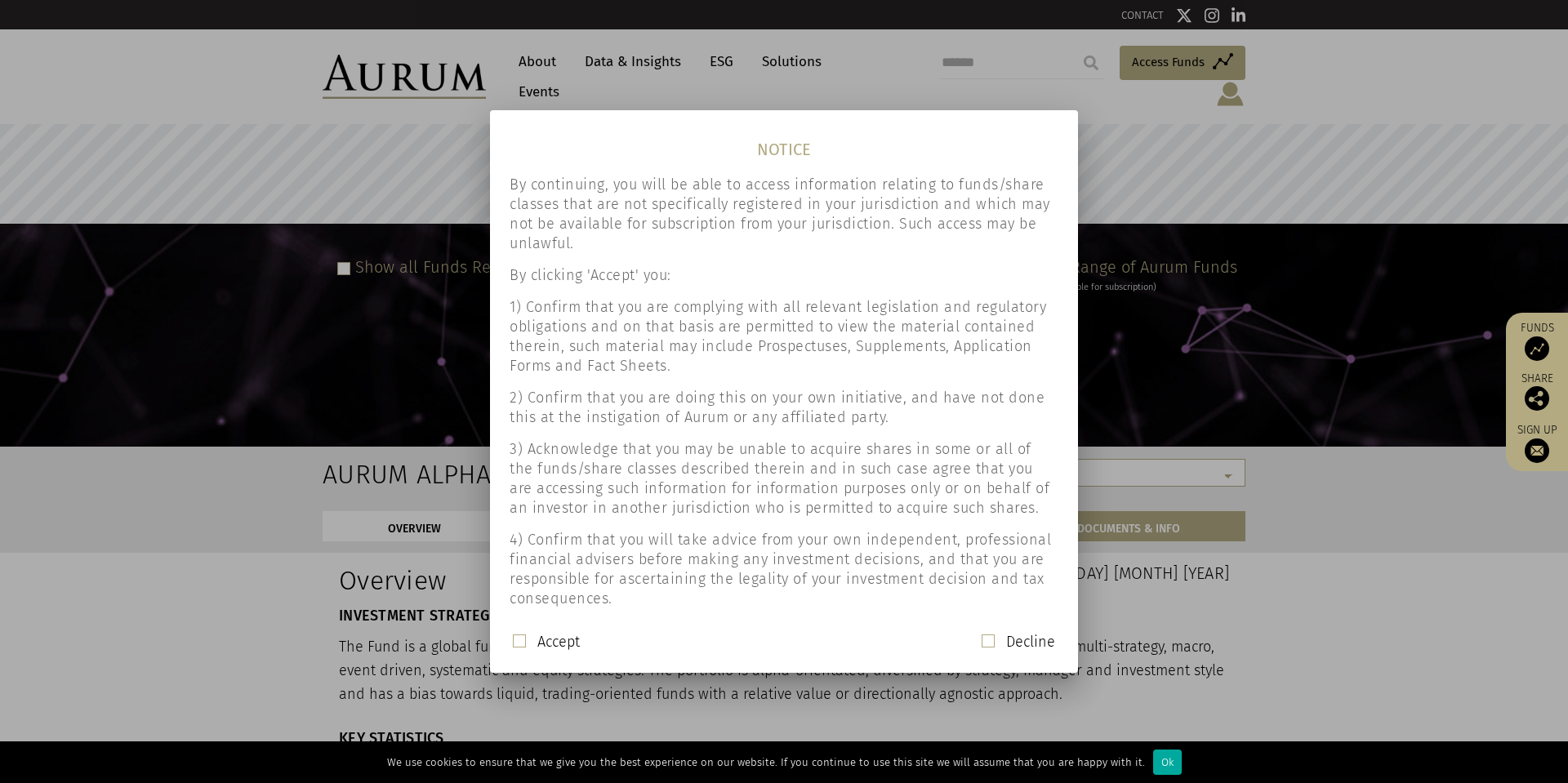 click 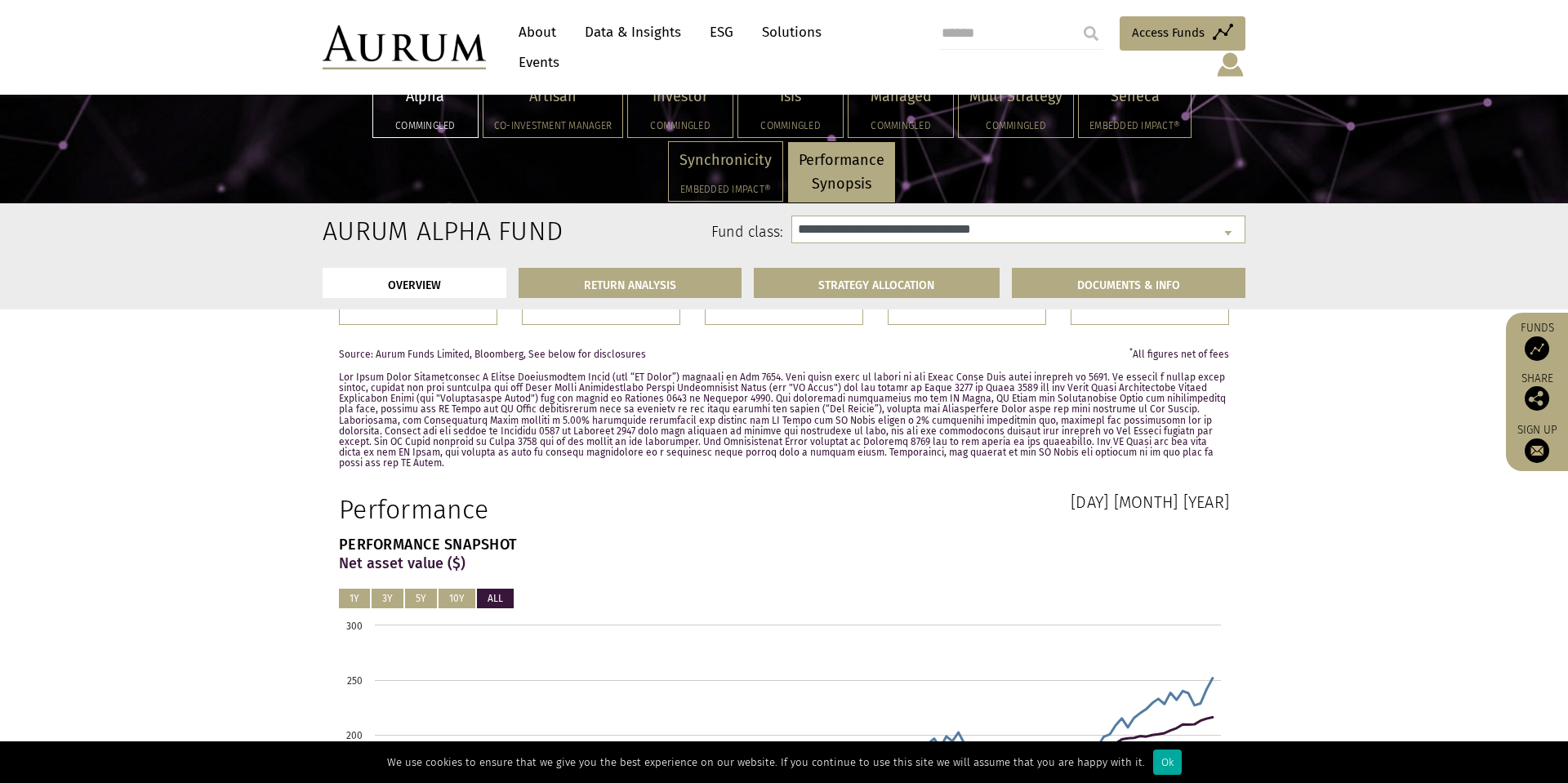 scroll, scrollTop: 0, scrollLeft: 0, axis: both 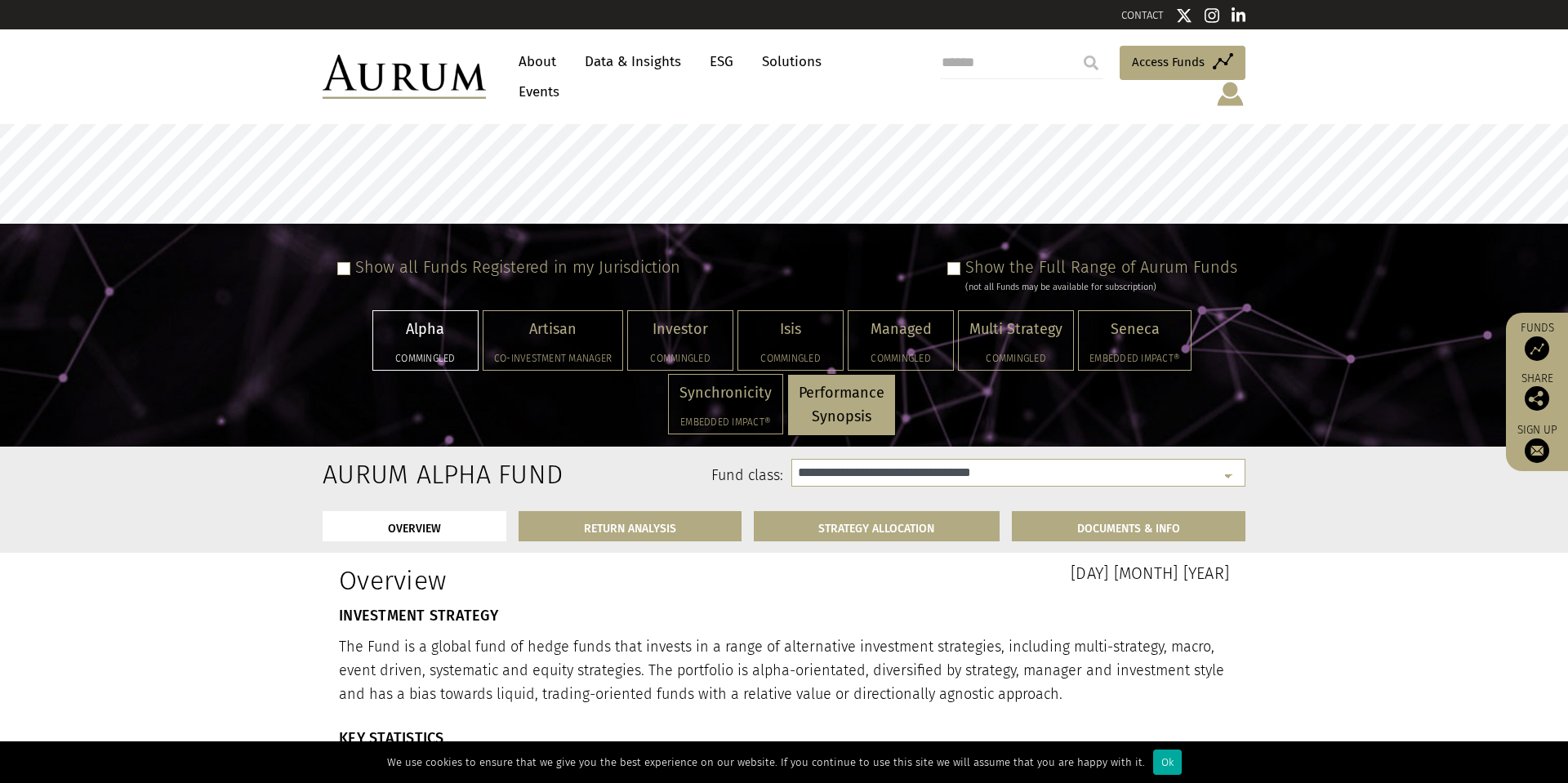 click at bounding box center [404, 77] 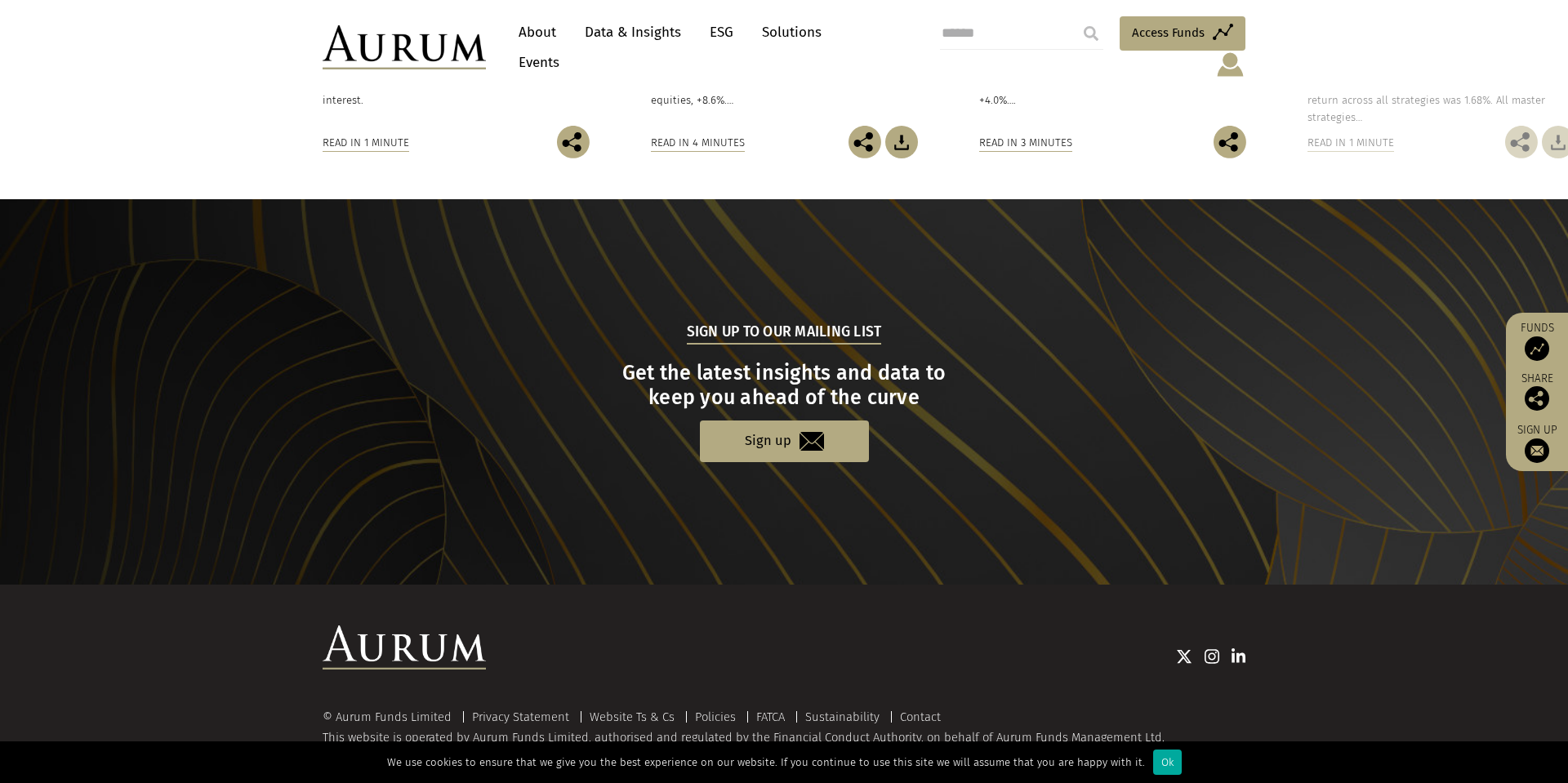 scroll, scrollTop: 0, scrollLeft: 0, axis: both 